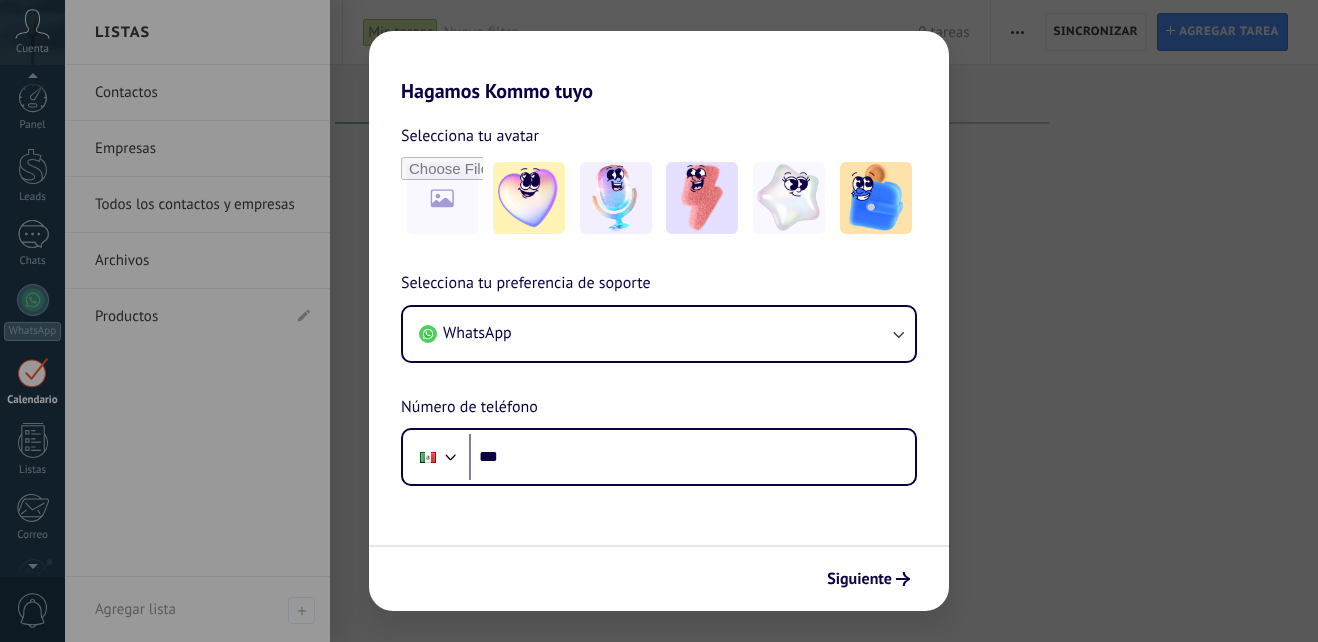 scroll, scrollTop: 0, scrollLeft: 0, axis: both 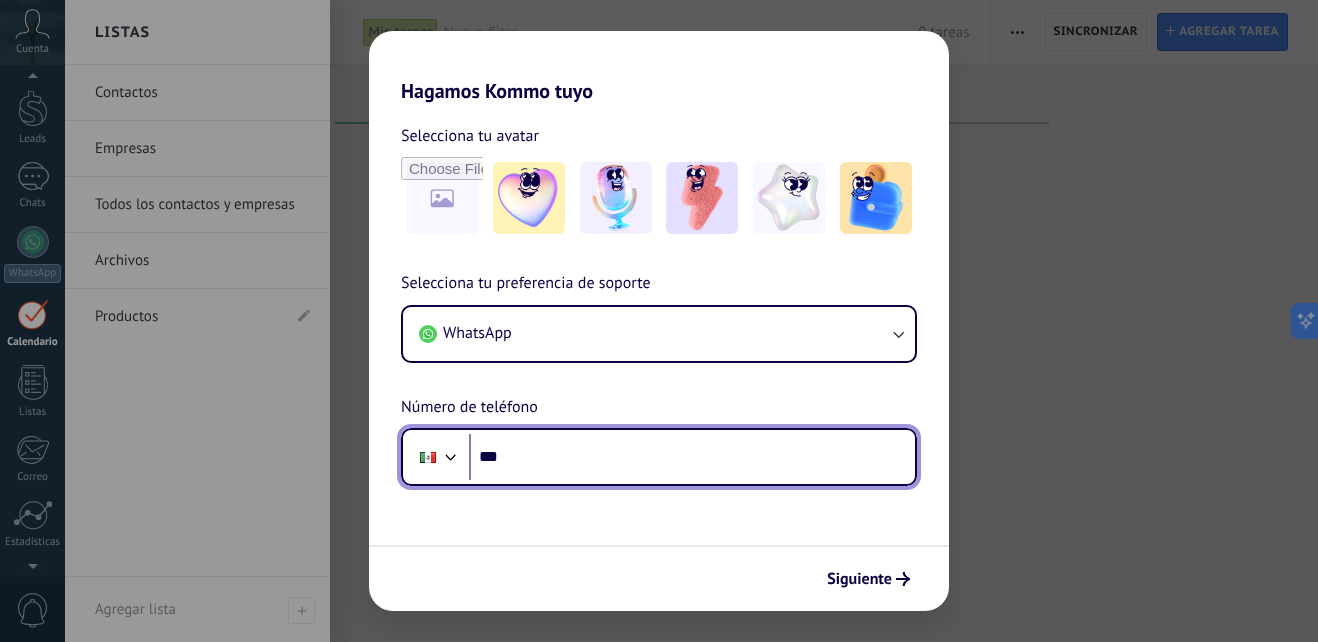 click on "***" at bounding box center (692, 457) 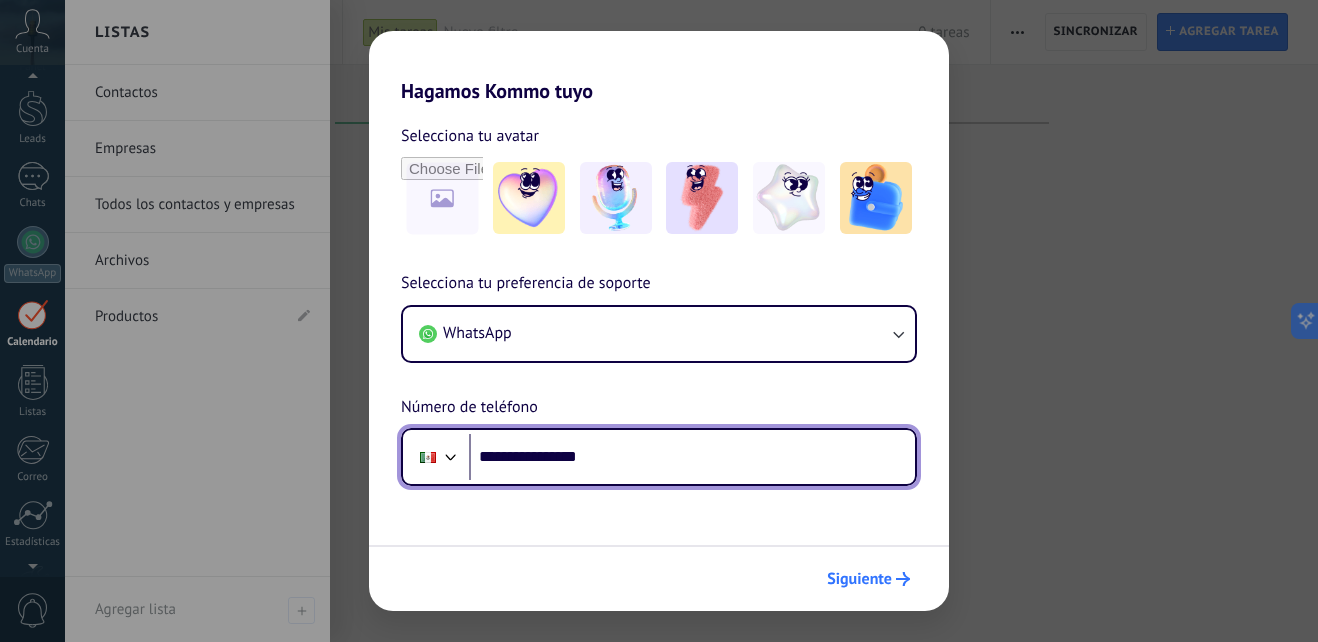 type on "**********" 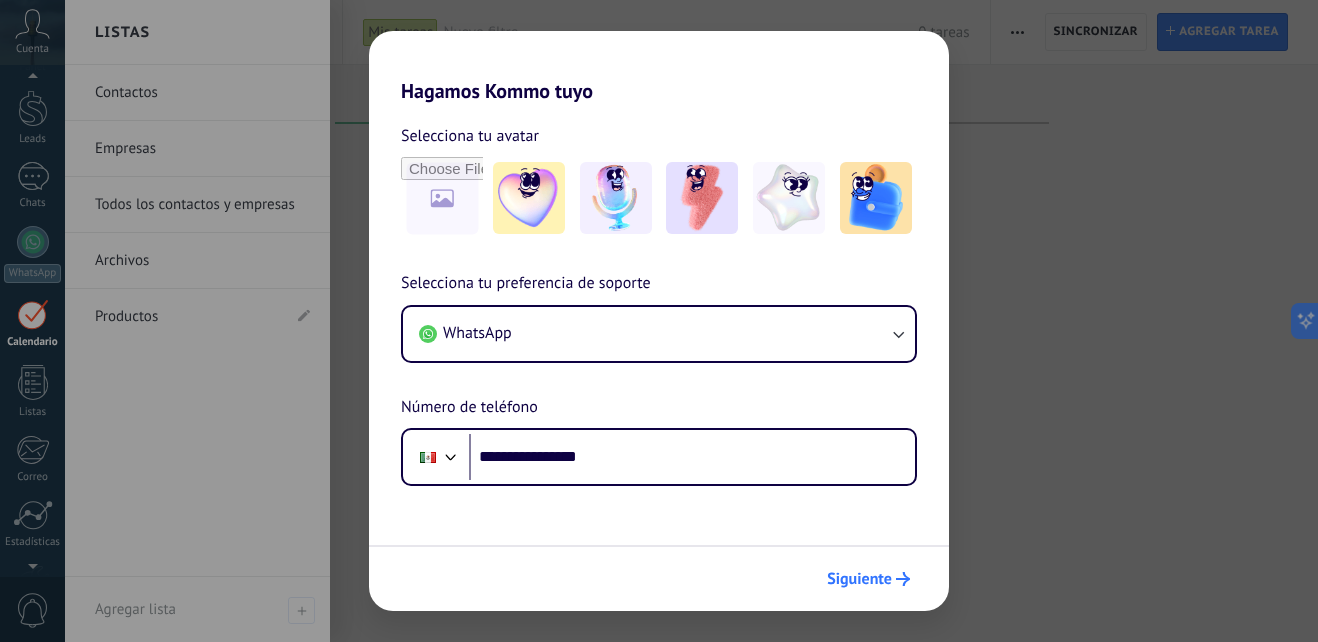 click on "Siguiente" at bounding box center [859, 579] 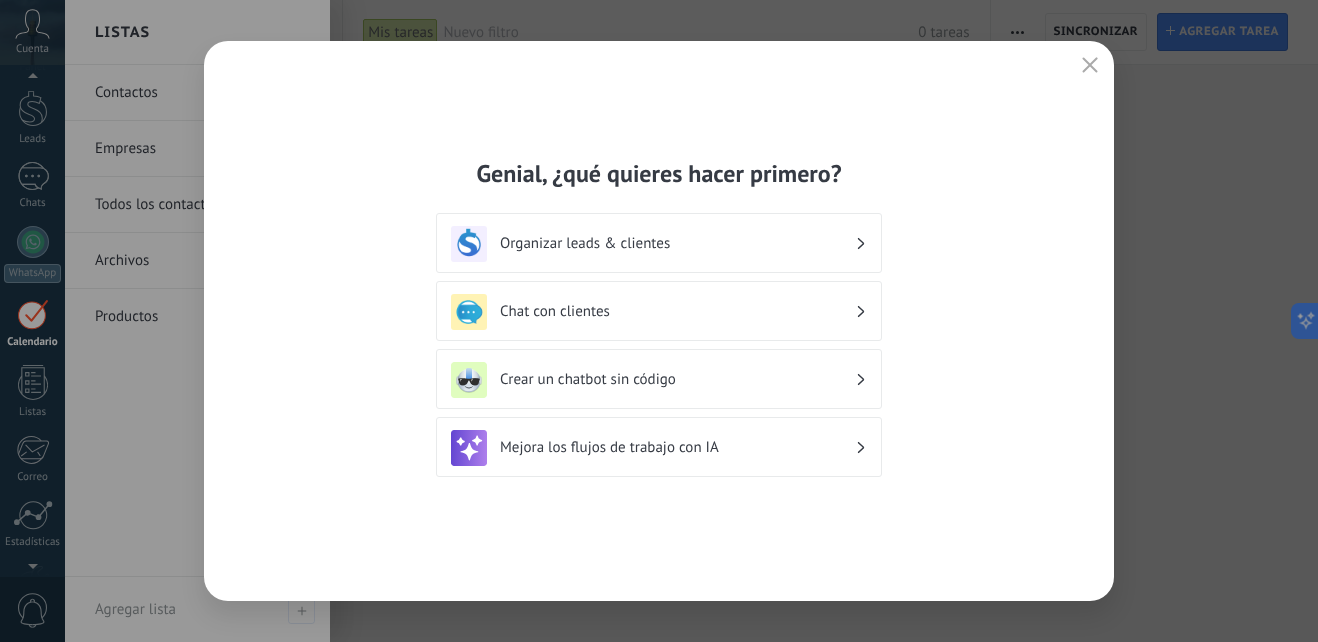 scroll, scrollTop: 0, scrollLeft: 0, axis: both 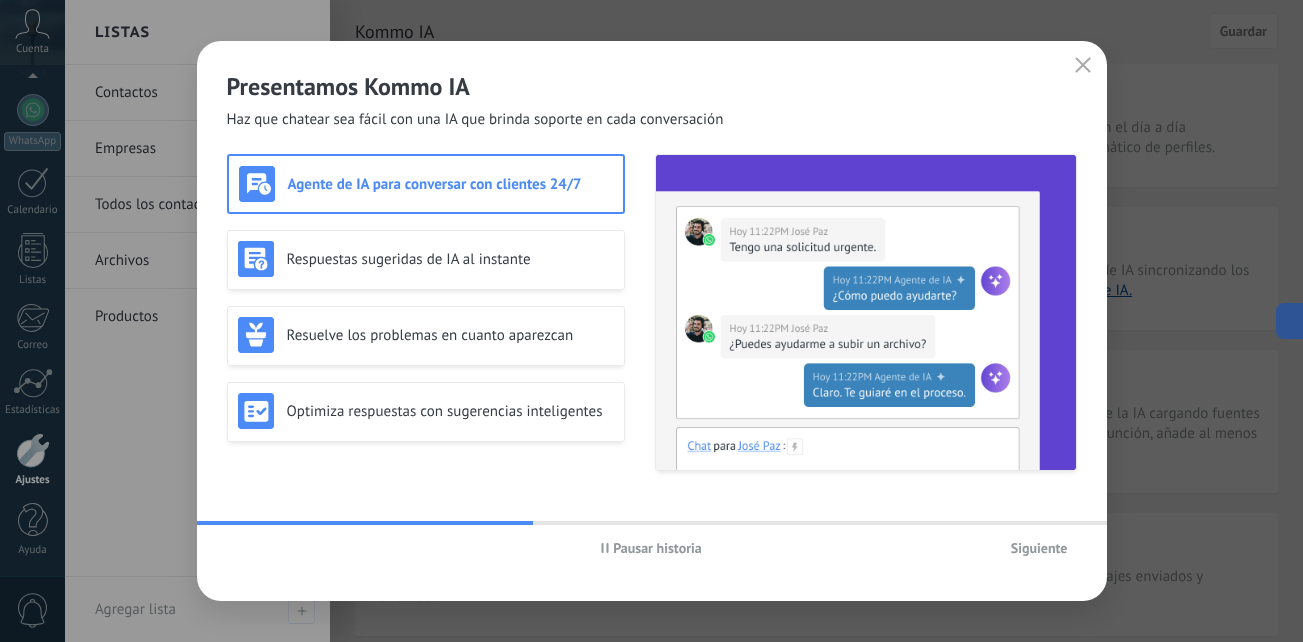 click on "Siguiente" at bounding box center (1039, 548) 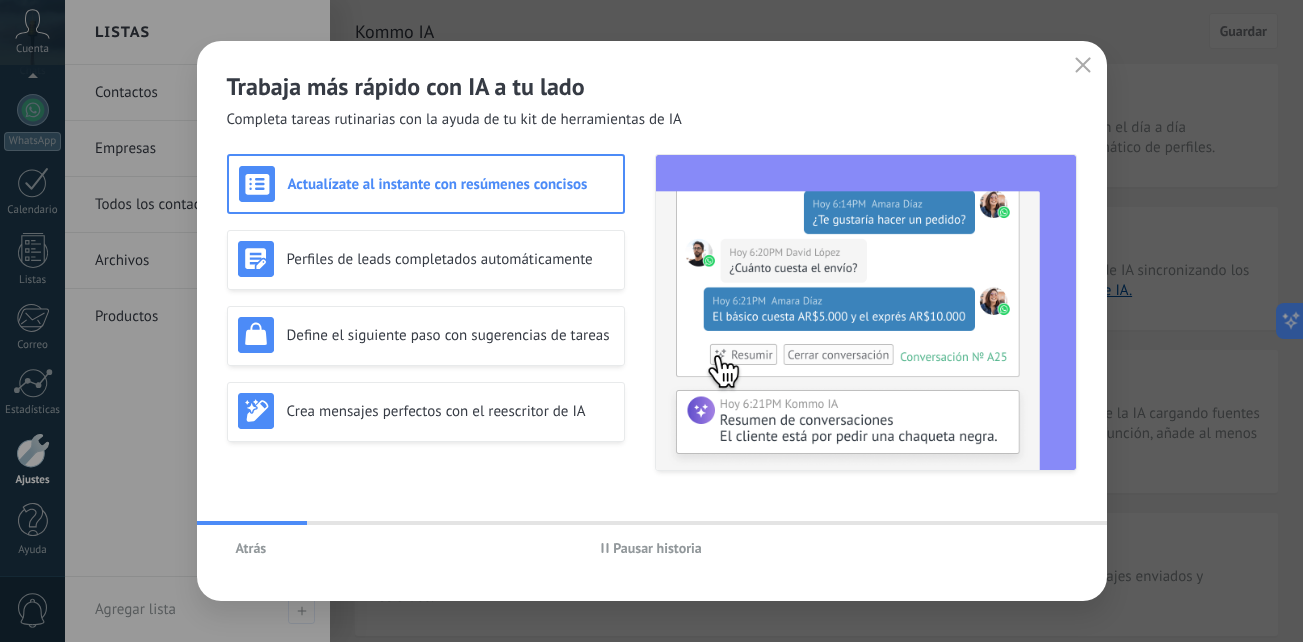 click on "Atrás Pausar historia" at bounding box center [652, 548] 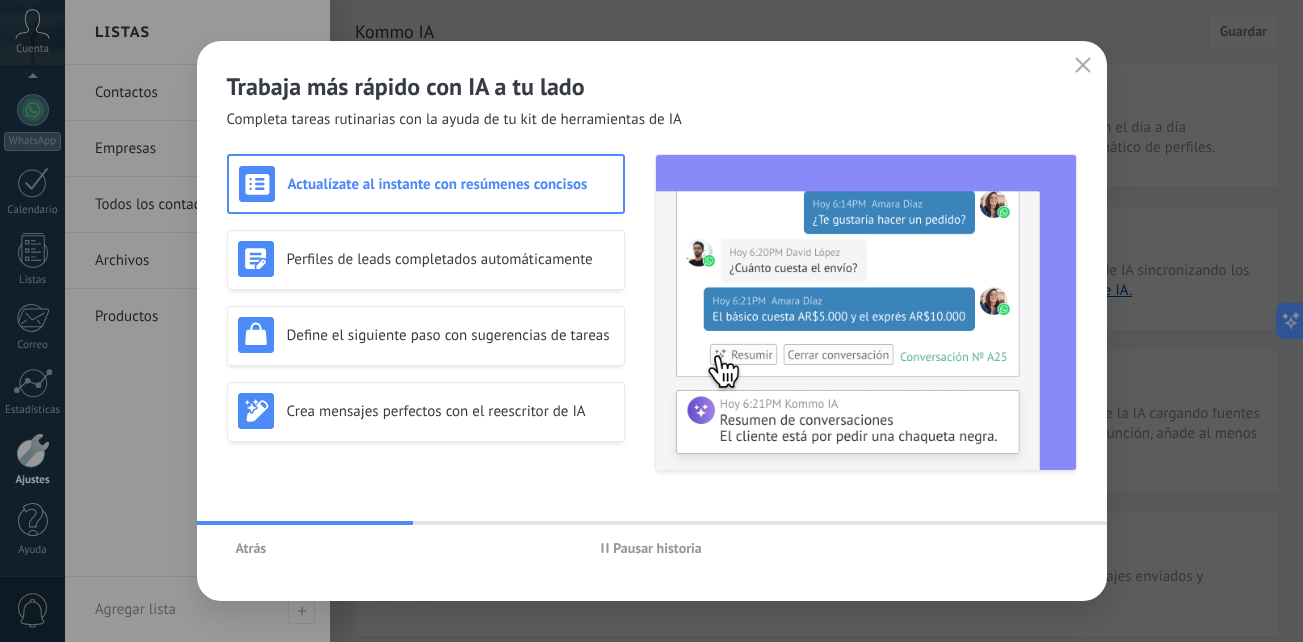click at bounding box center (1083, 65) 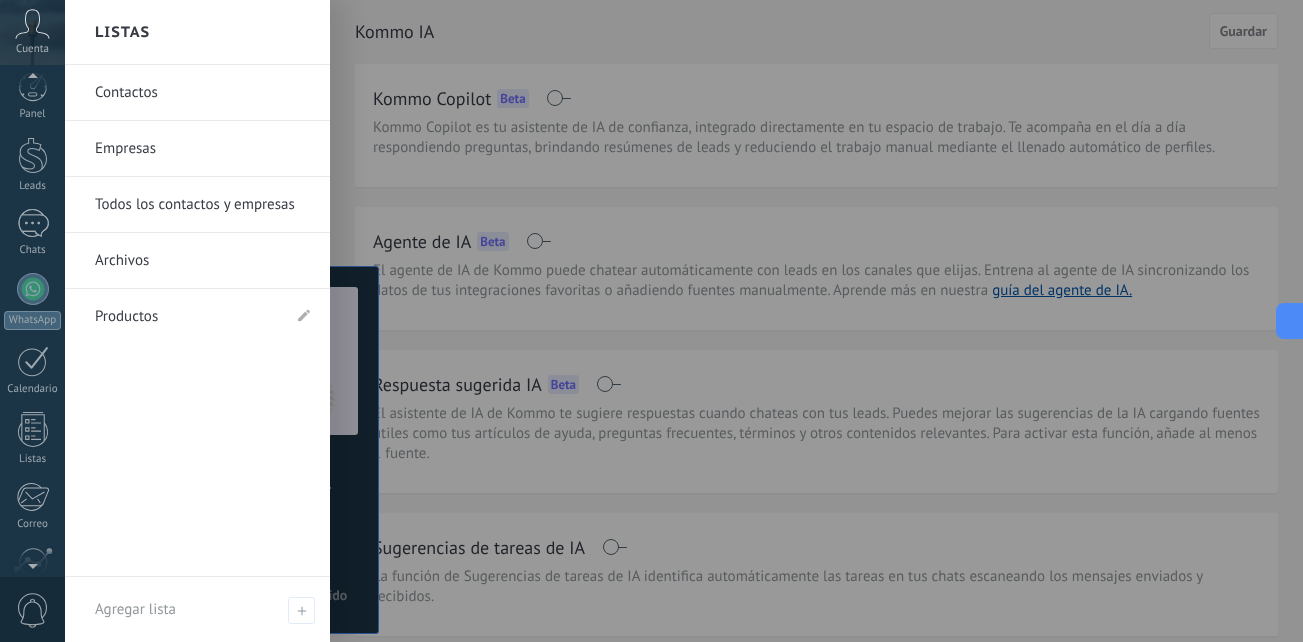 scroll, scrollTop: 190, scrollLeft: 0, axis: vertical 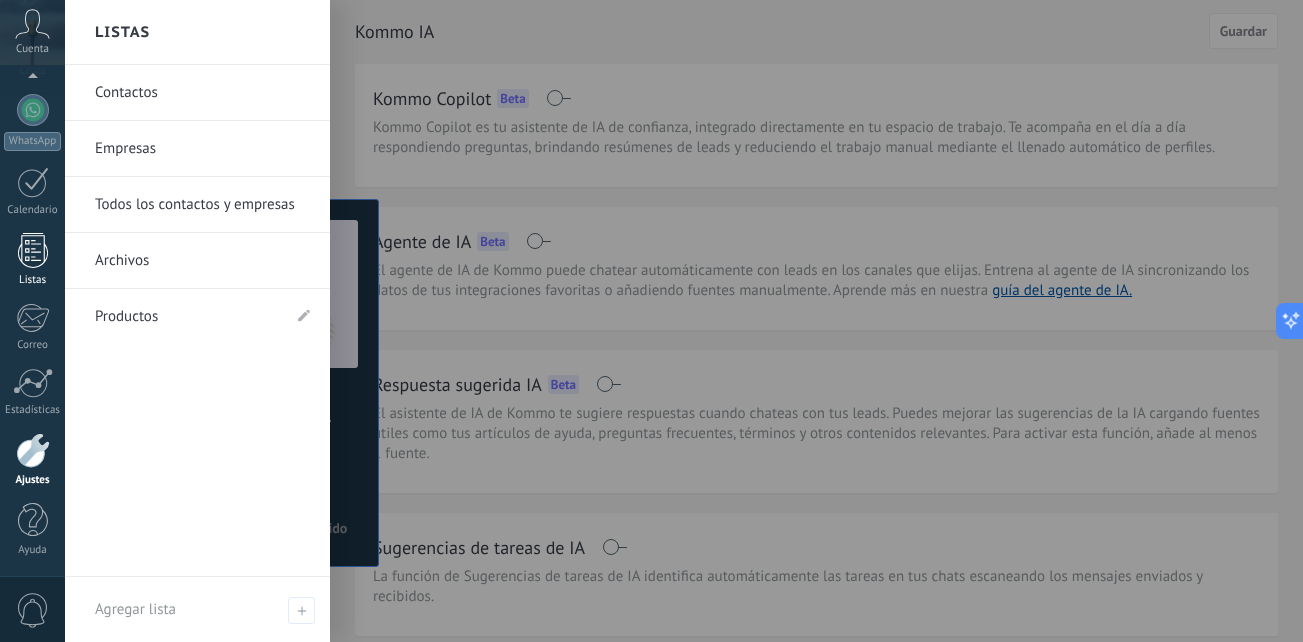 click at bounding box center [33, 250] 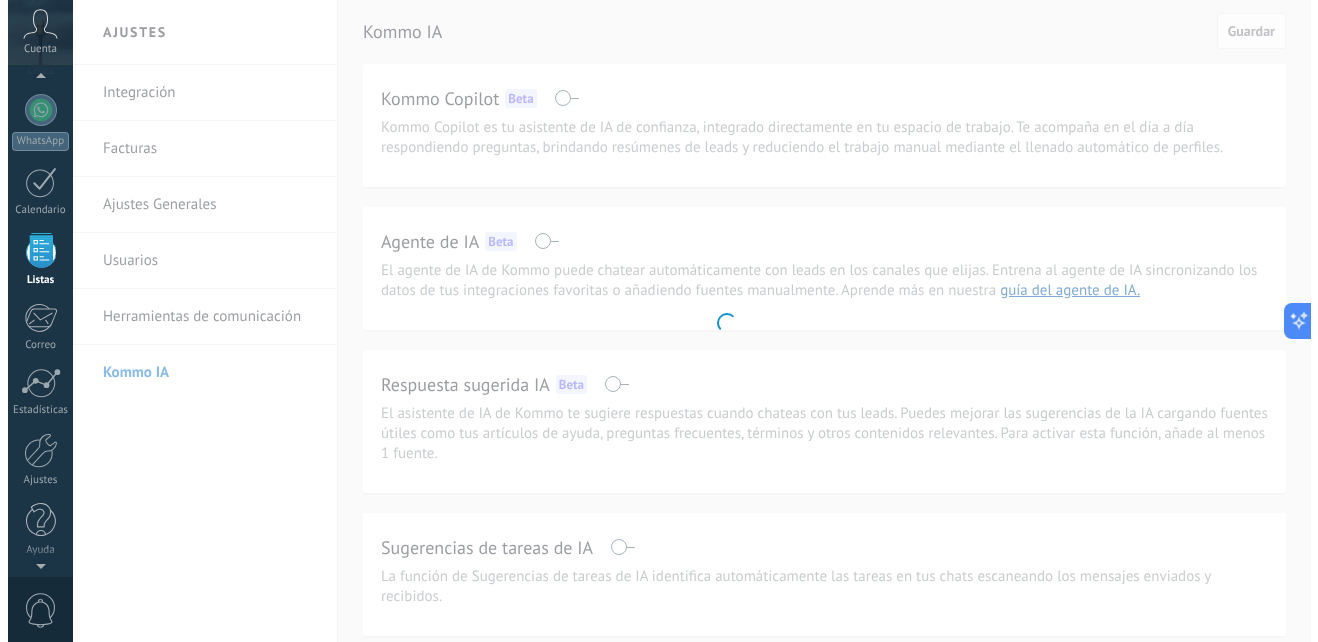 scroll, scrollTop: 124, scrollLeft: 0, axis: vertical 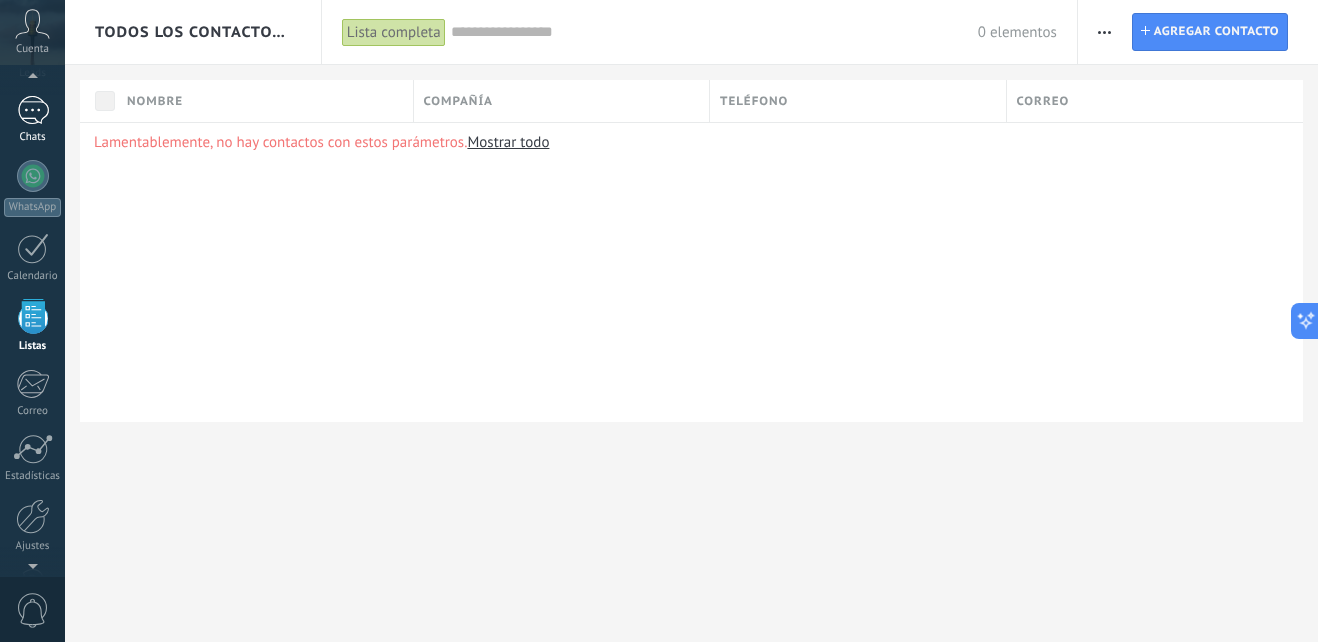 click at bounding box center [33, 110] 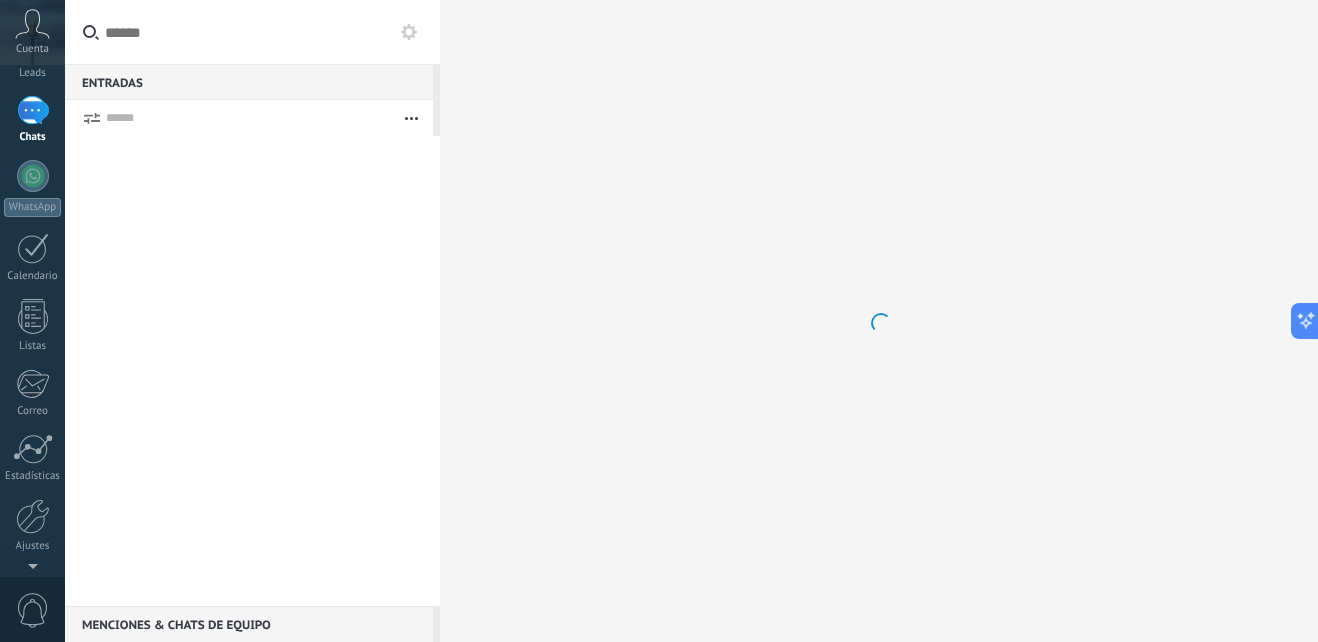 scroll, scrollTop: 0, scrollLeft: 0, axis: both 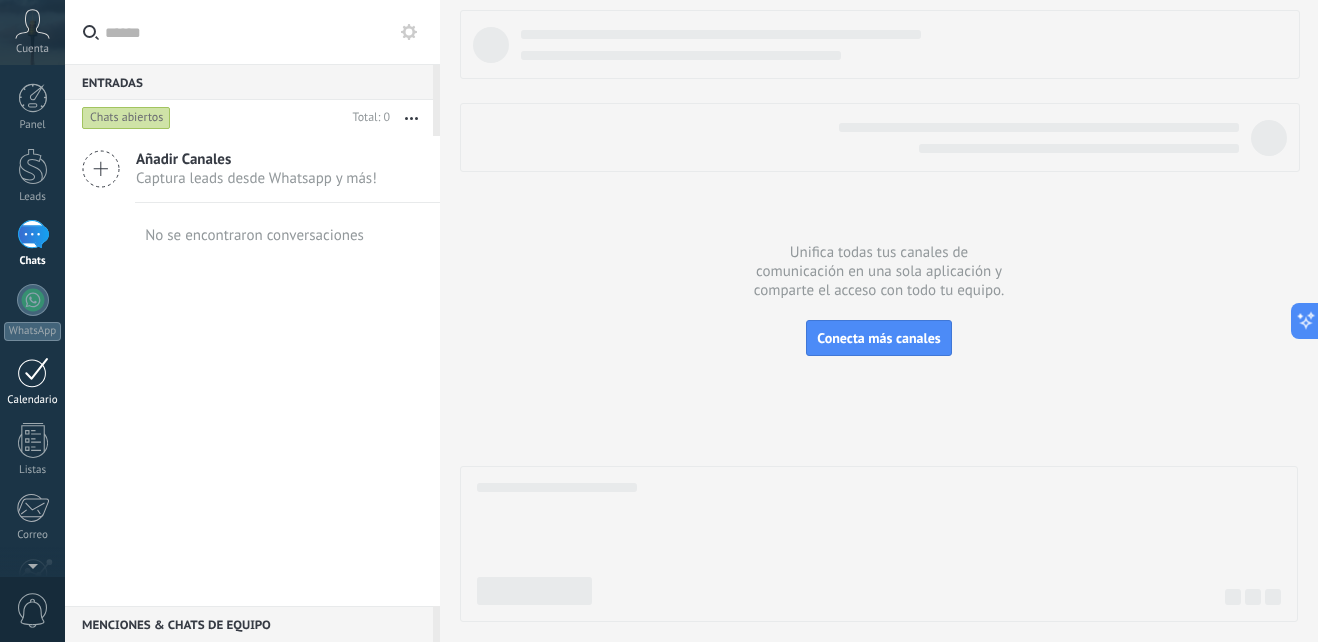 click at bounding box center (33, 372) 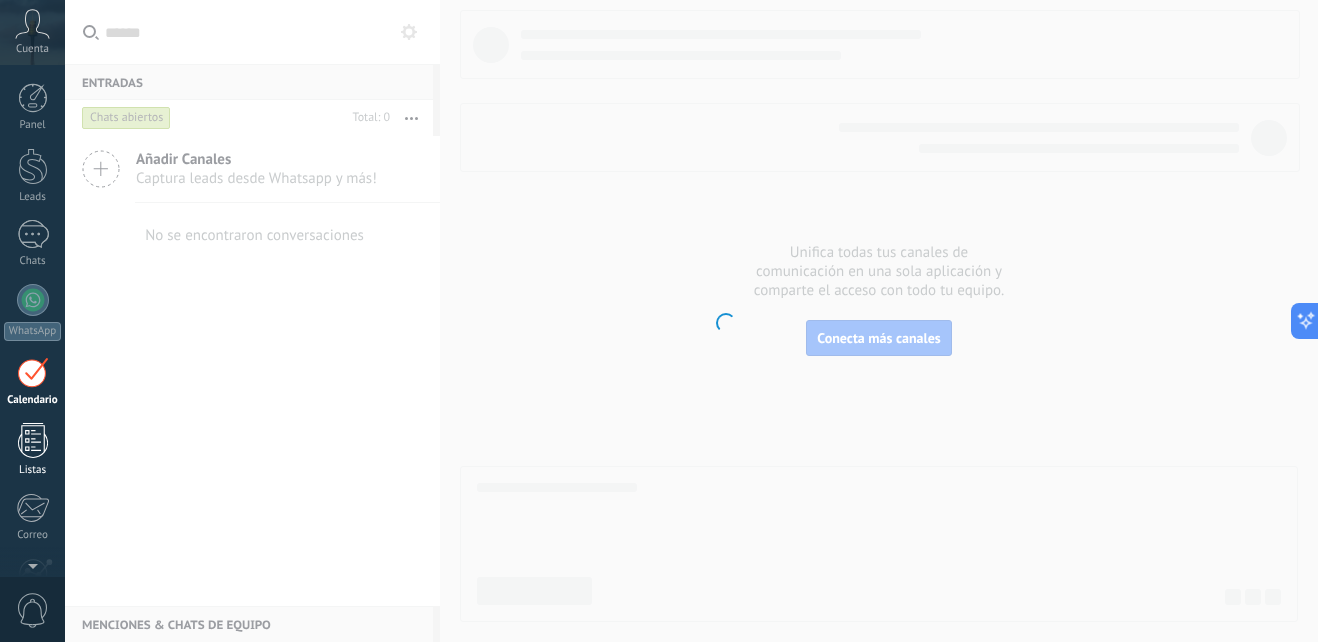 scroll, scrollTop: 58, scrollLeft: 0, axis: vertical 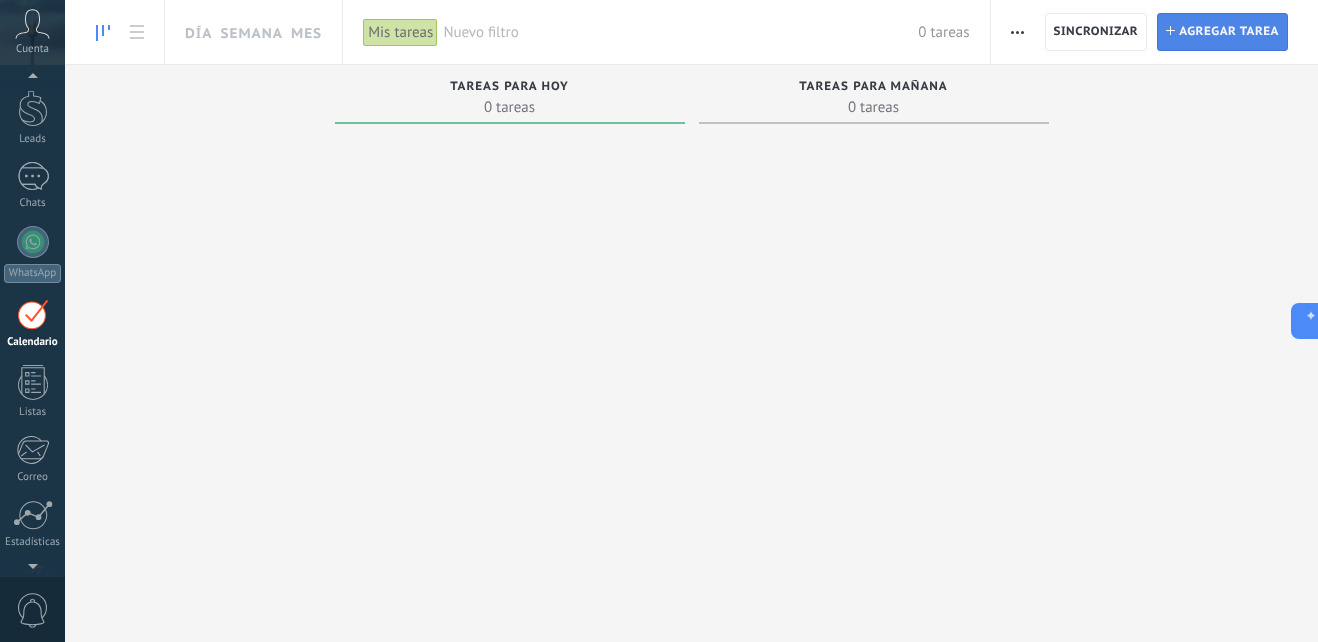 click on "Agregar tarea" at bounding box center [1229, 32] 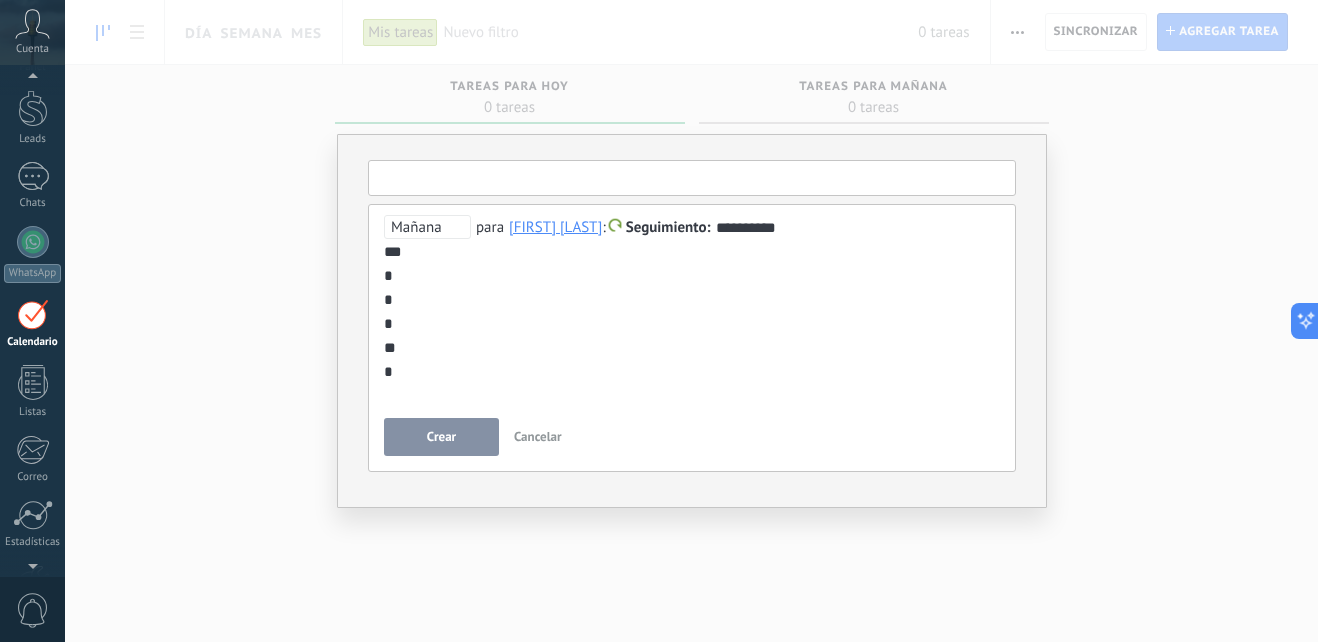 click at bounding box center (692, 178) 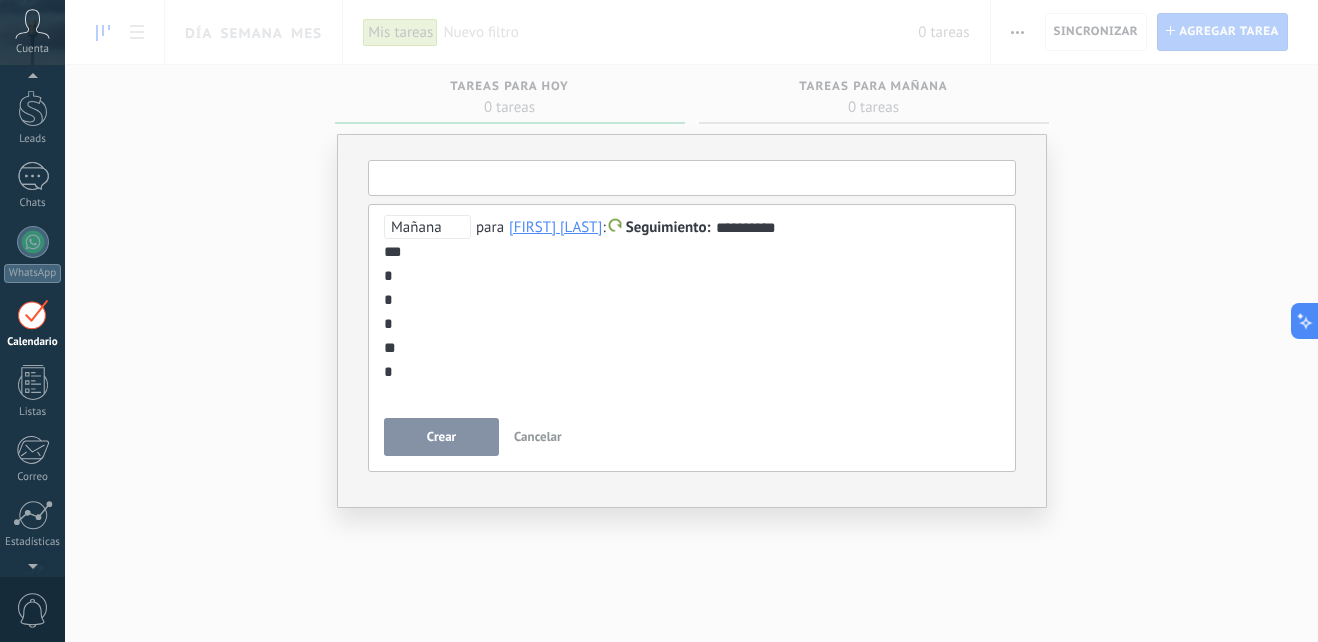 click at bounding box center (692, 178) 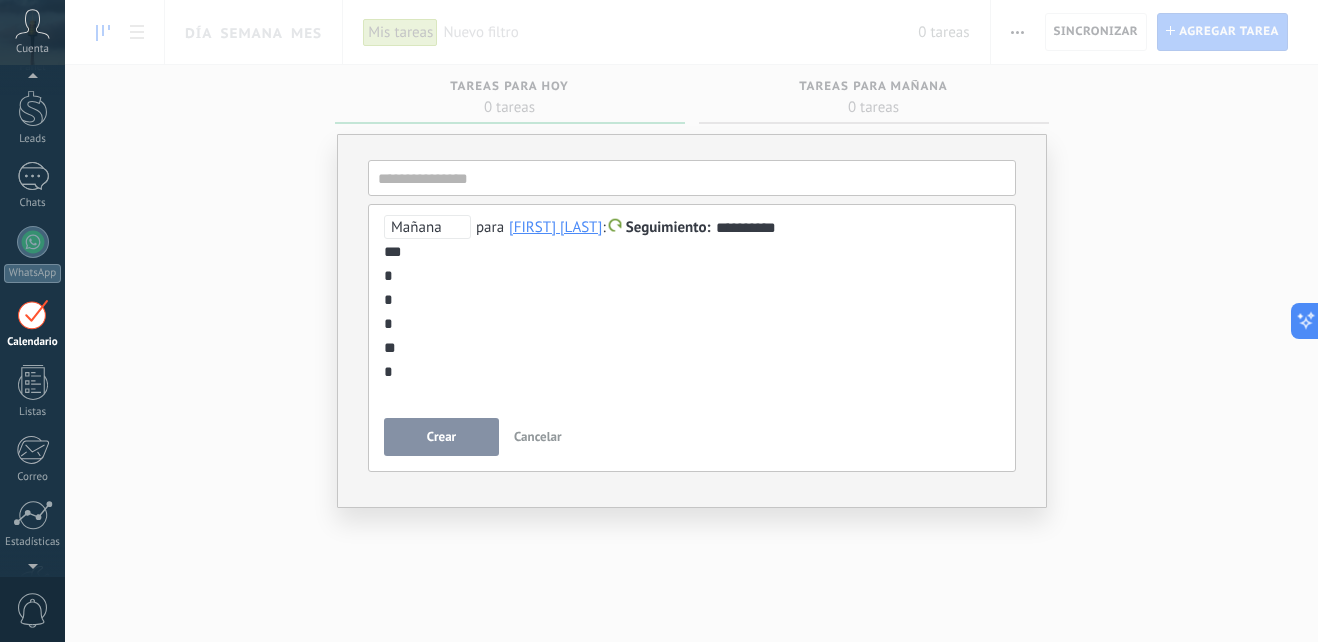 click on "Cancelar" at bounding box center (538, 436) 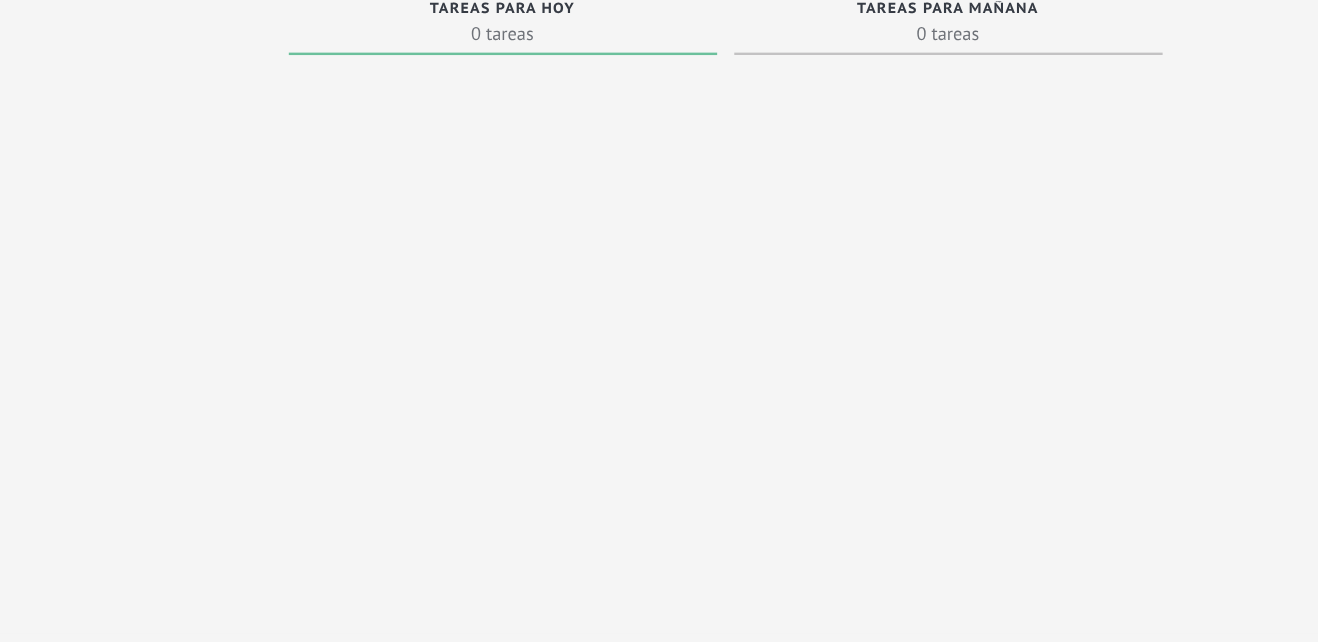 click on "Tareas completas 0 tareas Tareas caducadas 0 tareas Tareas para hoy 0 tareas Tareas para mañana 0 tareas Tareas para esta semana 0 tareas Tareas para la próxima semana 0 tareas Tareas para el mes 0 tareas Tareas para el futuro 0 tareas" at bounding box center [691, 289] 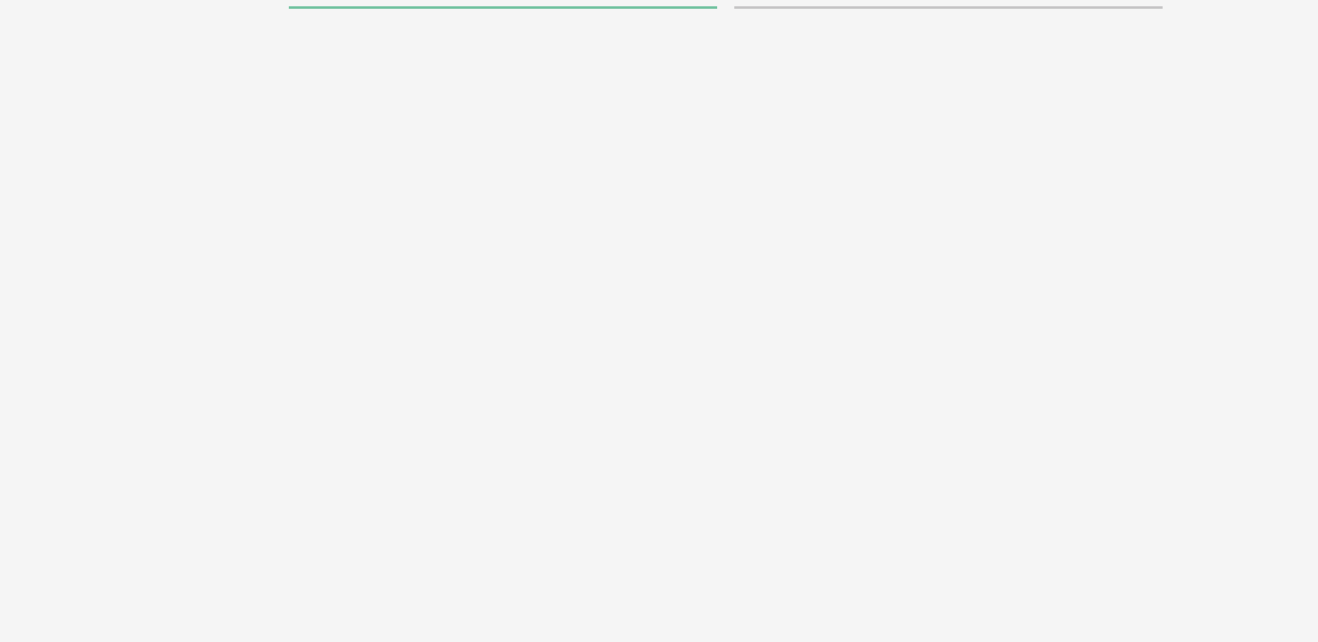 scroll, scrollTop: 0, scrollLeft: 0, axis: both 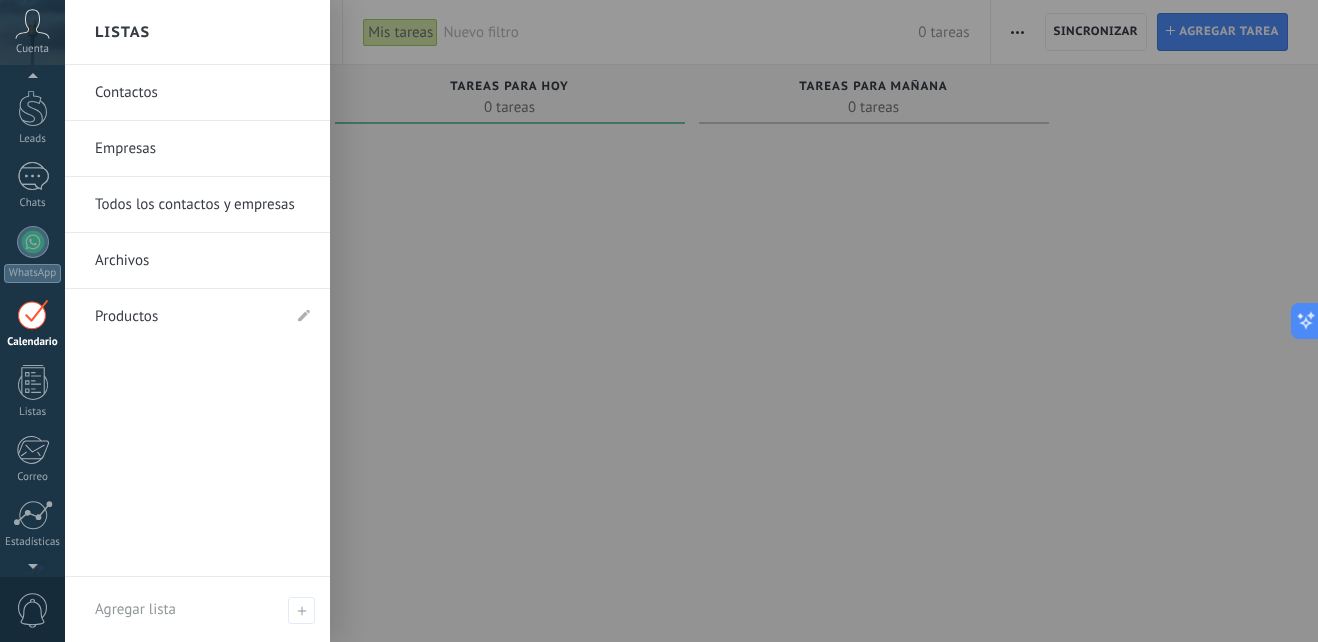 click on "Todos los contactos y empresas" at bounding box center [202, 205] 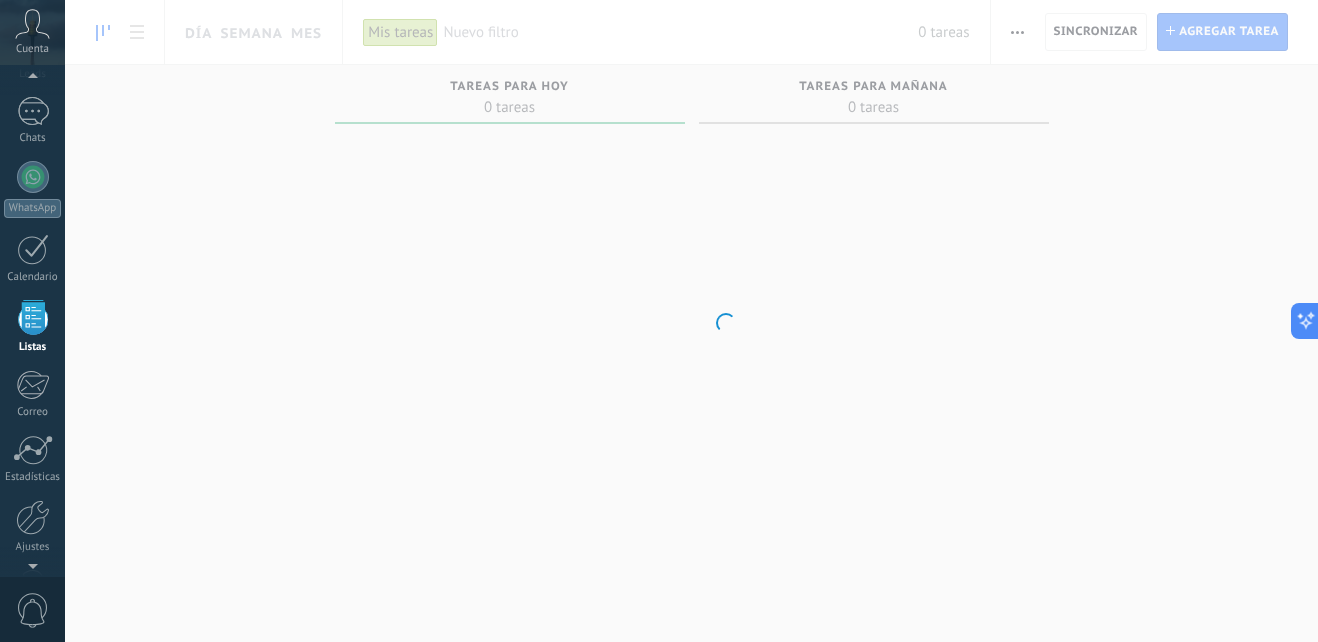 scroll, scrollTop: 124, scrollLeft: 0, axis: vertical 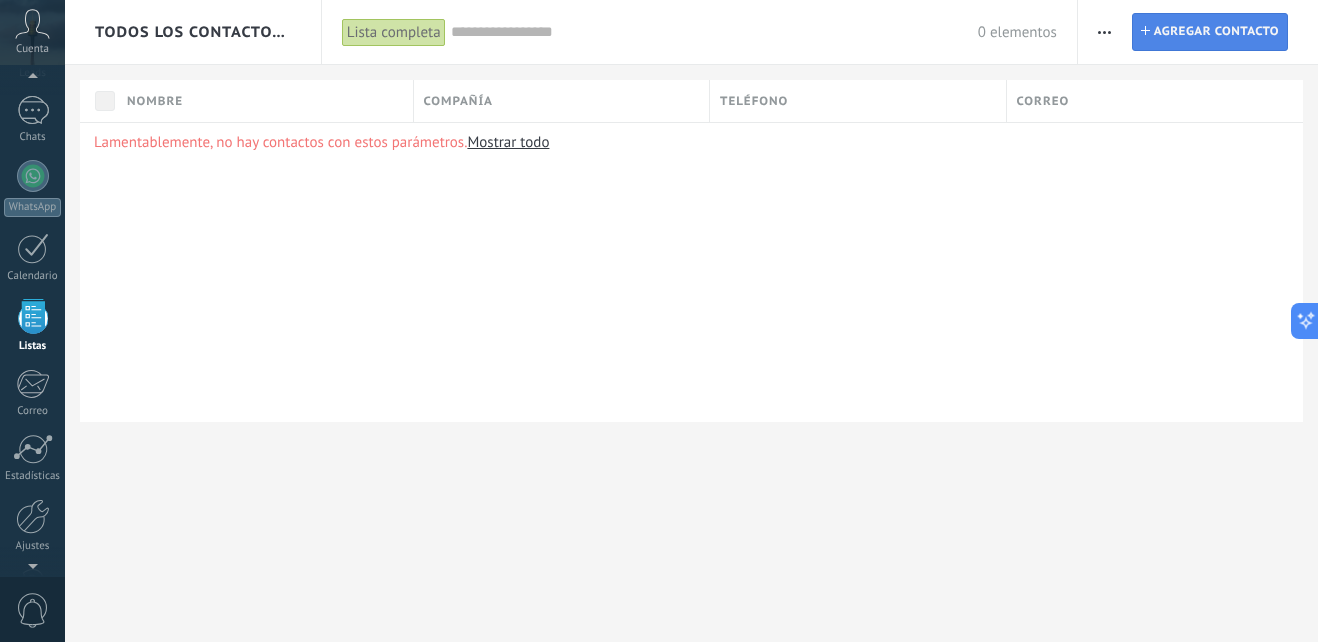 click on "Agregar contacto" at bounding box center (1216, 32) 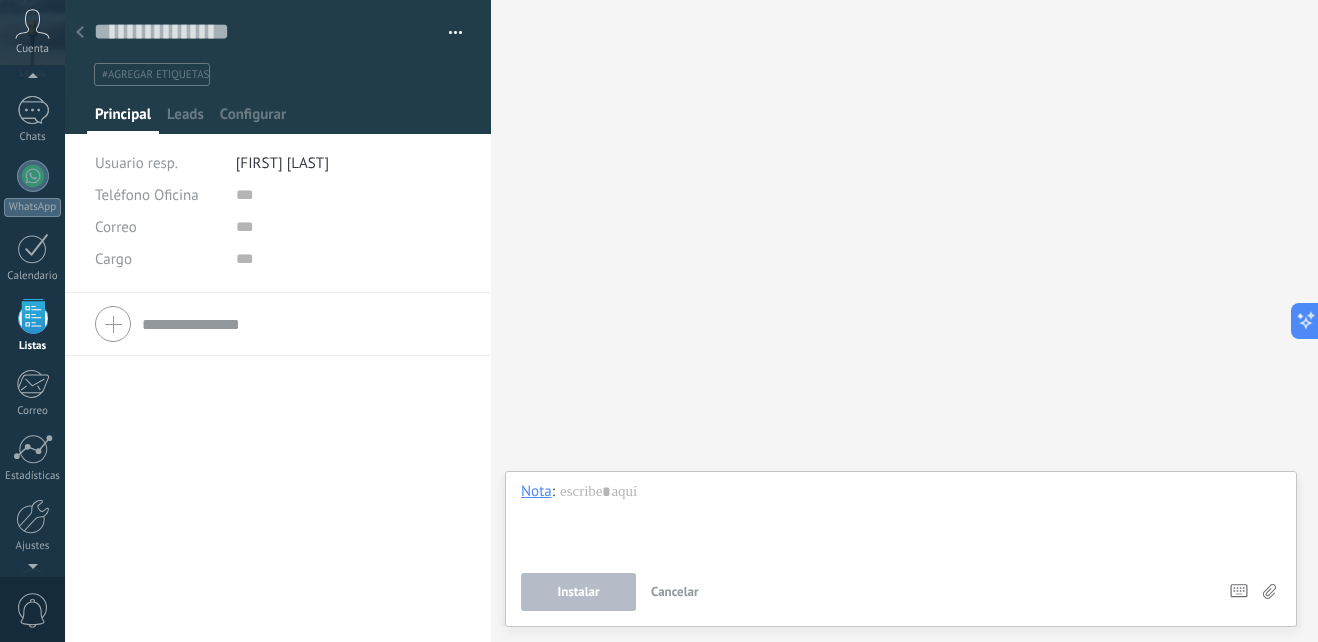 click on "Buscar Carga más Participantes:" at bounding box center (904, 321) 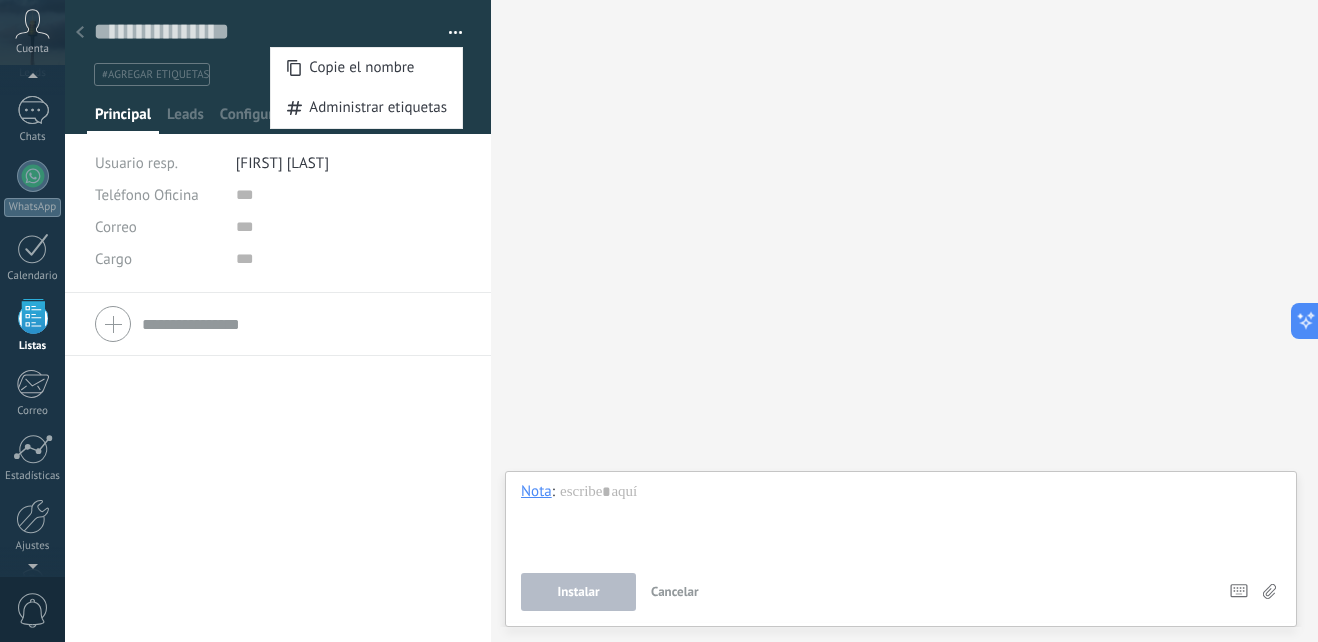 click on "Buscar Carga más Participantes:" at bounding box center [904, 321] 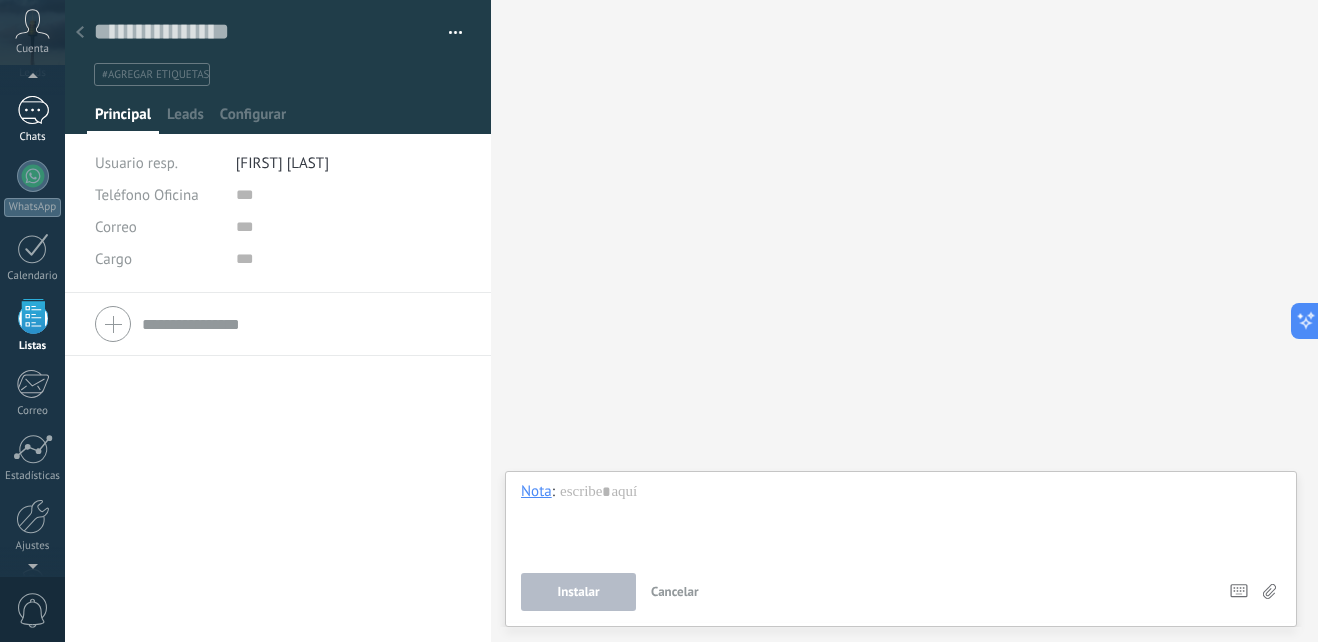 click at bounding box center (33, 110) 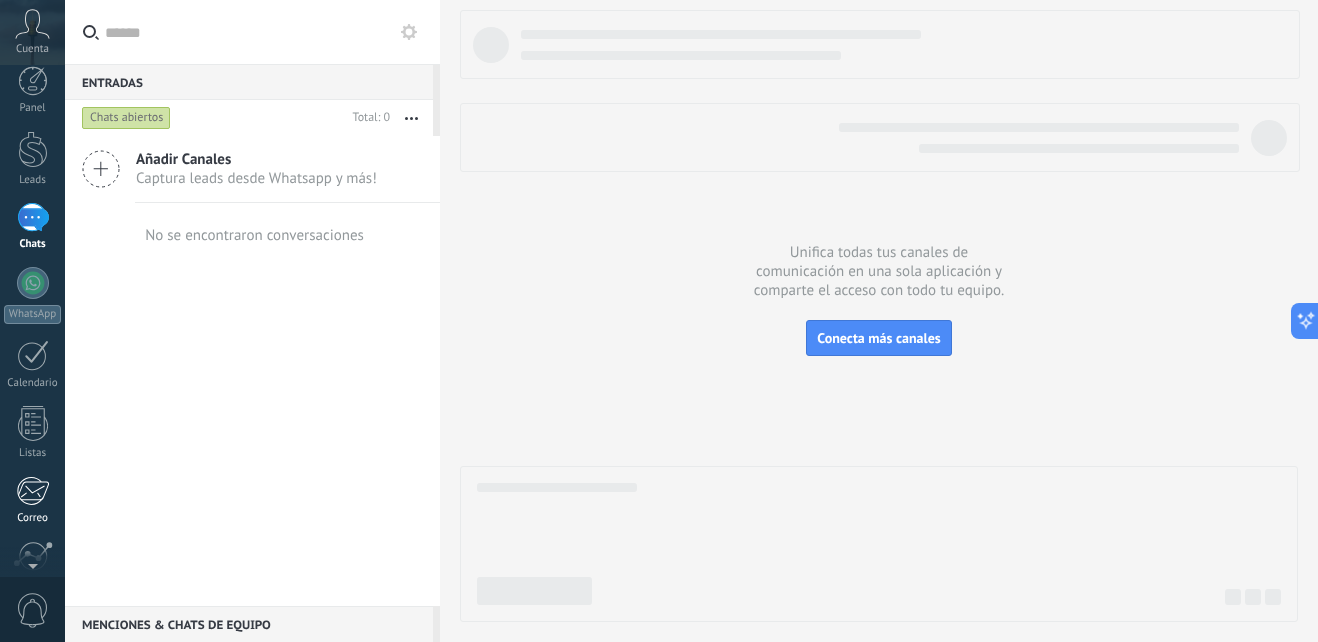 scroll, scrollTop: 0, scrollLeft: 0, axis: both 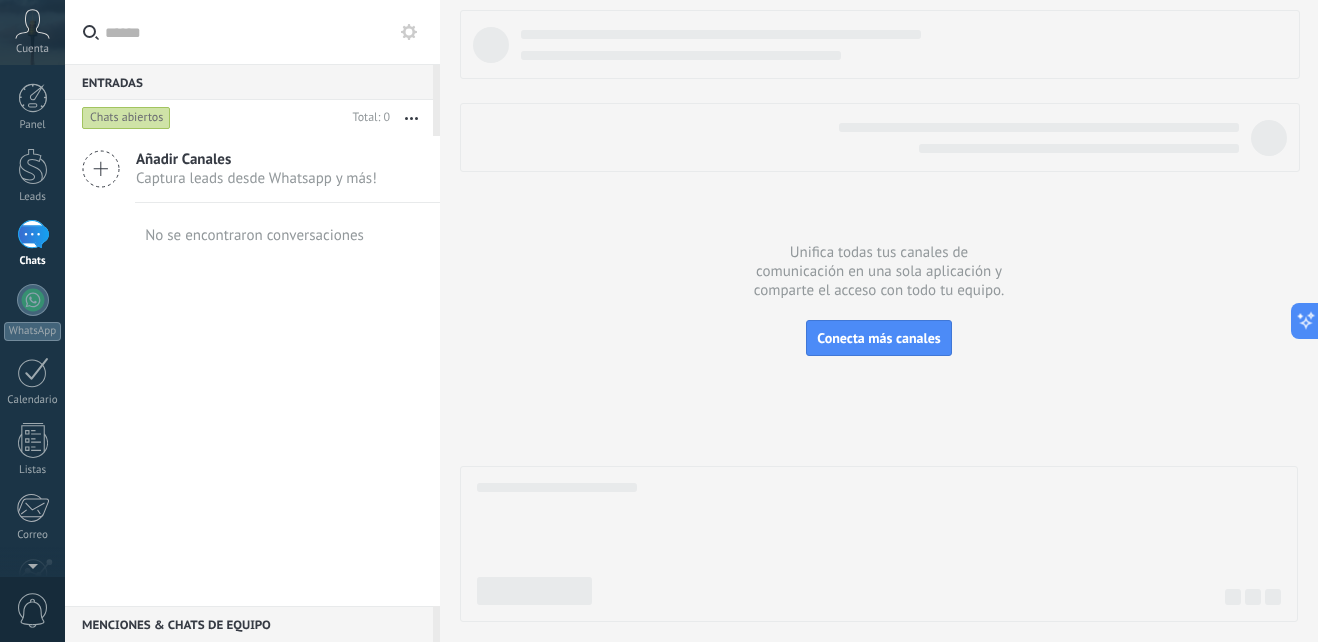 click at bounding box center [32, 24] 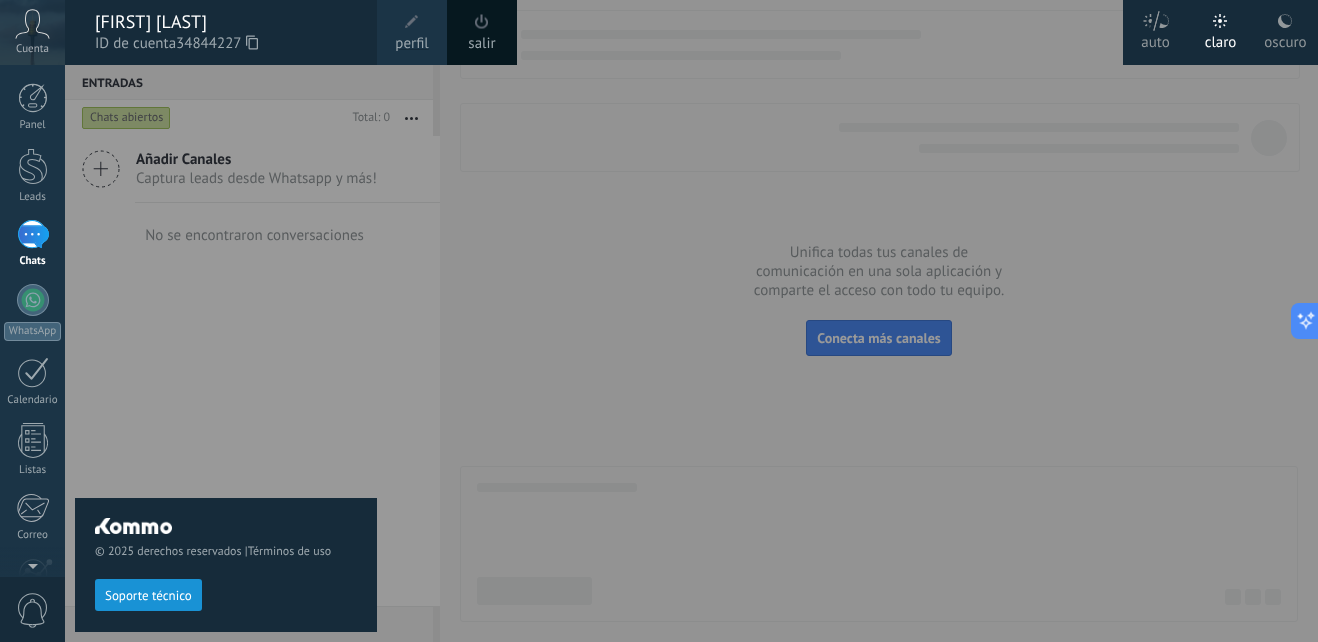 click at bounding box center (724, 321) 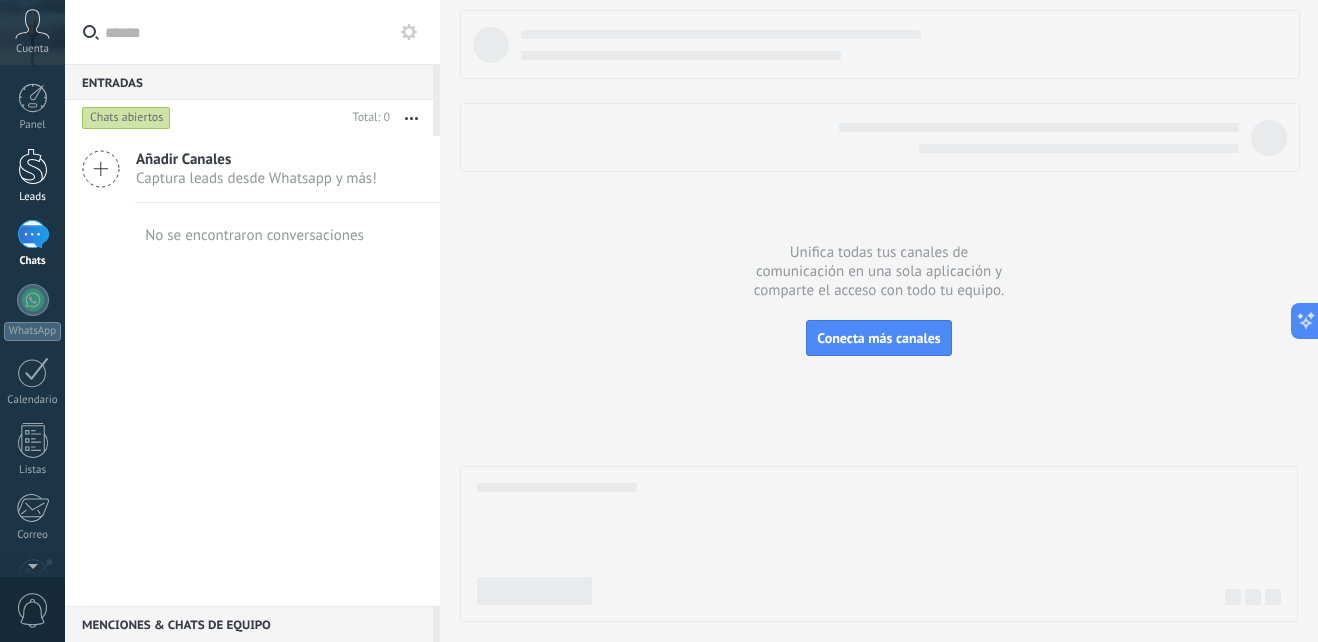 click at bounding box center [33, 166] 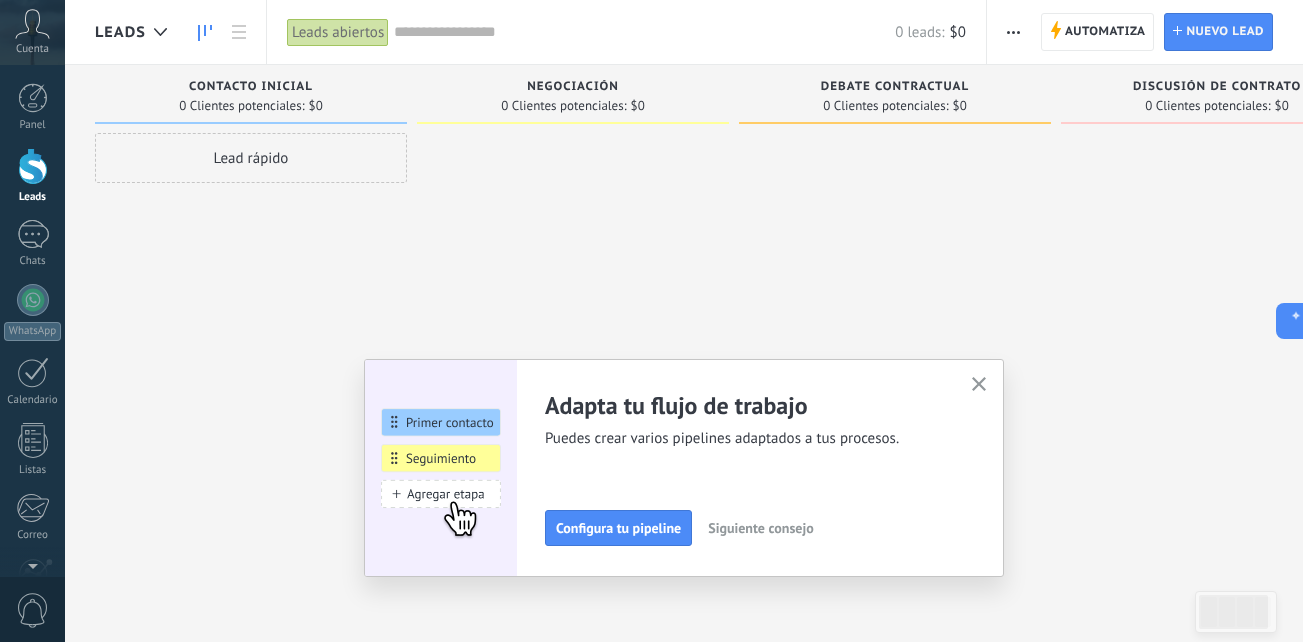 click at bounding box center [979, 385] 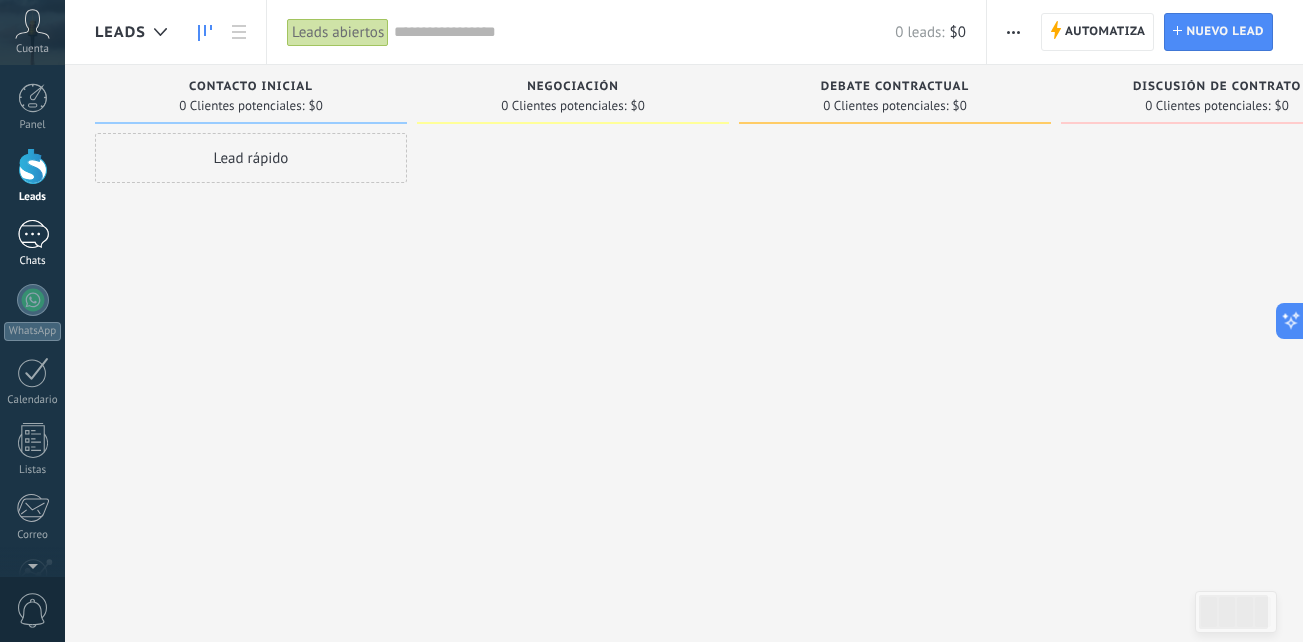 click at bounding box center (33, 234) 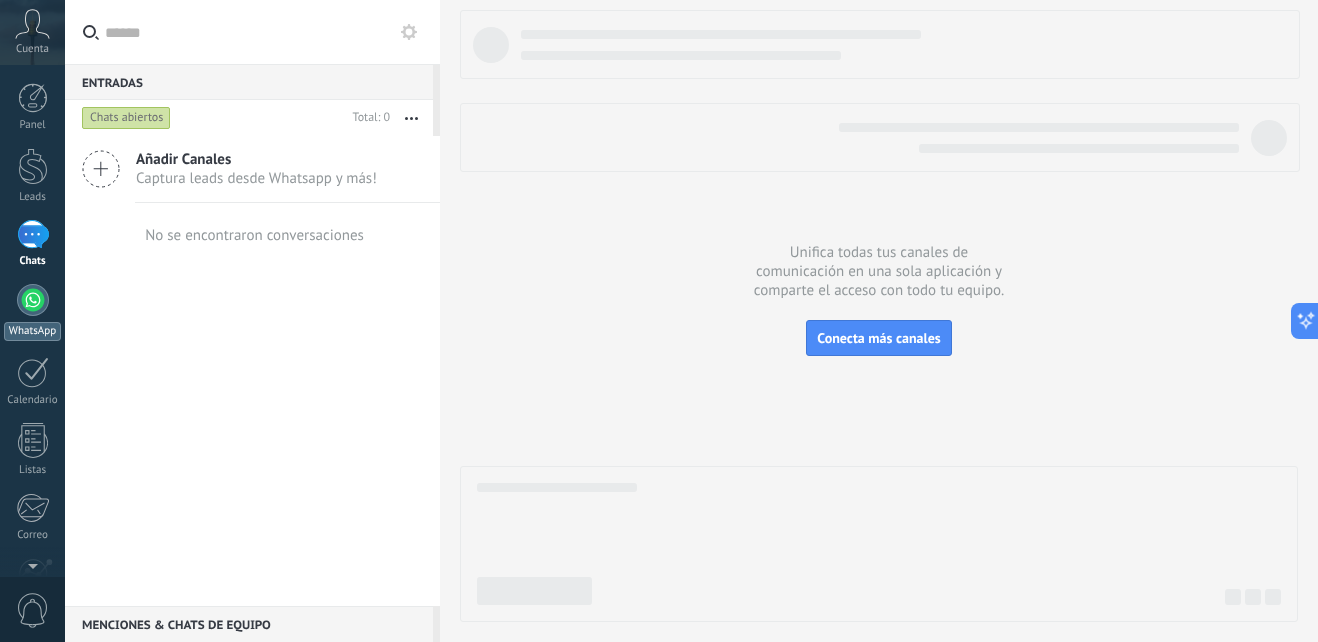 click at bounding box center [33, 300] 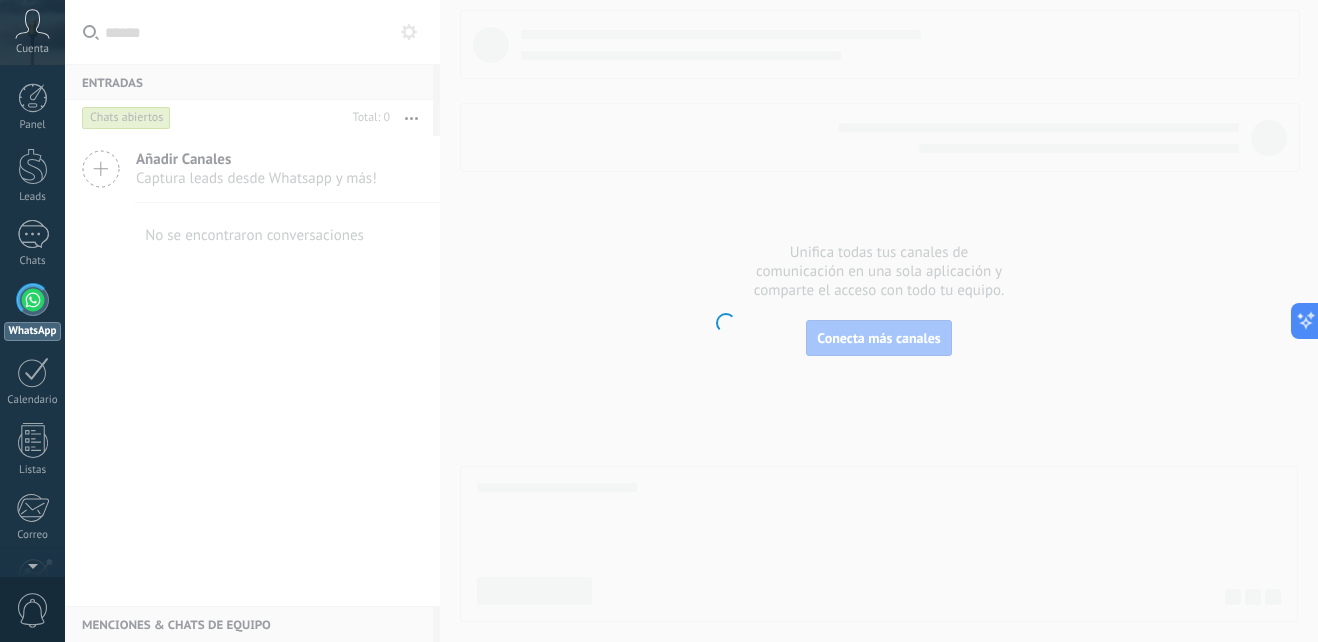 click at bounding box center [33, 300] 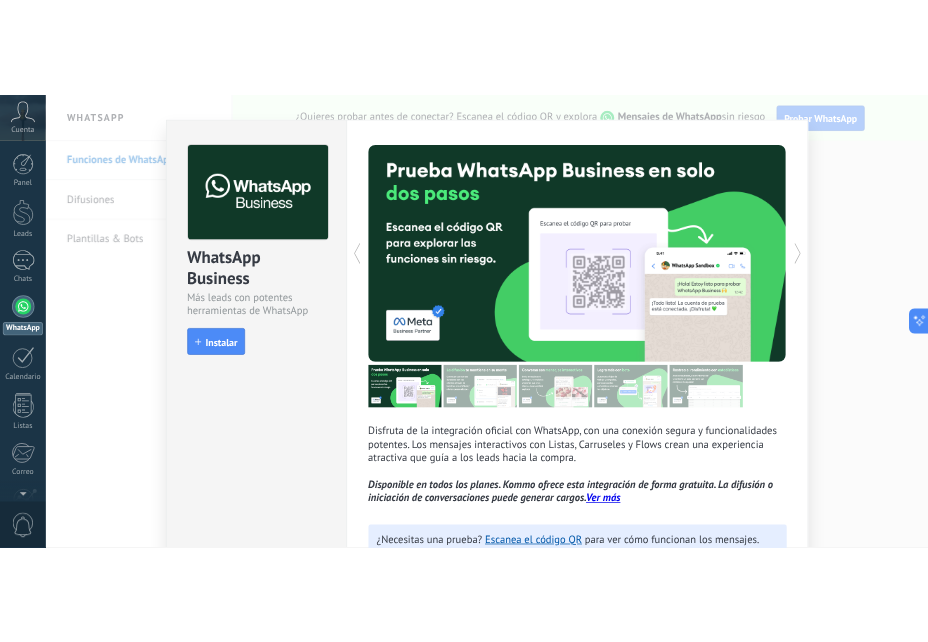 scroll, scrollTop: 31, scrollLeft: 0, axis: vertical 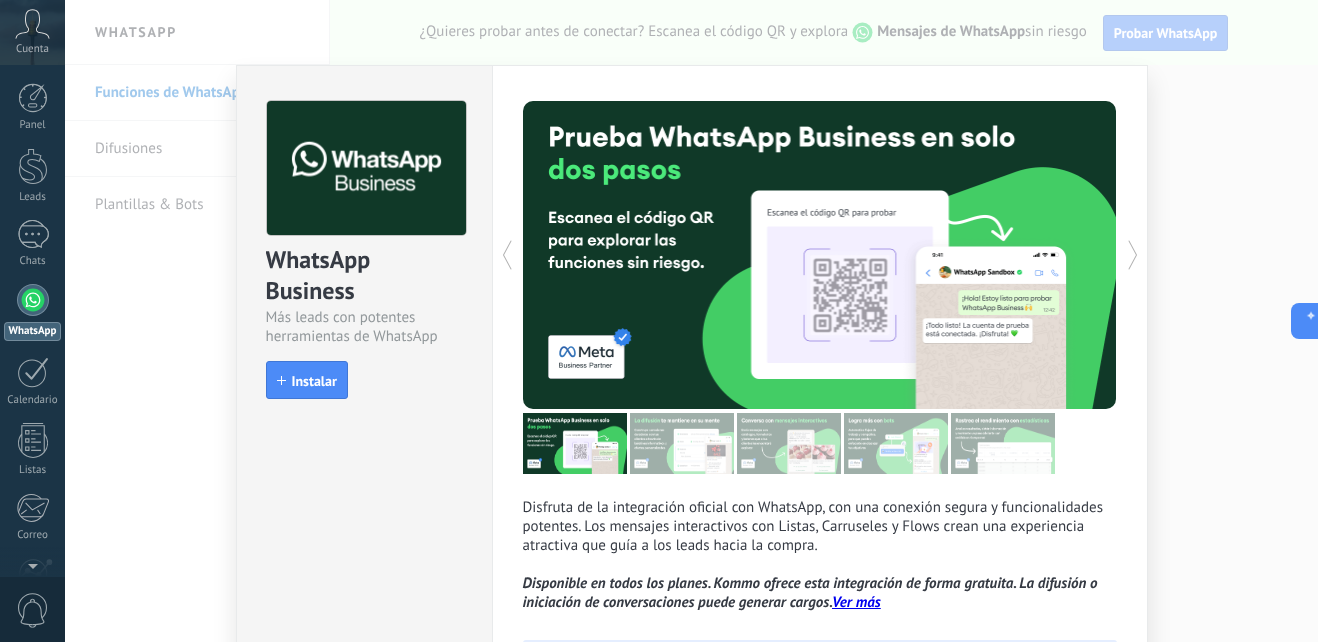 click on "install Instalar" at bounding box center (364, 380) 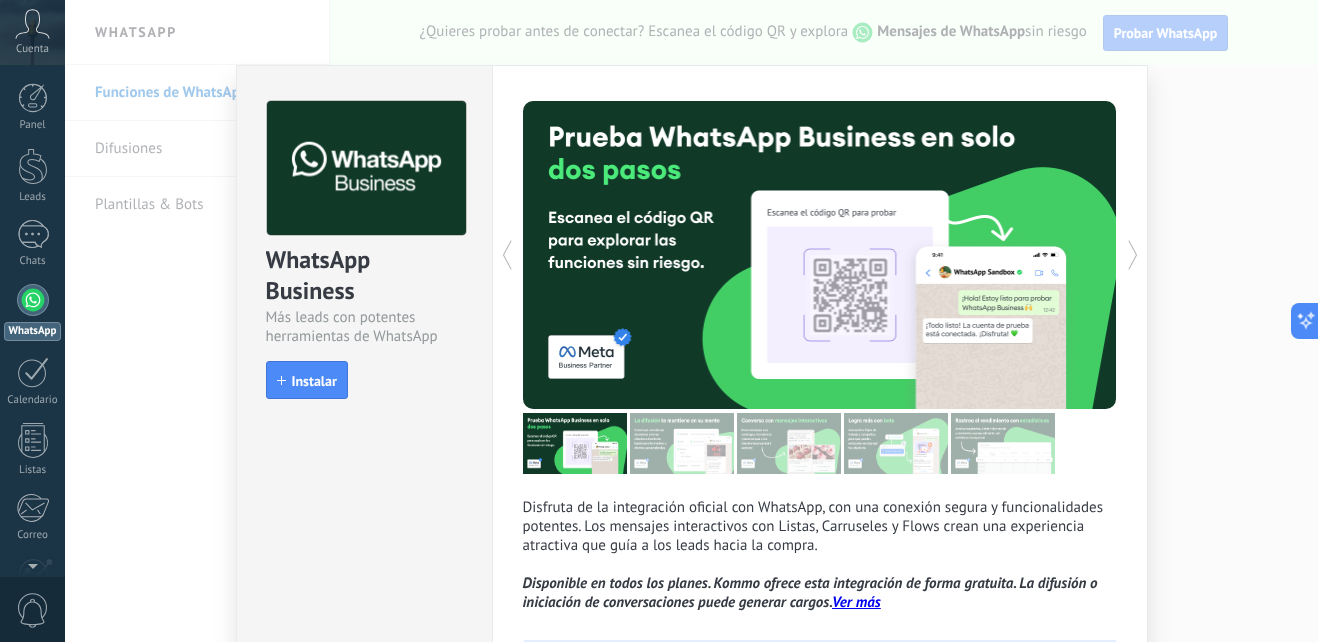 click on "WhatsApp Business Más leads con potentes herramientas de WhatsApp install Instalar Disfruta de la integración oficial con WhatsApp, con una conexión segura y funcionalidades potentes. Los mensajes interactivos con Listas, Carruseles y Flows crean una experiencia atractiva que guía a los leads hacia la compra.    Disponible en todos los planes. Kommo ofrece esta integración de forma gratuita. La difusión o iniciación de conversaciones puede generar cargos.  Ver más más ¿Necesitas una prueba?   Escanea el código QR   para ver cómo funcionan los mensajes." at bounding box center (691, 321) 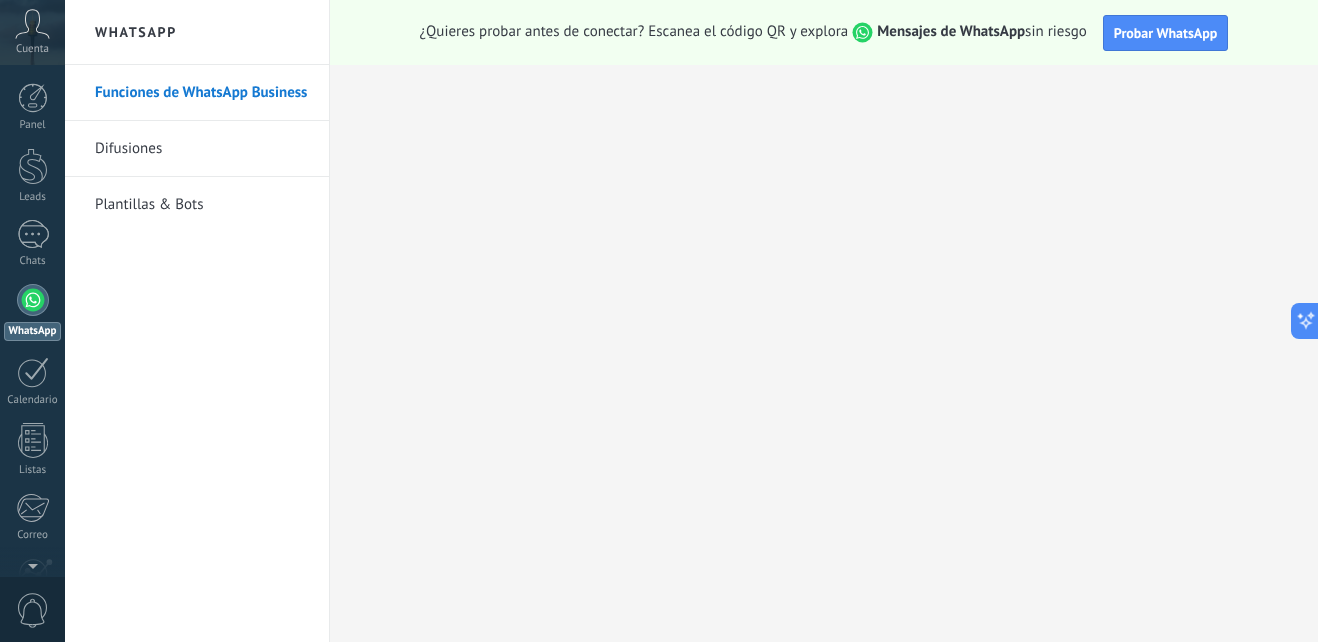 click on "Difusiones" at bounding box center (202, 149) 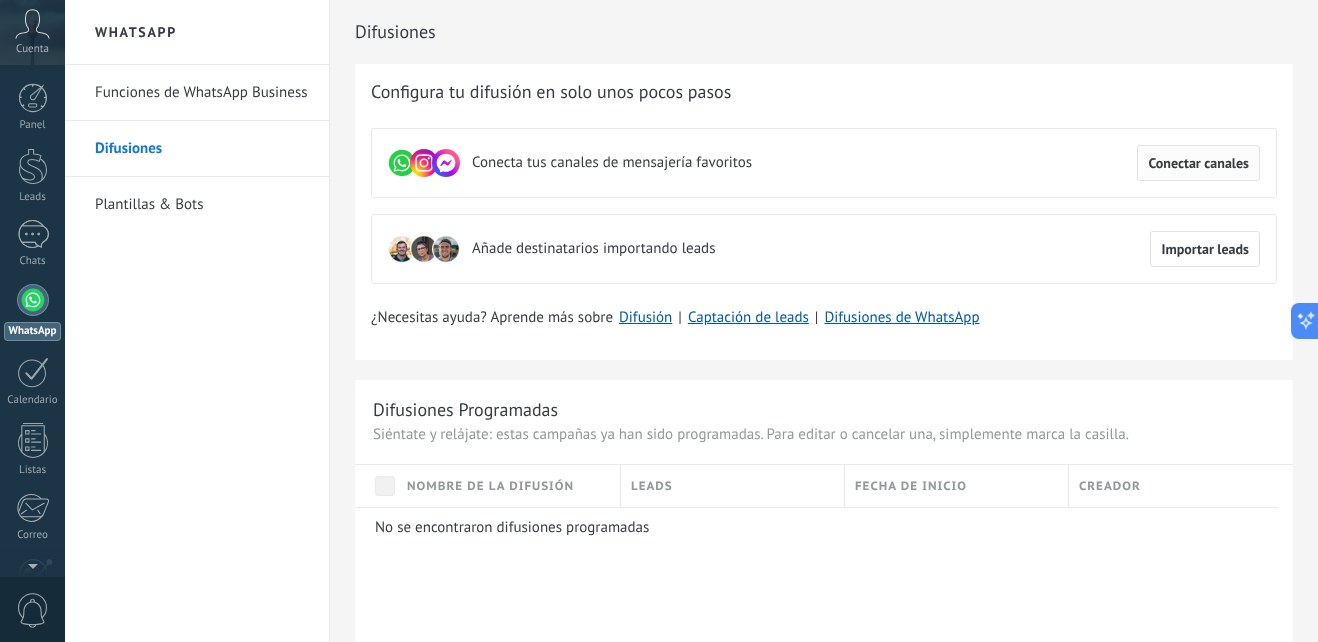 click on "Conectar canales" at bounding box center (1198, 163) 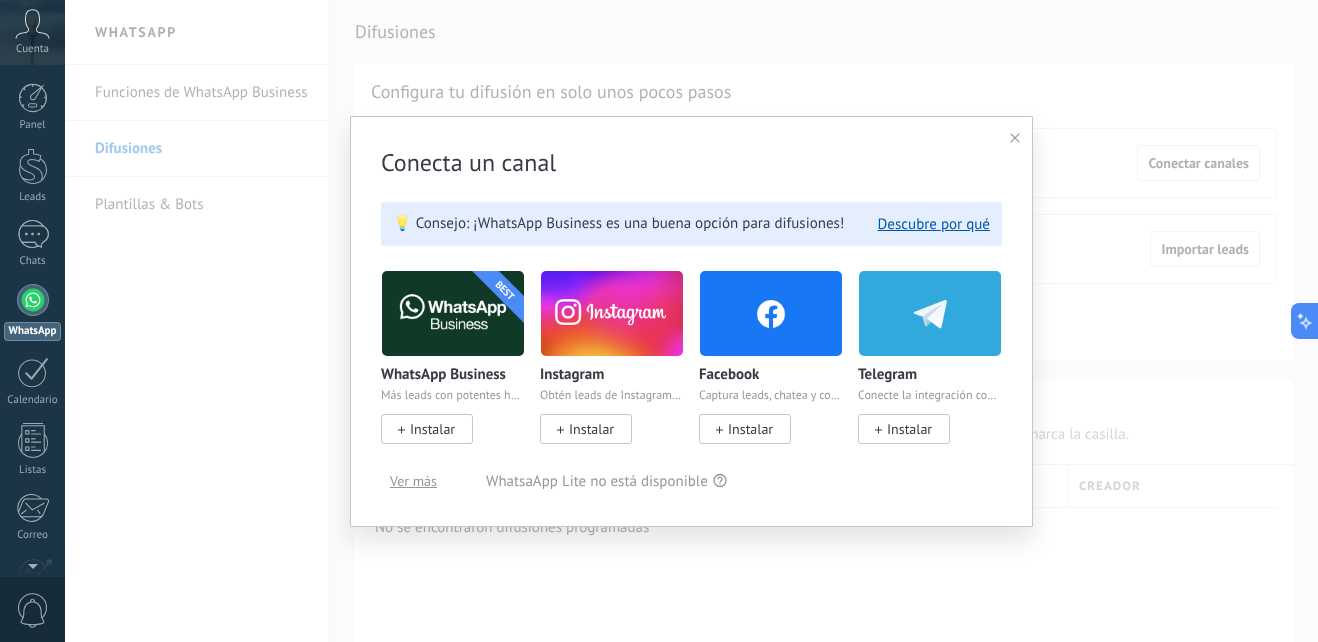 click on "Instalar" at bounding box center (432, 429) 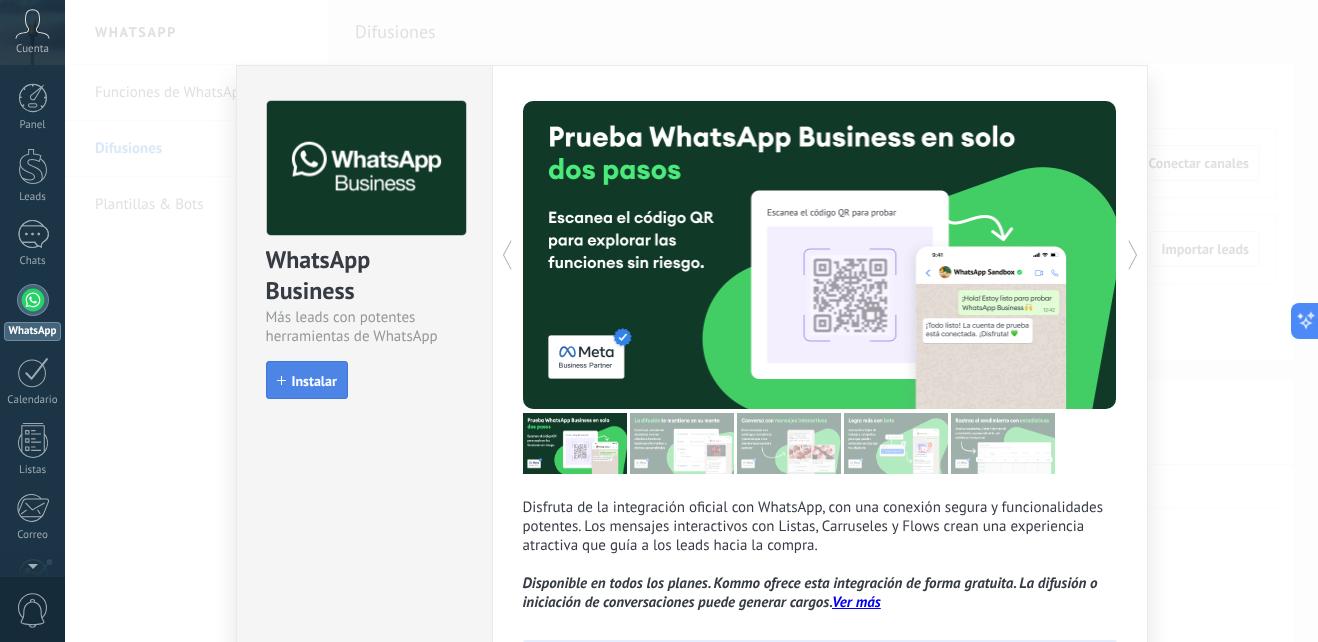 click on "Instalar" at bounding box center (307, 380) 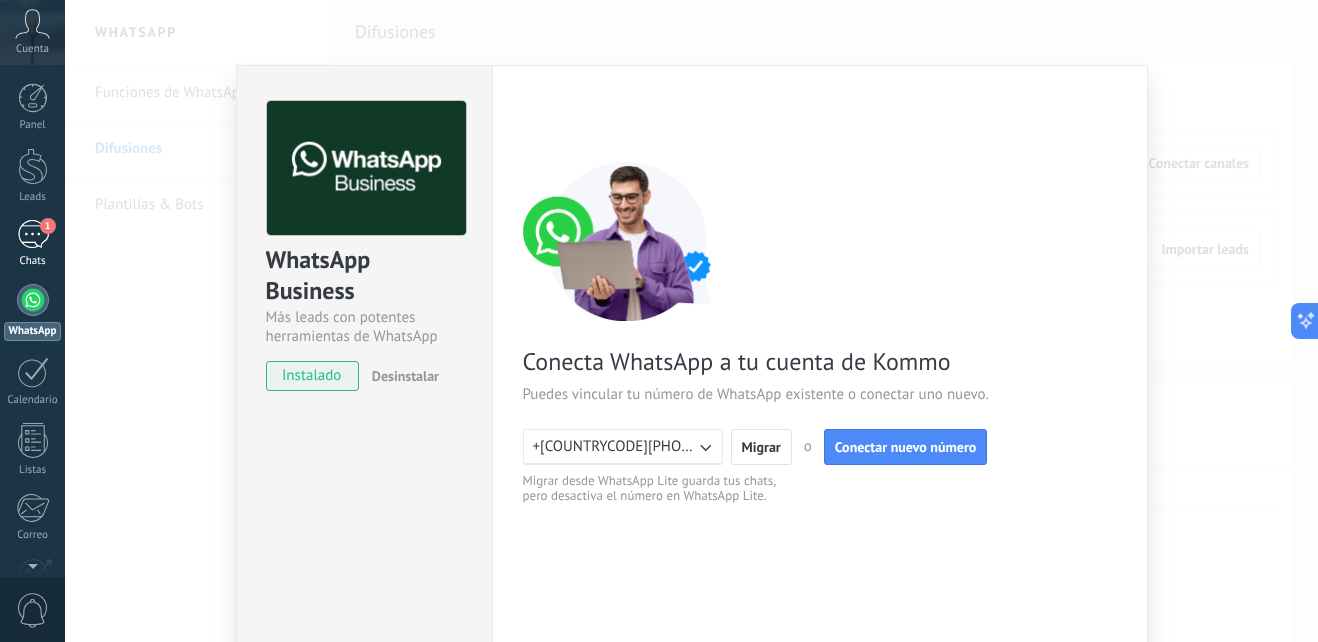 click on "1" at bounding box center [48, 226] 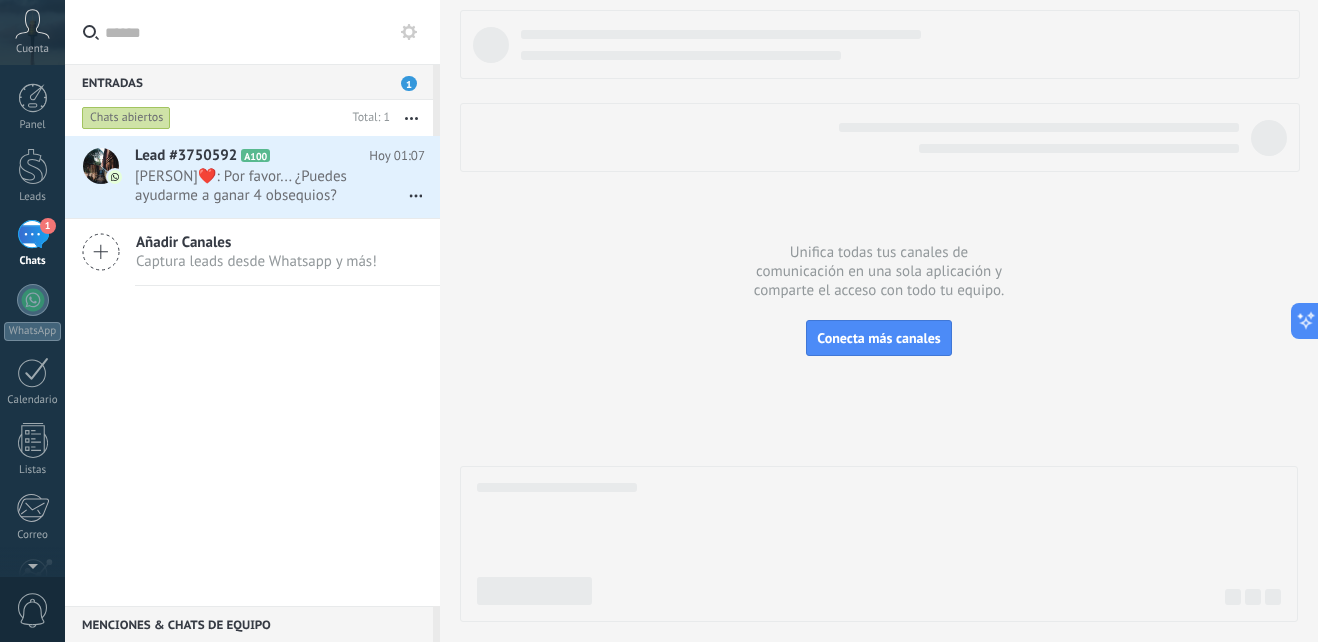click at bounding box center [101, 252] 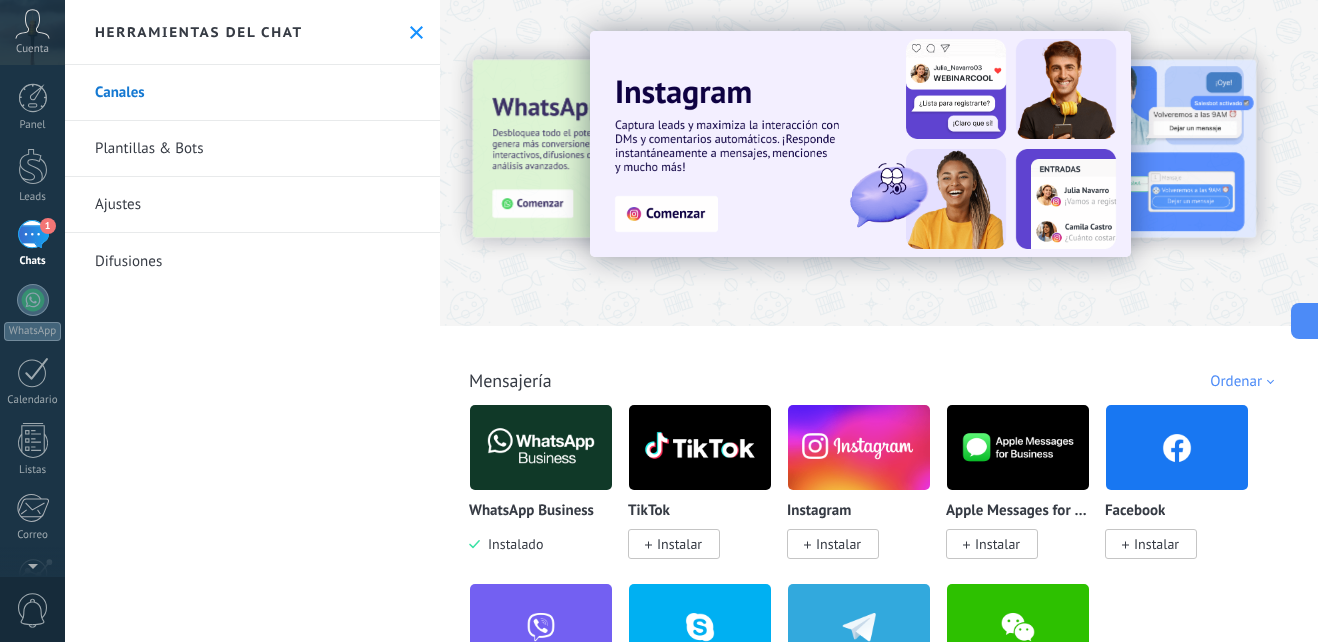 click on "Herramientas del chat" at bounding box center (252, 32) 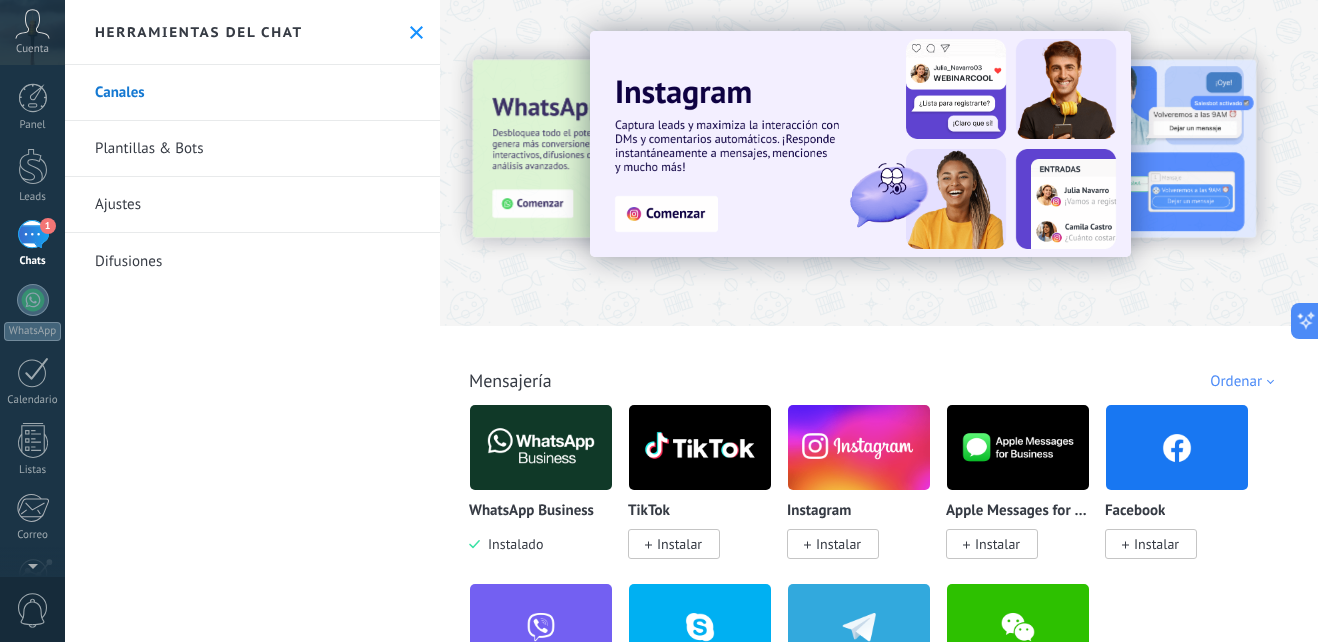 click at bounding box center [416, 32] 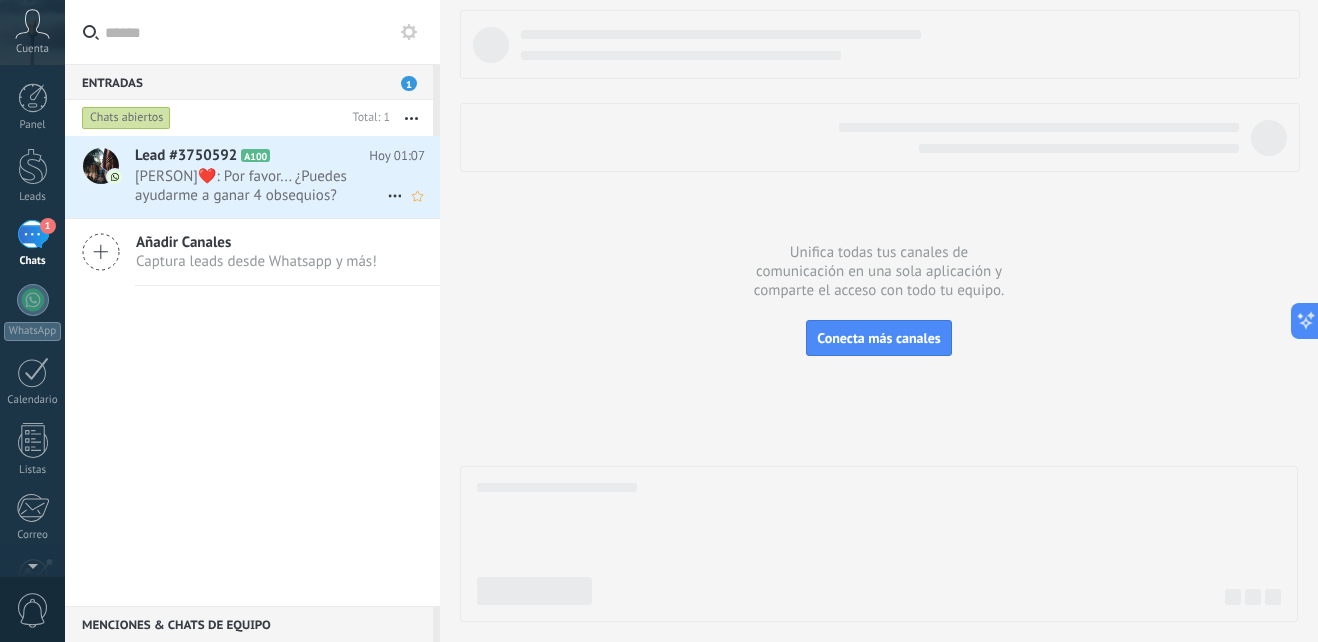 click on "[PERSON]❤️: Por favor... ¿Puedes ayudarme a ganar 4 obsequios? Absolutamente sí
https://temu.com/s/EfZH9hRMNWjnWv" at bounding box center [261, 186] 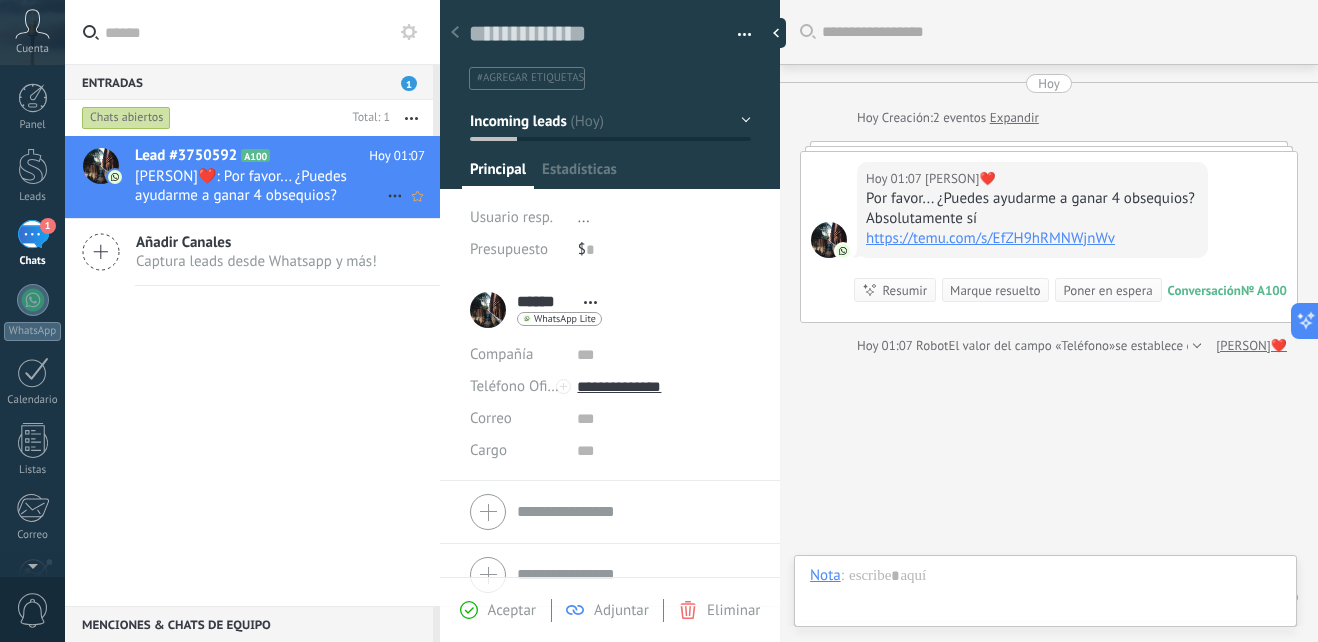scroll, scrollTop: 63, scrollLeft: 0, axis: vertical 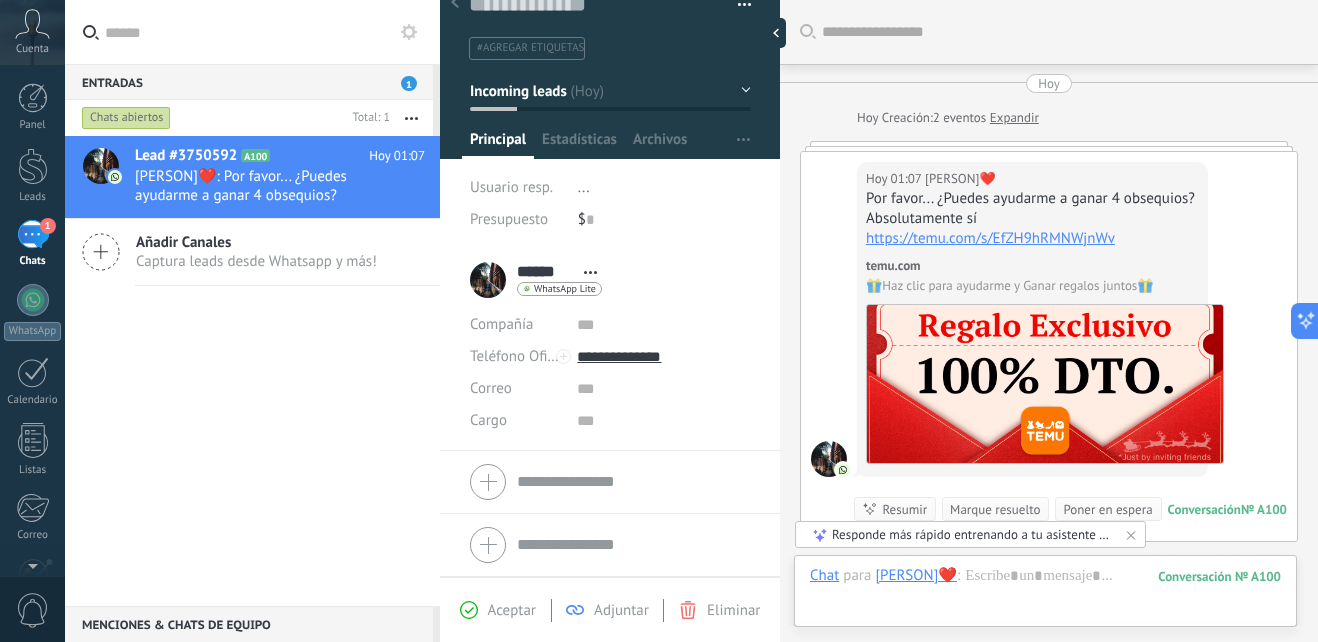 click on "1" at bounding box center [409, 83] 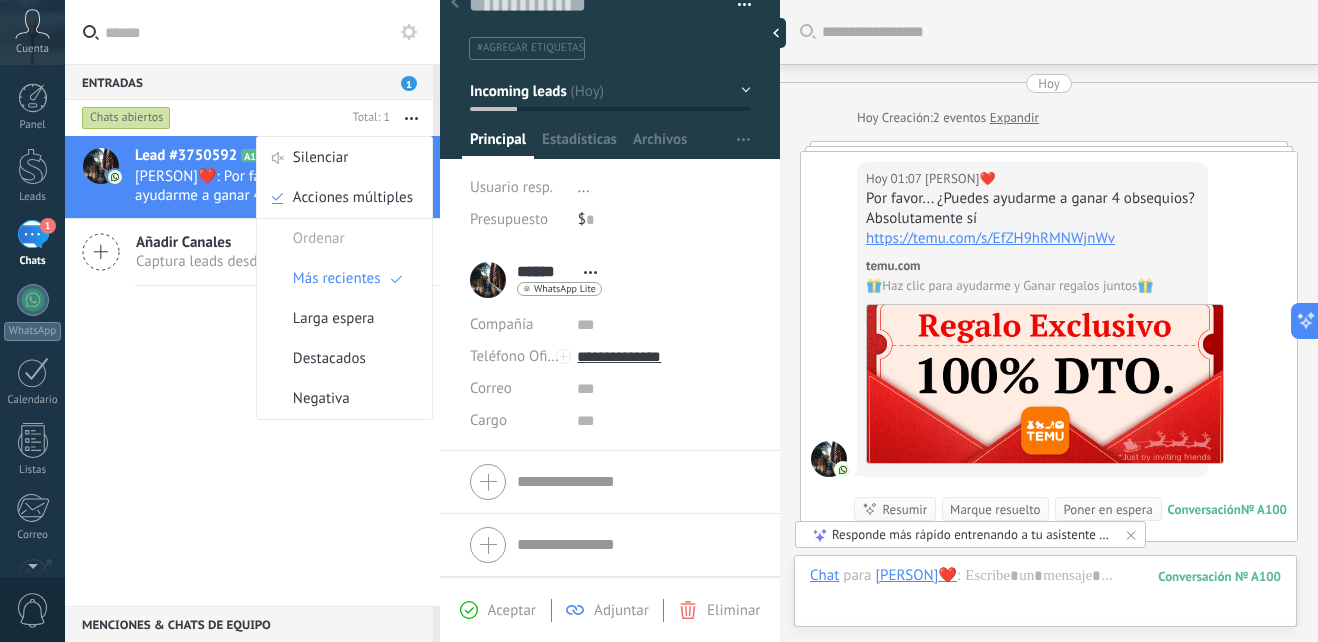 click on "Lead #3750592
A100
Hoy 01:07
[PERSON]❤️: Por favor... ¿Puedes ayudarme a ganar 4 obsequios? Absolutamente sí
https://temu.com/s/EfZH9hRMNWjnWv
Añadir Canales
Captura leads desde Whatsapp y más!" at bounding box center [0, 0] 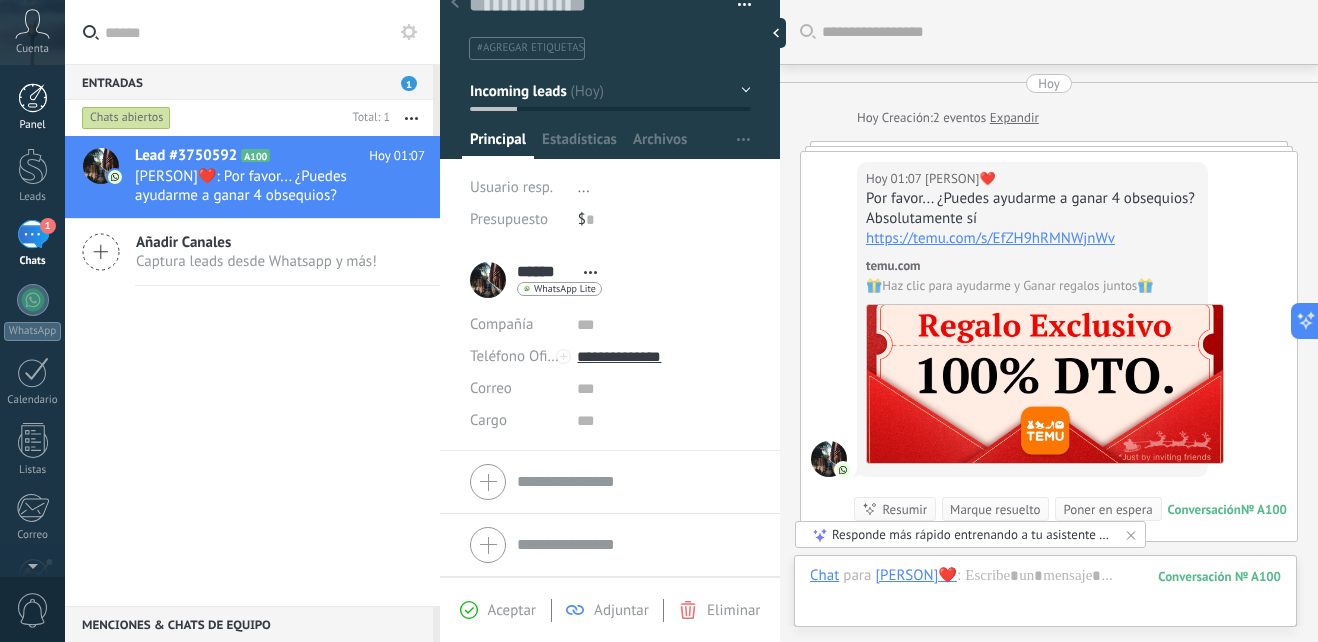 click at bounding box center (33, 98) 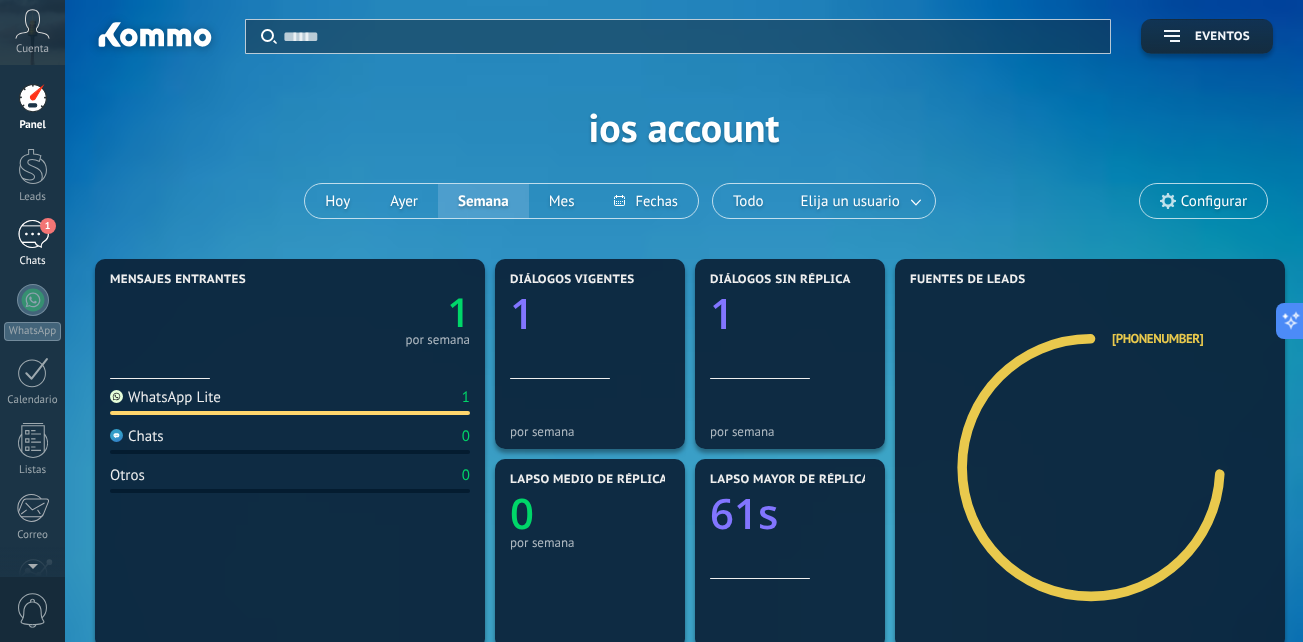 click on "1" at bounding box center [33, 234] 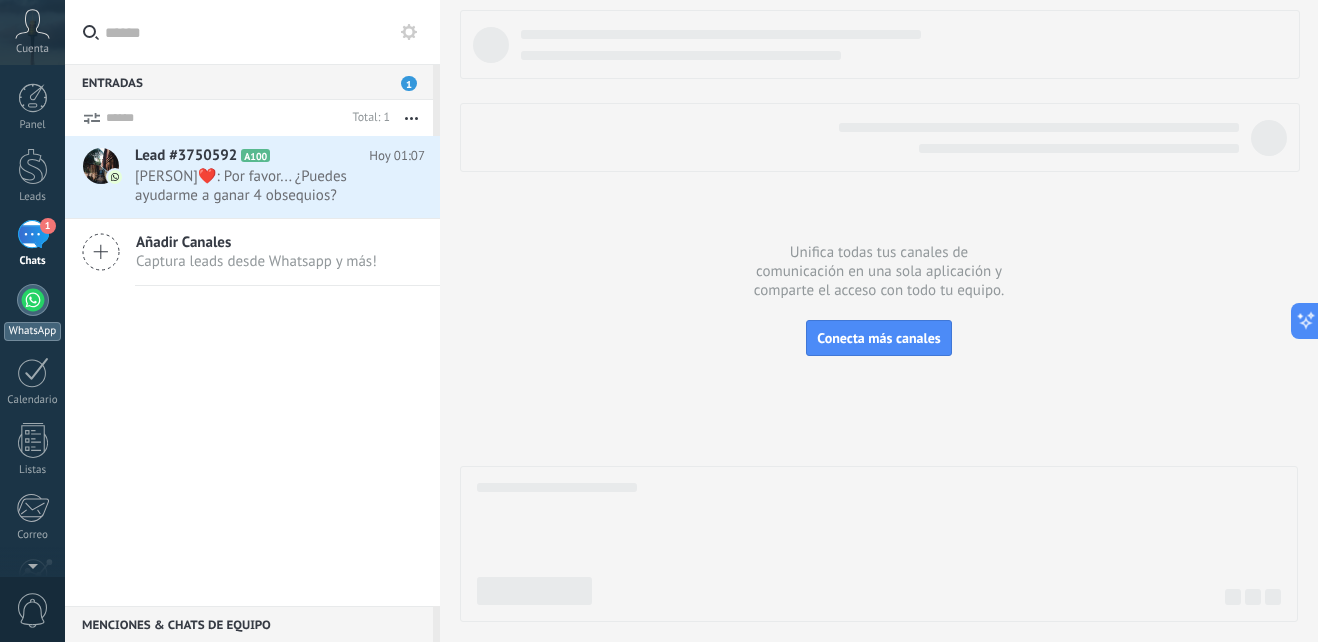 click at bounding box center (33, 300) 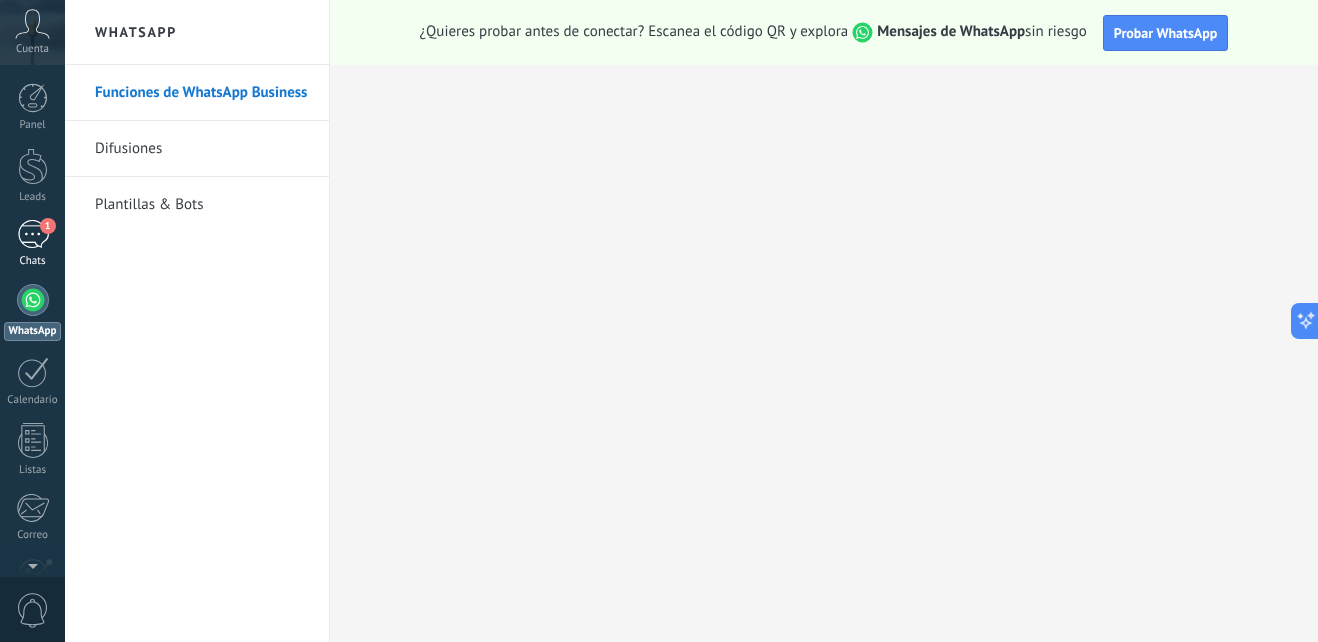 click on "1
Chats" at bounding box center [32, 244] 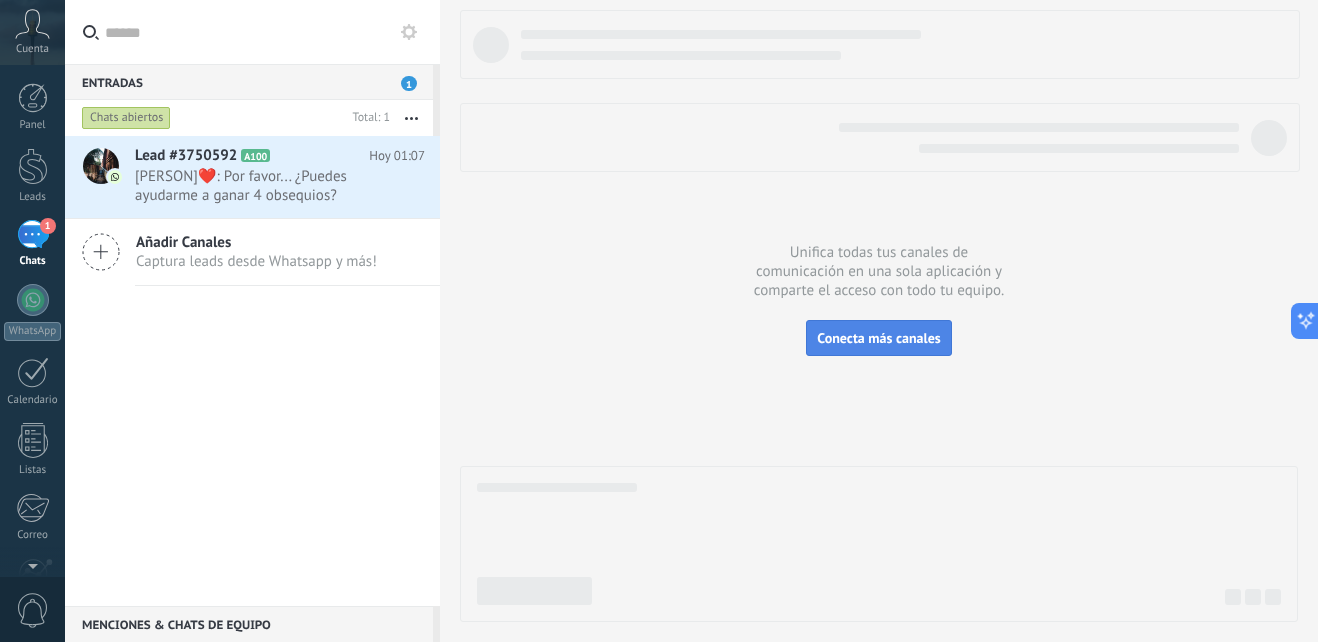click on "Conecta más canales" at bounding box center (878, 338) 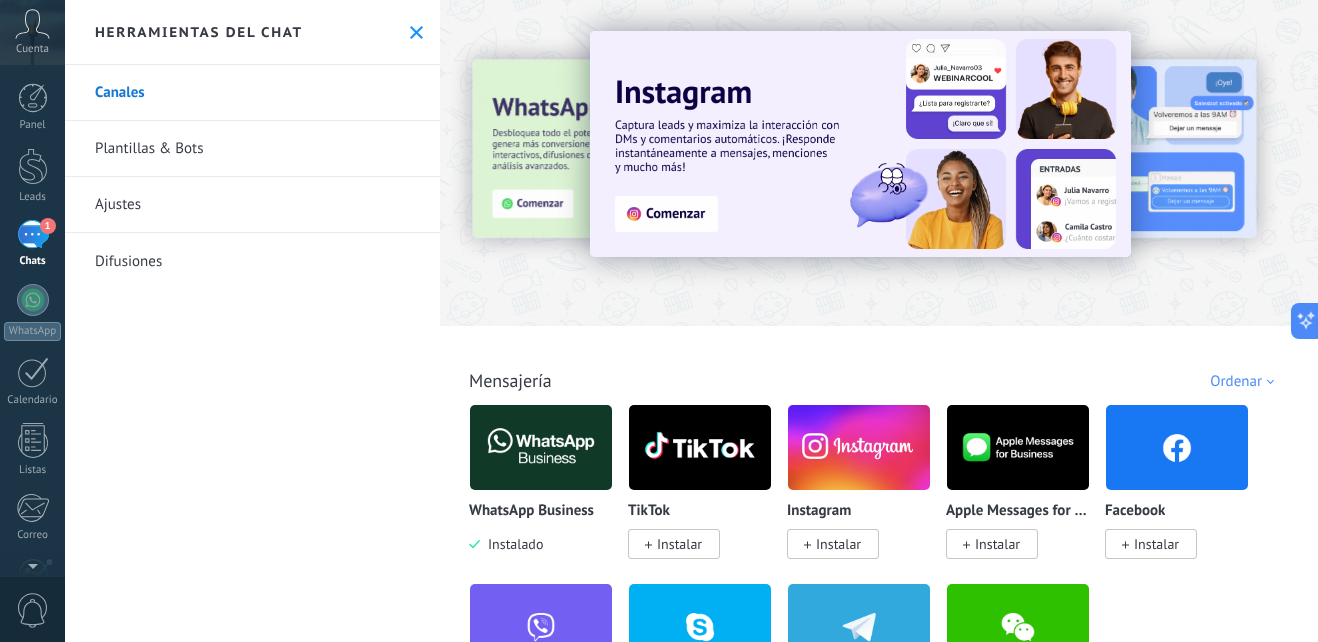 click on "Instalar" at bounding box center [674, 544] 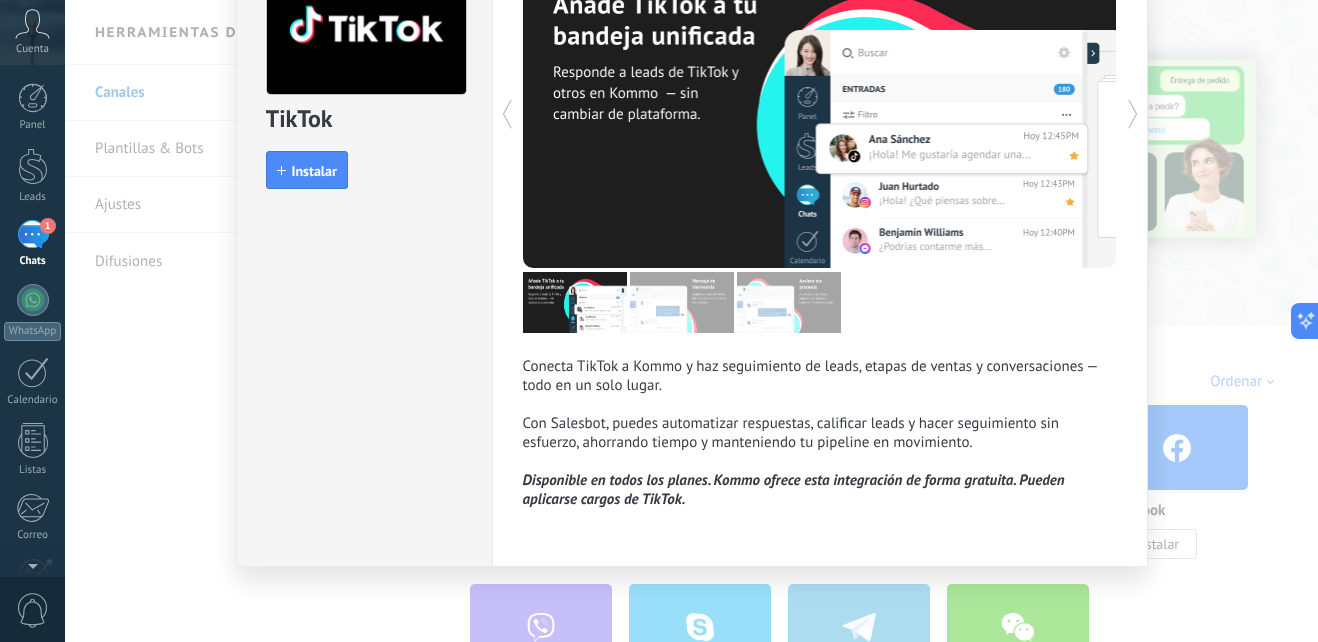 scroll, scrollTop: 0, scrollLeft: 0, axis: both 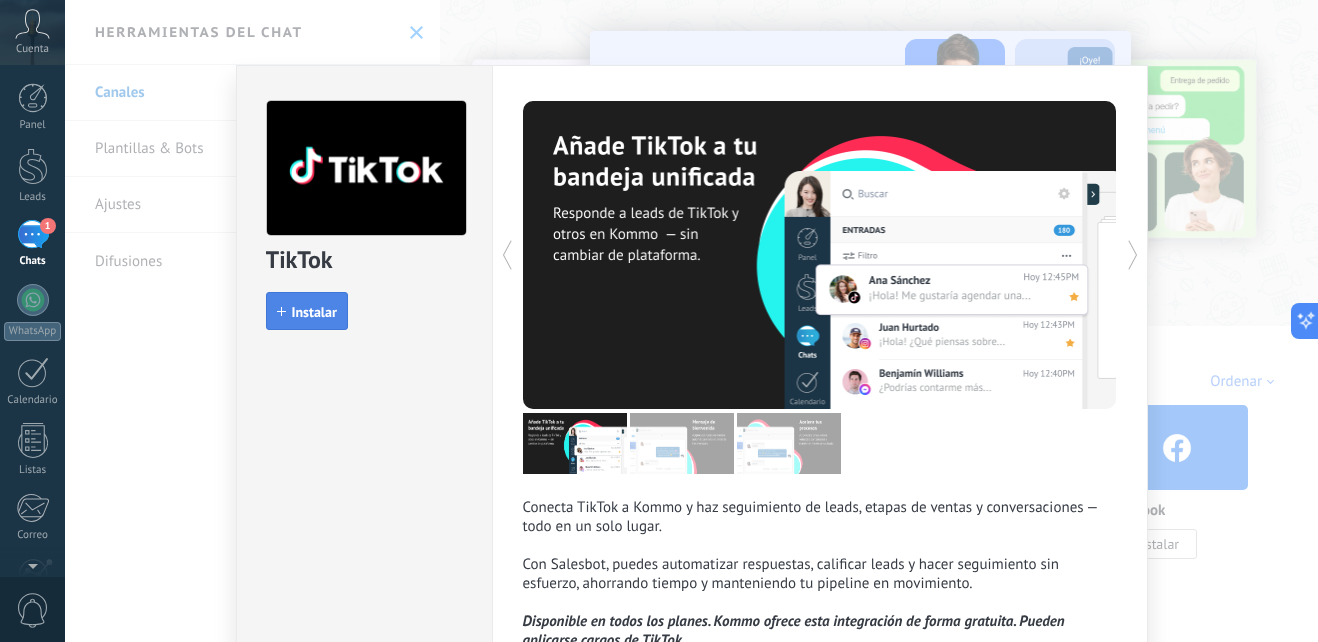 click on "Instalar" at bounding box center [314, 312] 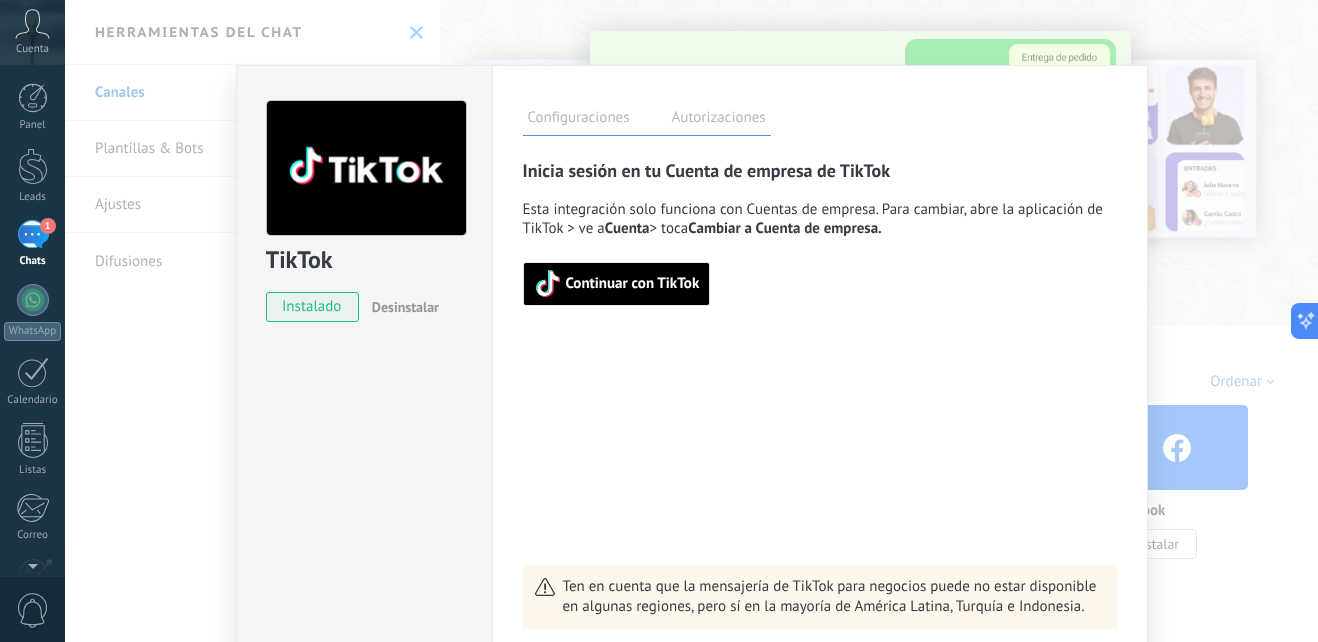 click on "TikTok instalado Desinstalar Configuraciones Autorizaciones Esta pestaña registra a los usuarios que han concedido acceso a las integración a esta cuenta. Si deseas remover la posibilidad que un usuario pueda enviar solicitudes a la cuenta en nombre de esta integración, puedes revocar el acceso. Si el acceso a todos los usuarios es revocado, la integración dejará de funcionar. Esta aplicacion está instalada, pero nadie le ha dado acceso aun. Rastrea, automatiza y cierra tus leads en Kommo más Guardar Inicia sesión en tu Cuenta de empresa de TikTok Esta integración solo funciona con Cuentas de empresa. Para cambiar, abre la aplicación de  TikTok > ve a  Cuenta  > toca  Cambiar a Cuenta de empresa. Continuar con TikTok Ten en cuenta que la mensajería de TikTok para negocios puede no estar disponible en algunas regiones, pero sí en la mayoría de América Latina, Turquía e Indonesia." at bounding box center [691, 321] 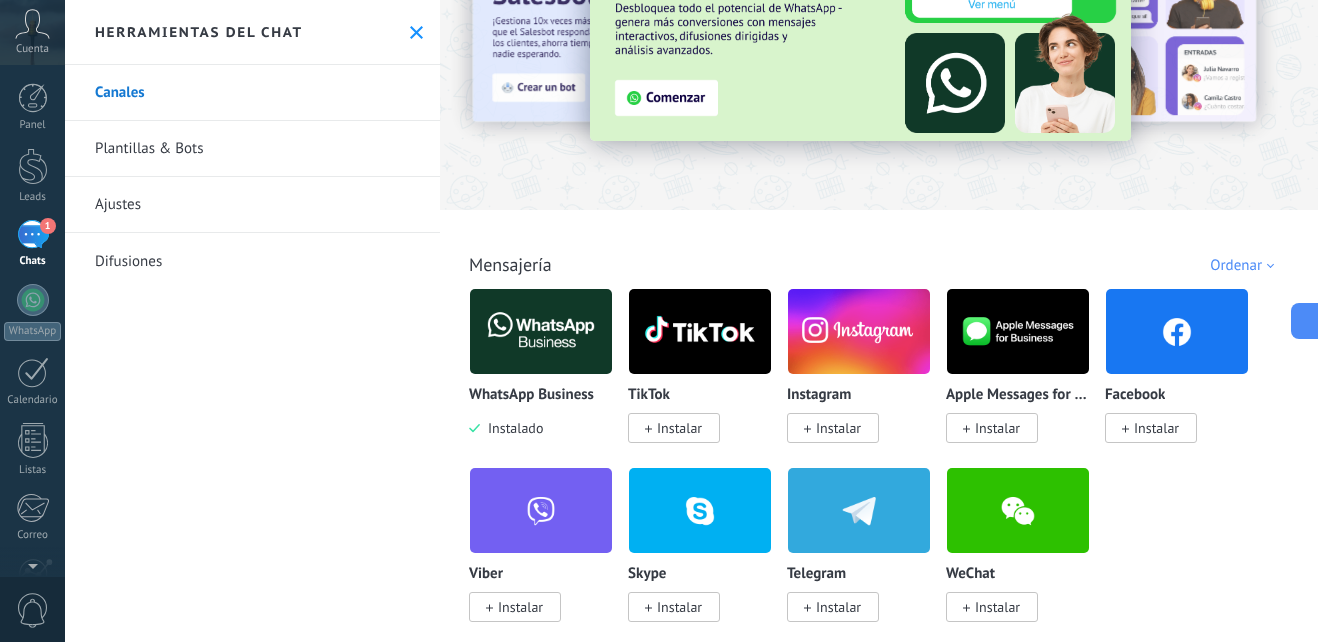 scroll, scrollTop: 141, scrollLeft: 0, axis: vertical 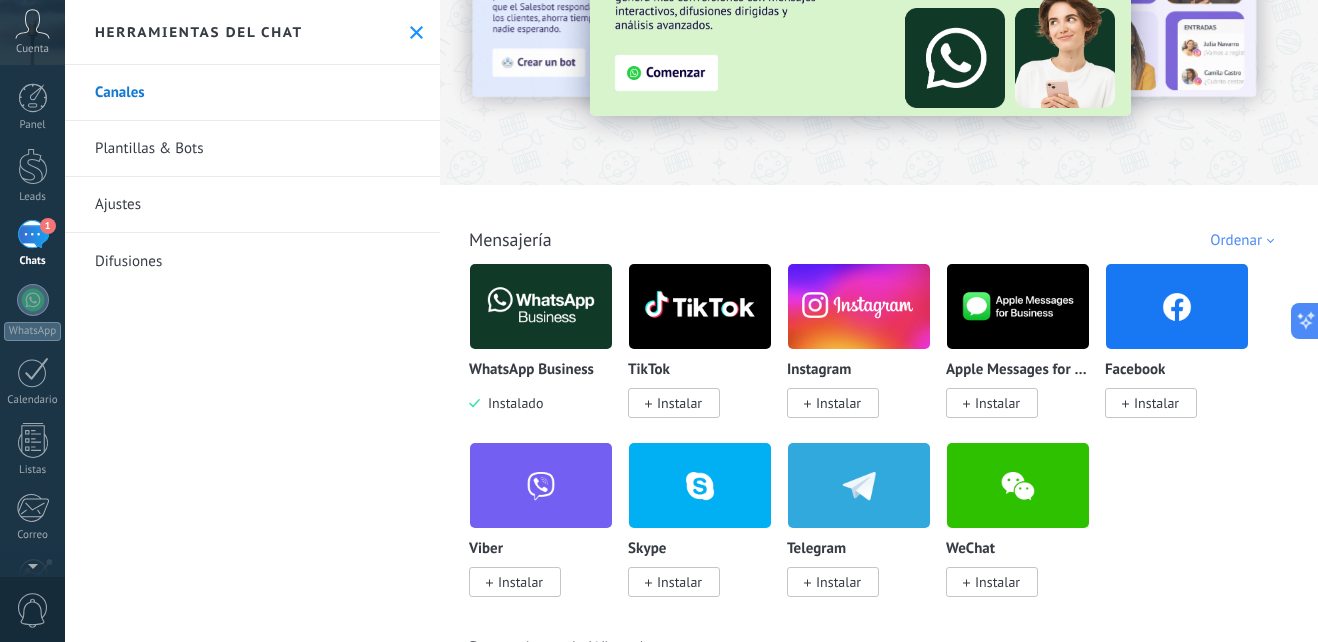 click on "Instalar" at bounding box center (838, 403) 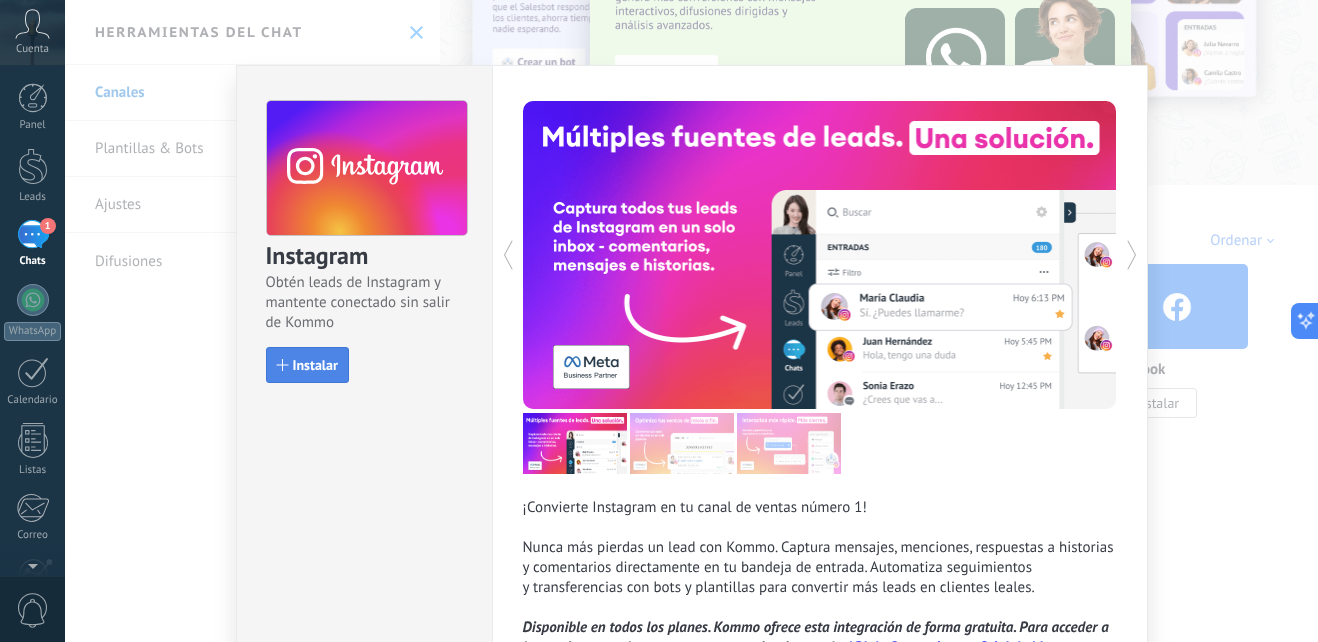 click on "Instalar" at bounding box center [315, 365] 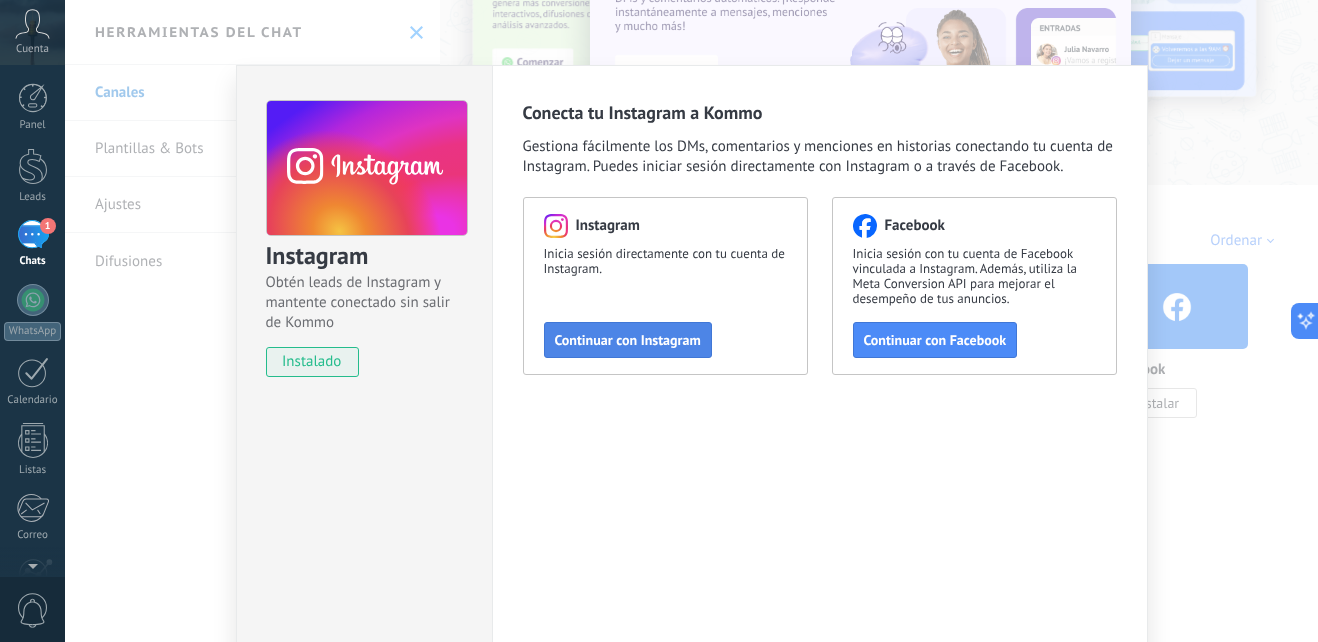 click on "Continuar con Instagram" at bounding box center [628, 340] 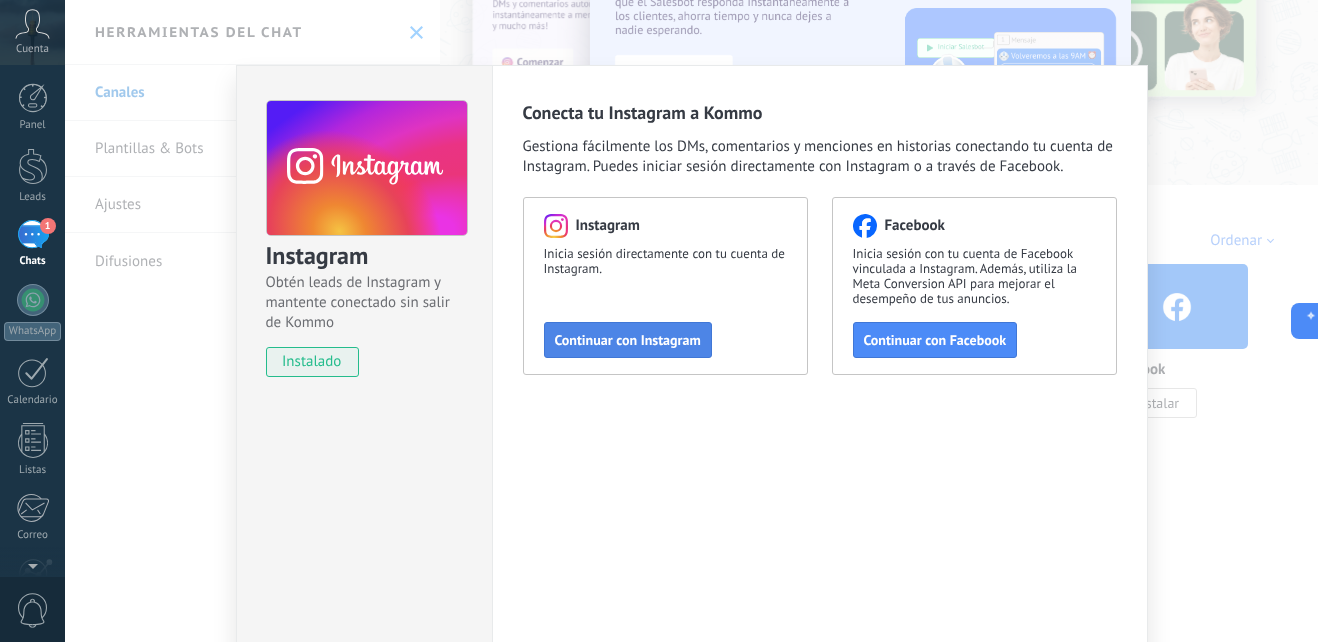 click on "Continuar con Instagram" at bounding box center [628, 340] 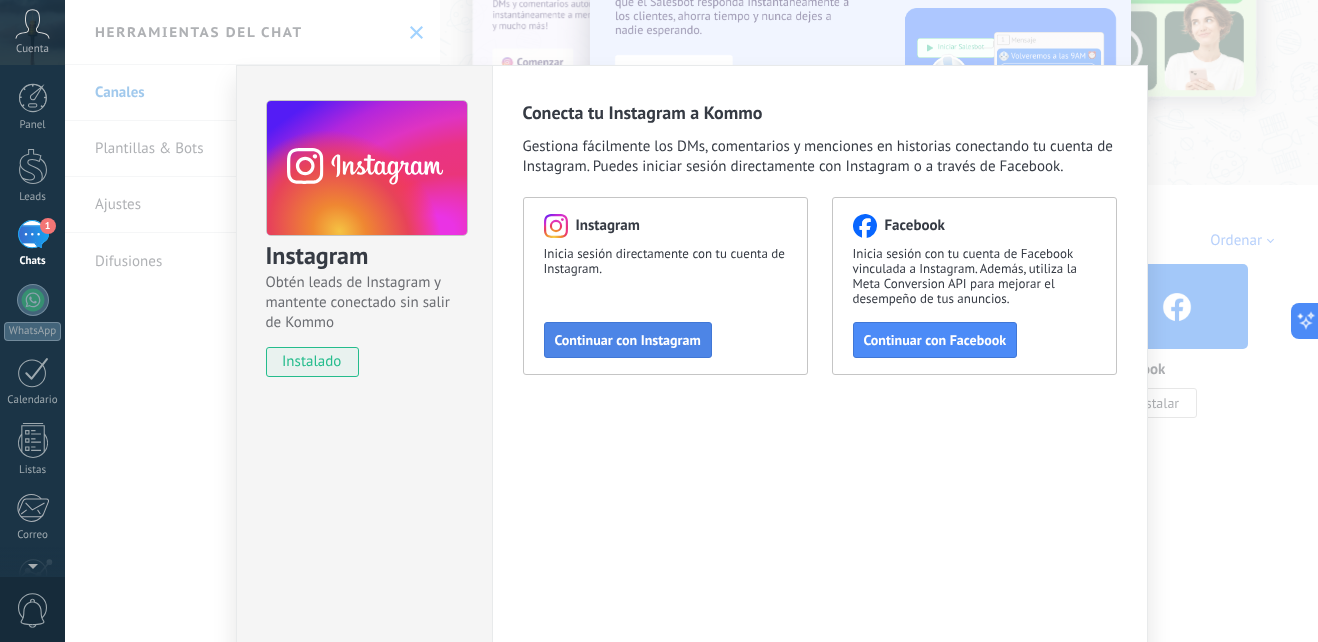 click on "Continuar con Instagram" at bounding box center (628, 340) 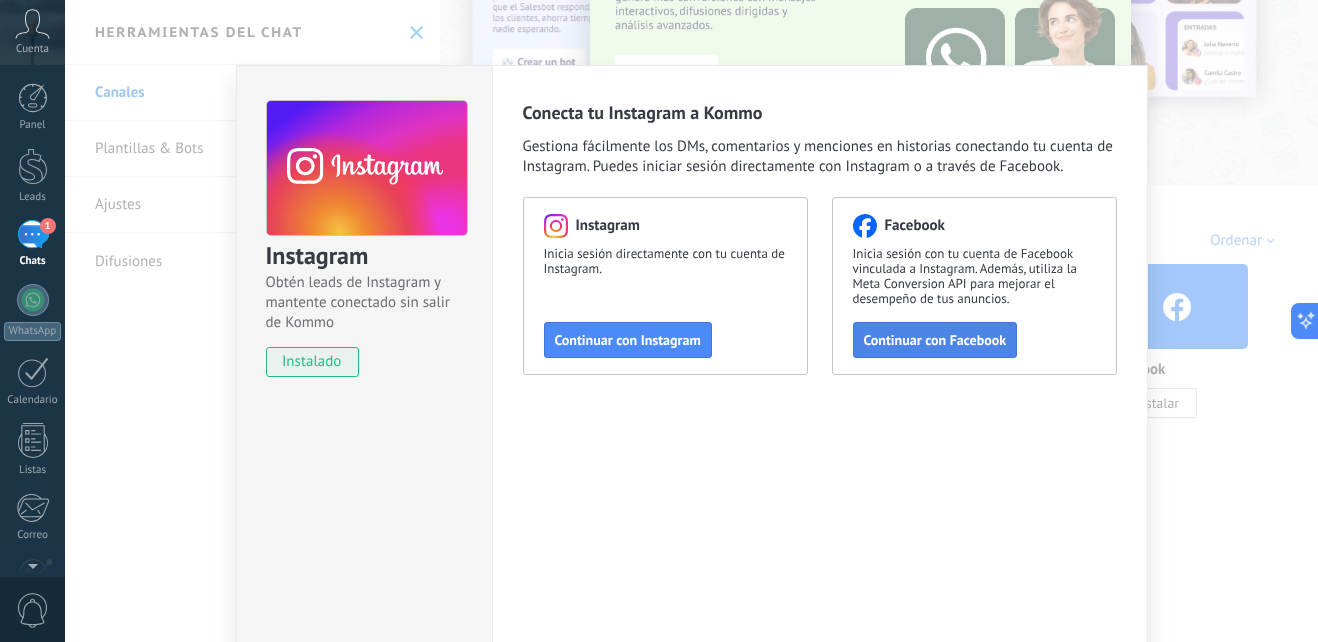 click on "Continuar con Facebook" at bounding box center (628, 340) 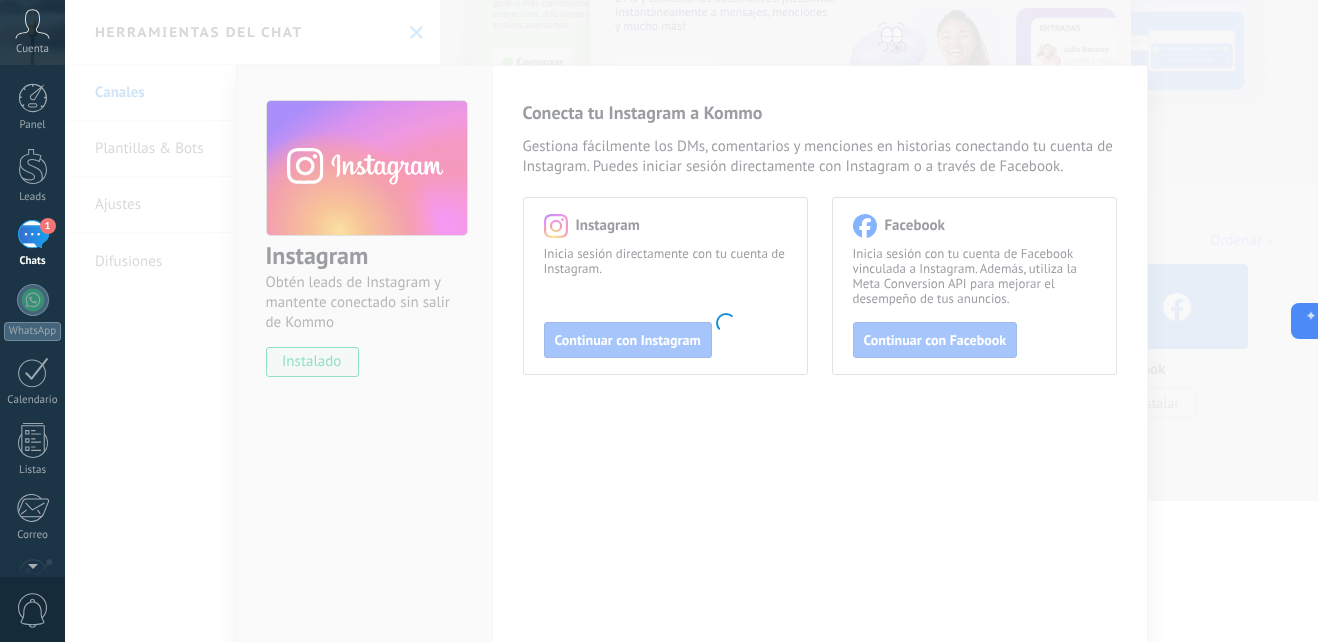 click on ".abccls-1,.abccls-2{fill-rule:evenodd}.abccls-2{fill:#fff} .abfcls-1{fill:none}.abfcls-2{fill:#fff} .abncls-1{isolation:isolate}.abncls-2{opacity:.06}.abncls-2,.abncls-3,.abncls-6{mix-blend-mode:multiply}.abncls-3{opacity:.15}.abncls-4,.abncls-8{fill:#fff}.abncls-5{fill:url(#abnlinear-gradient)}.abncls-6{opacity:.04}.abncls-7{fill:url(#abnlinear-gradient-2)}.abncls-8{fill-rule:evenodd} .abqst0{fill:#ffa200} .abwcls-1{fill:#252525} .cls-1{isolation:isolate} .acicls-1{fill:none} .aclcls-1{fill:#232323} .acnst0{display:none} .addcls-1,.addcls-2{fill:none;stroke-miterlimit:10}.addcls-1{stroke:#dfe0e5}.addcls-2{stroke:#a1a7ab} .adecls-1,.adecls-2{fill:none;stroke-miterlimit:10}.adecls-1{stroke:#dfe0e5}.adecls-2{stroke:#a1a7ab} .adqcls-1{fill:#8591a5;fill-rule:evenodd} .aeccls-1{fill:#5c9f37} .aeecls-1{fill:#f86161} .aejcls-1{fill:#8591a5;fill-rule:evenodd} .aekcls-1{fill-rule:evenodd} .aelcls-1{fill-rule:evenodd;fill:currentColor} .aemcls-1{fill-rule:evenodd;fill:currentColor} .aencls-2{fill:#f86161;opacity:.3}" at bounding box center [659, 321] 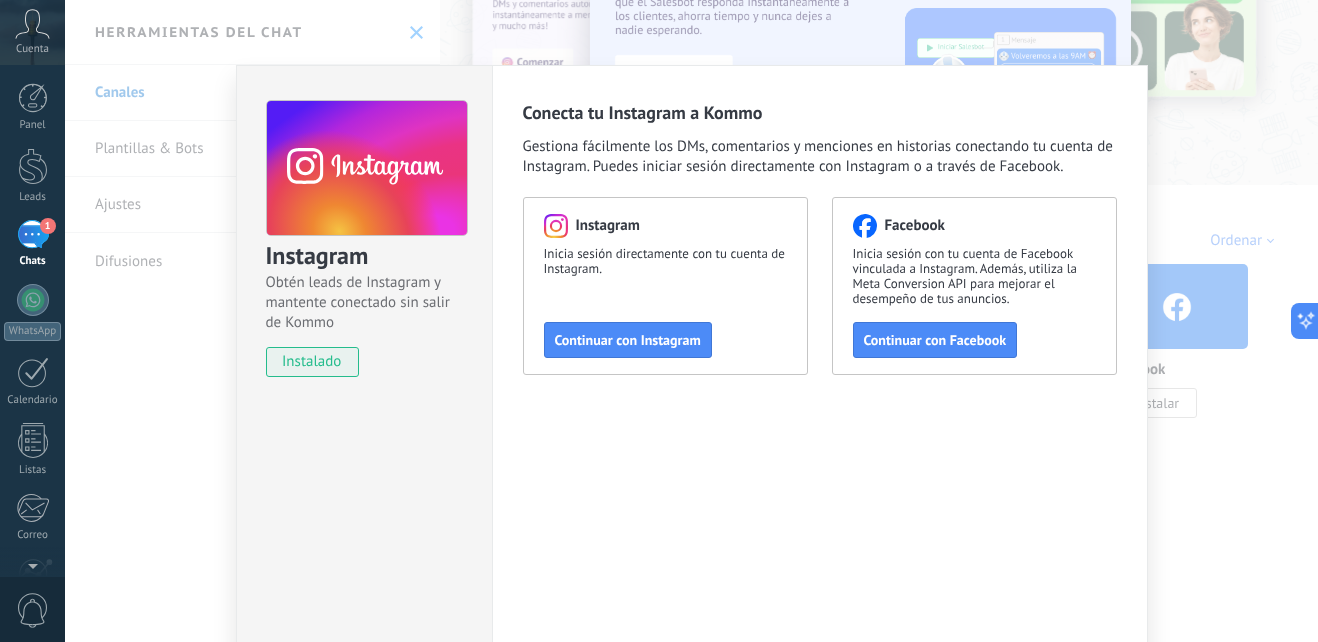 click on "Facebook Inicia sesión con tu cuenta de Facebook vinculada a Instagram. Además, utiliza la Meta Conversion API para mejorar el desempeño de tus anuncios. Continuar con Facebook" at bounding box center [974, 286] 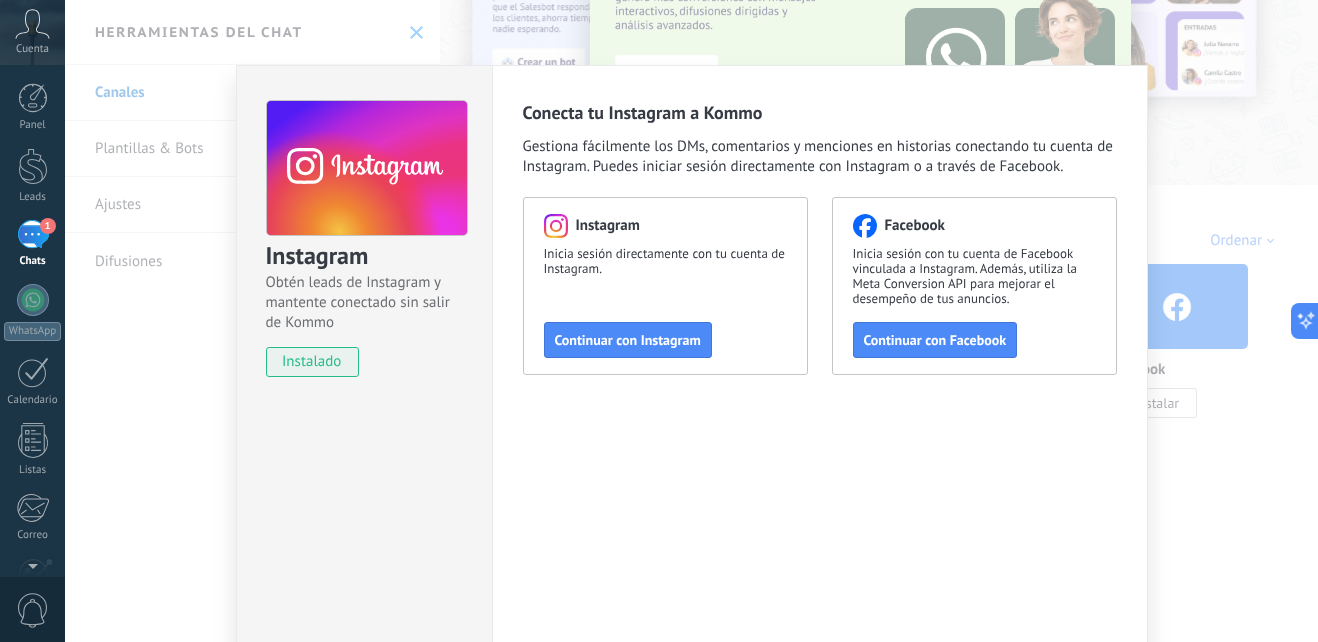 click on "Instagram Obtén leads de Instagram y mantente conectado sin salir de Kommo instalado Conecta tu Instagram a Kommo Gestiona fácilmente los DMs, comentarios y menciones en historias conectando tu cuenta de Instagram. Puedes iniciar sesión directamente con Instagram o a través de Facebook. Instagram Inicia sesión directamente con tu cuenta de Instagram. Continuar con Instagram Facebook Inicia sesión con tu cuenta de Facebook vinculada a Instagram. Además, utiliza la Meta Conversion API para mejorar el desempeño de tus anuncios. Continuar con Facebook" at bounding box center [691, 321] 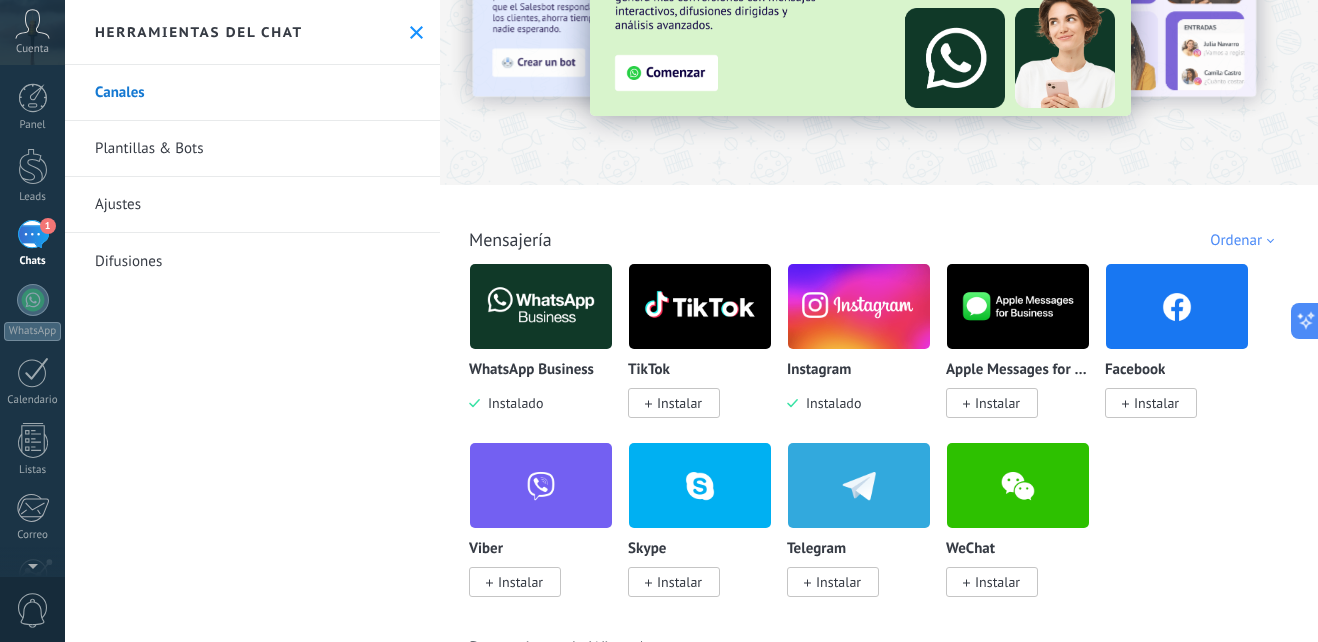 scroll, scrollTop: 194, scrollLeft: 0, axis: vertical 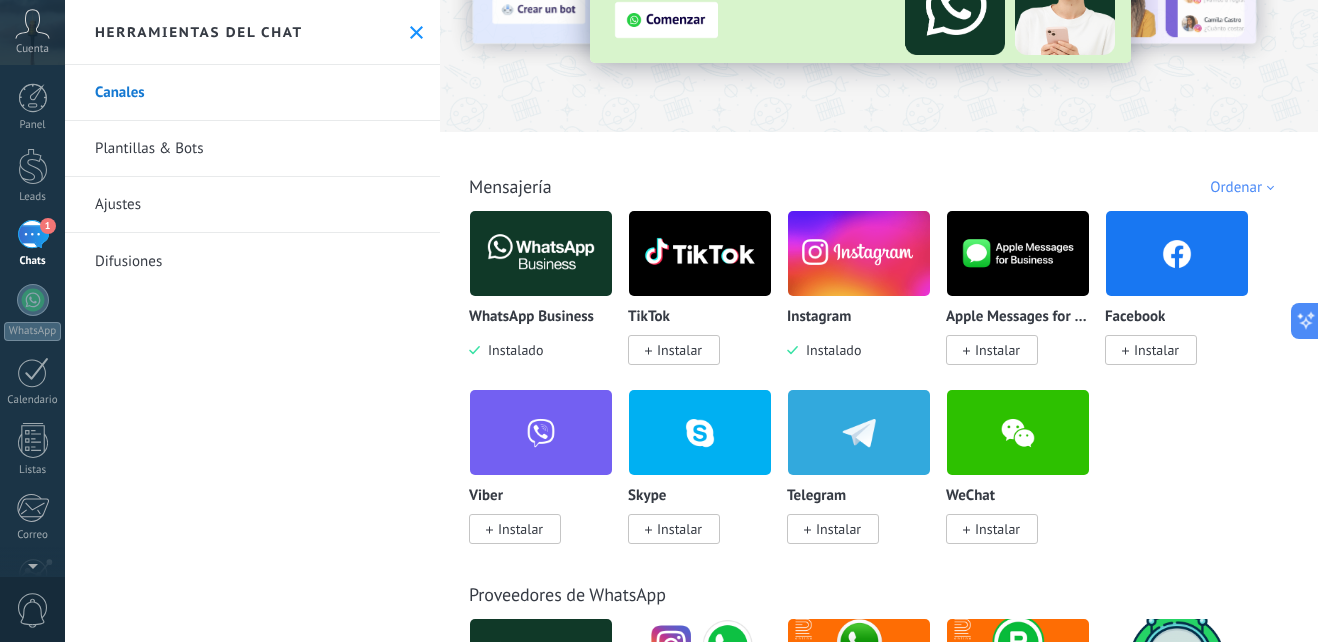 click on "1" at bounding box center (33, 234) 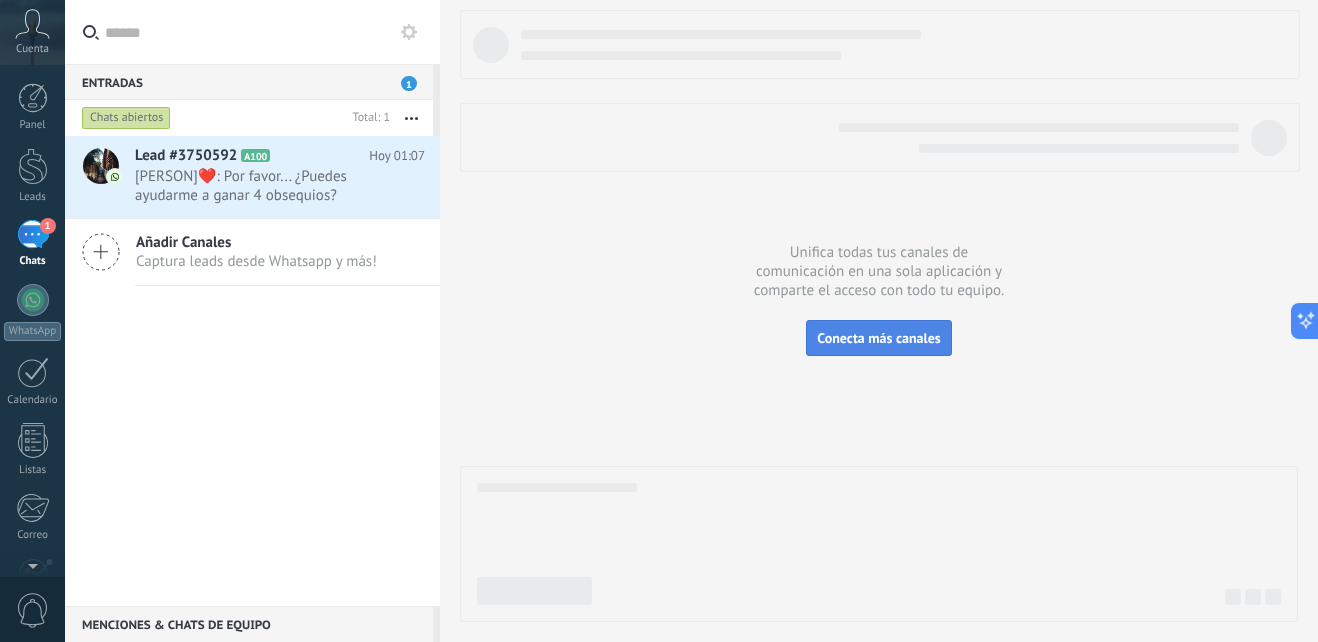 click on "Conecta más canales" at bounding box center [878, 338] 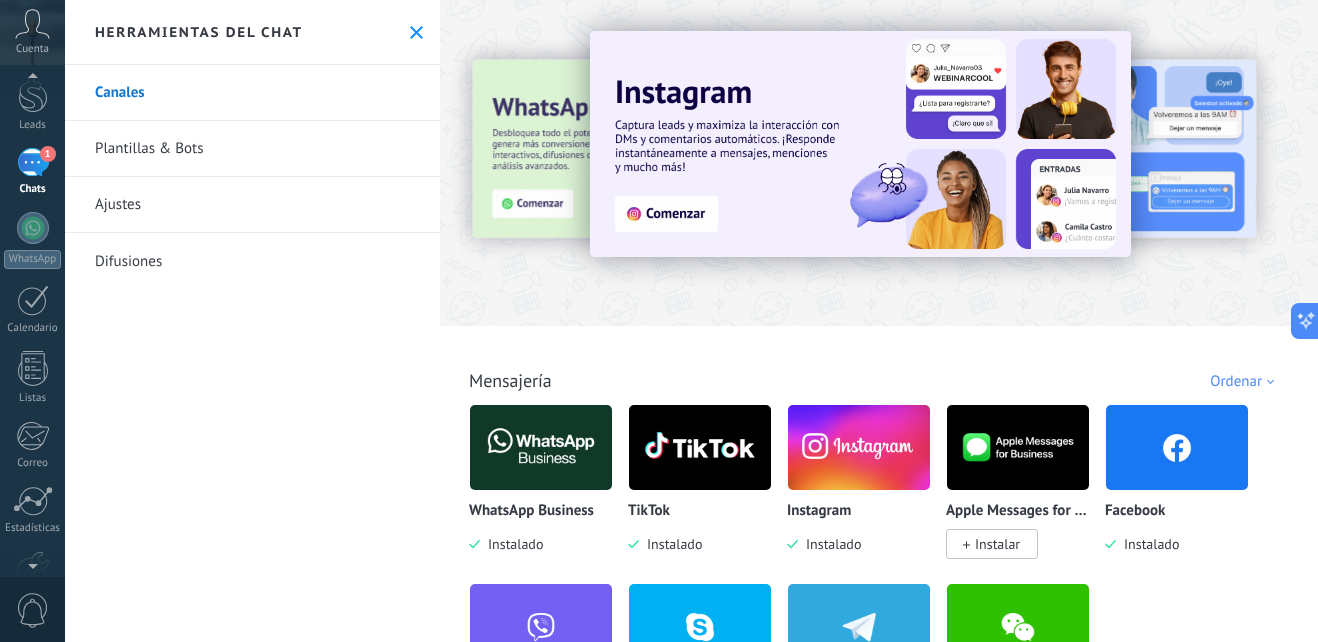 scroll, scrollTop: 0, scrollLeft: 0, axis: both 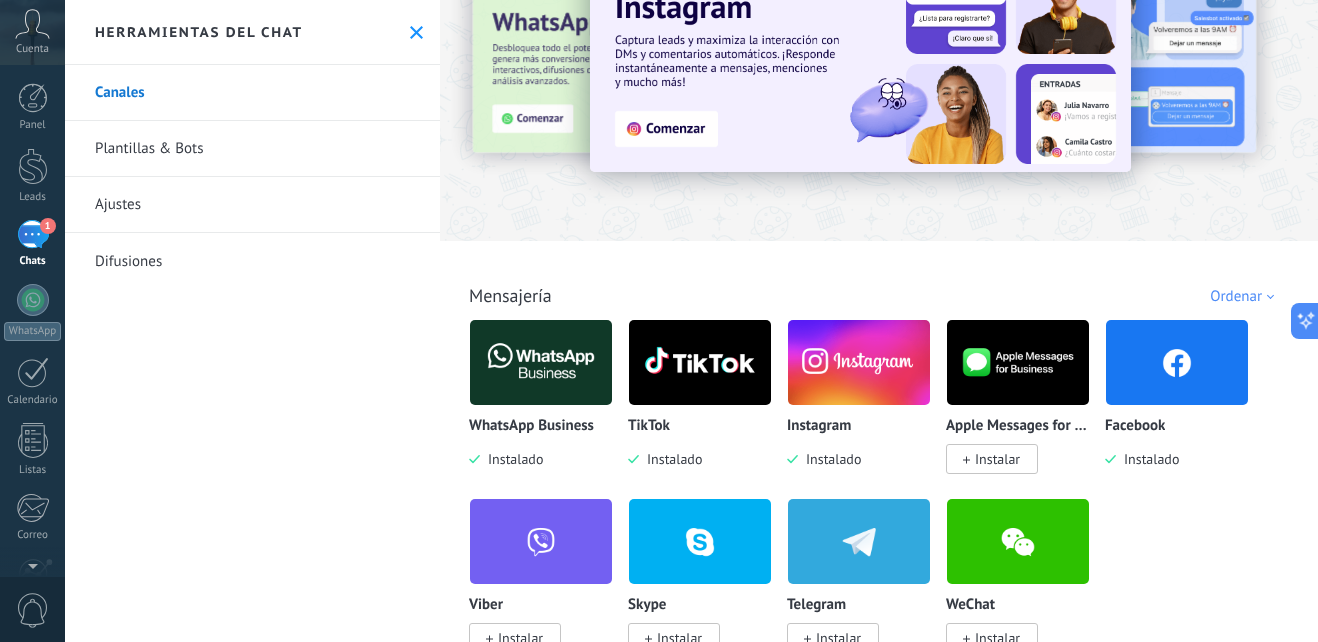 click at bounding box center (700, 362) 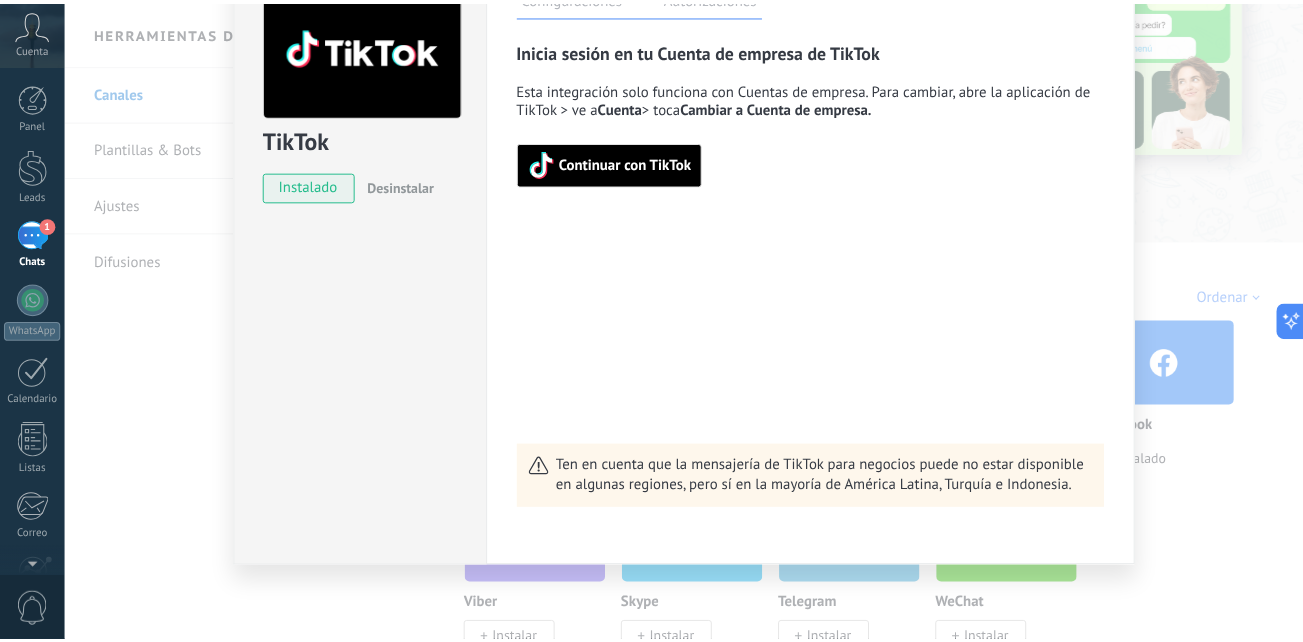 scroll, scrollTop: 0, scrollLeft: 0, axis: both 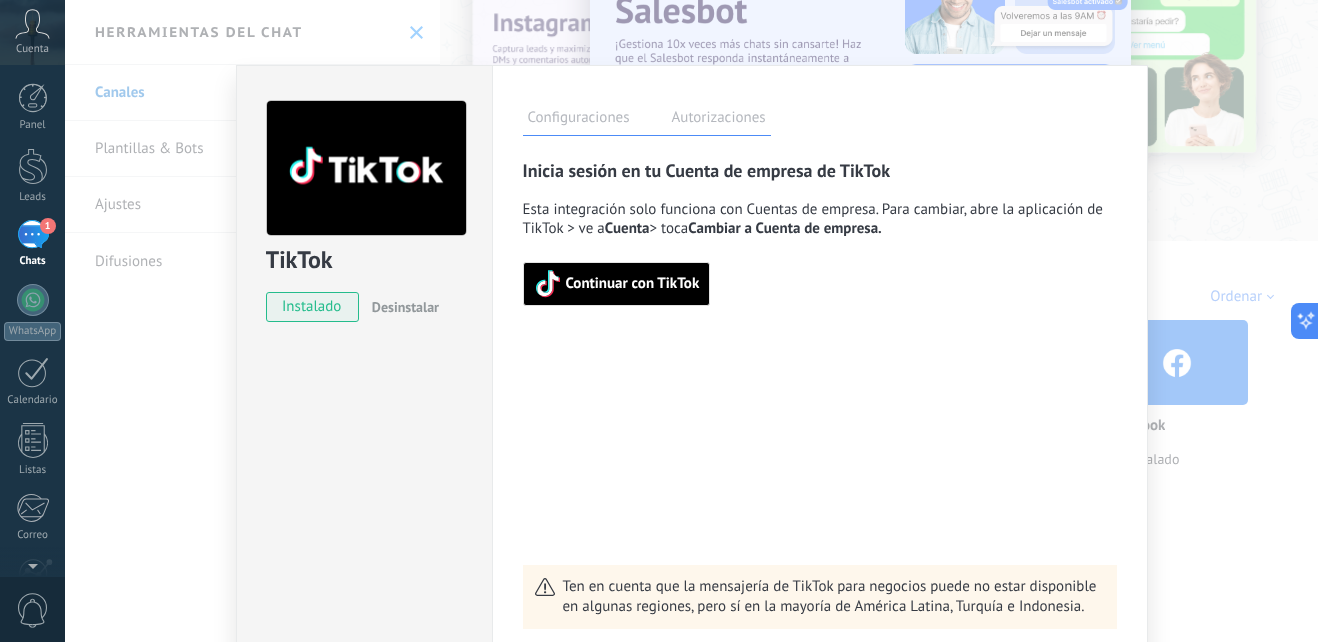 click on "TikTok instalado Desinstalar Configuraciones Autorizaciones Esta pestaña registra a los usuarios que han concedido acceso a las integración a esta cuenta. Si deseas remover la posibilidad que un usuario pueda enviar solicitudes a la cuenta en nombre de esta integración, puedes revocar el acceso. Si el acceso a todos los usuarios es revocado, la integración dejará de funcionar. Esta aplicacion está instalada, pero nadie le ha dado acceso aun. Rastrea, automatiza y cierra tus leads en Kommo más Guardar Inicia sesión en tu Cuenta de empresa de TikTok Esta integración solo funciona con Cuentas de empresa. Para cambiar, abre la aplicación de  TikTok > ve a  Cuenta  > toca  Cambiar a Cuenta de empresa. Continuar con TikTok Ten en cuenta que la mensajería de TikTok para negocios puede no estar disponible en algunas regiones, pero sí en la mayoría de América Latina, Turquía e Indonesia." at bounding box center [691, 321] 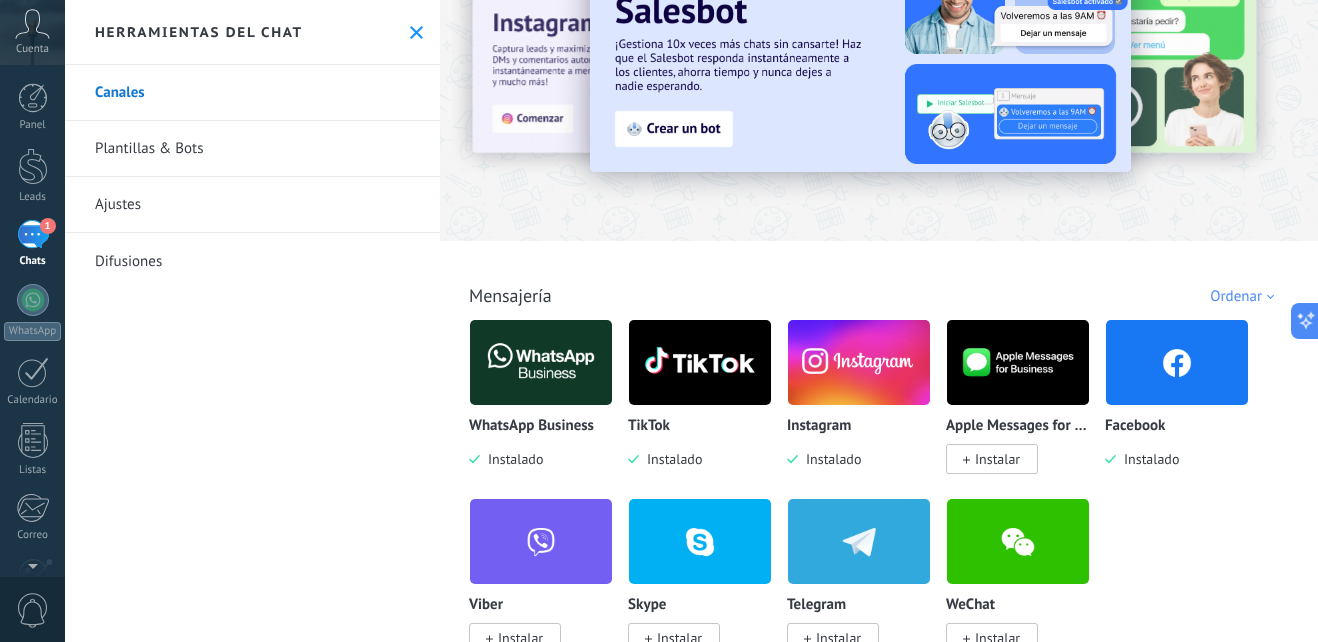 click on "1" at bounding box center (33, 234) 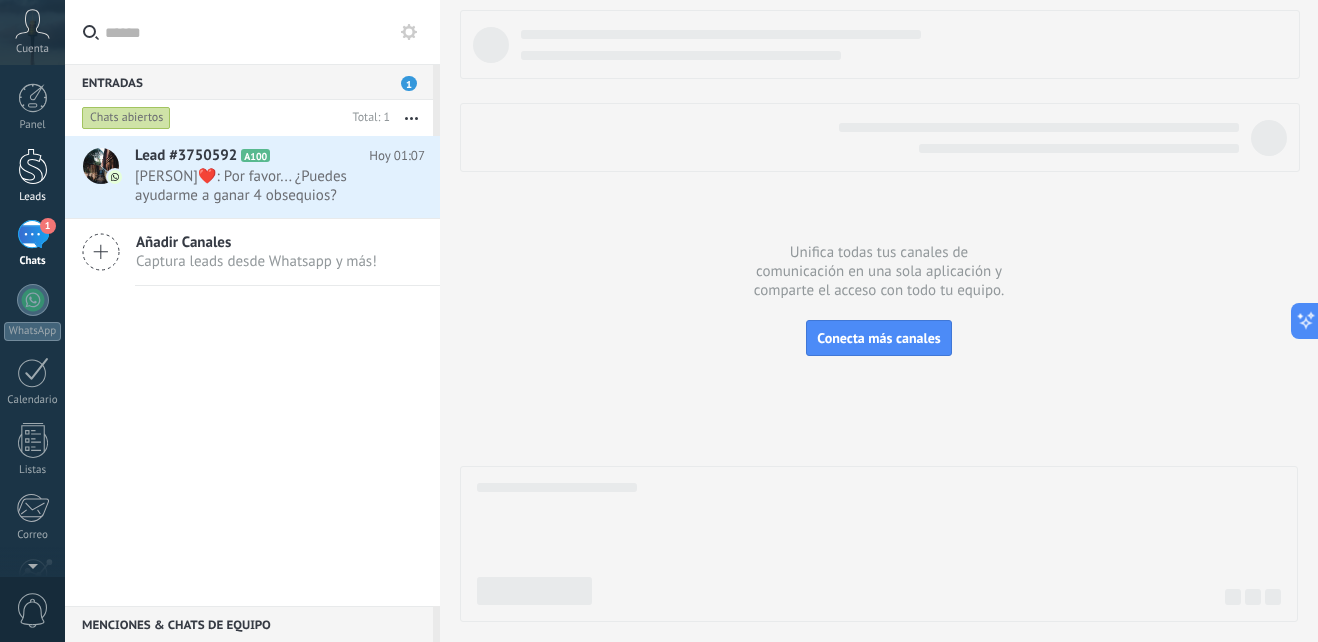 click at bounding box center [33, 166] 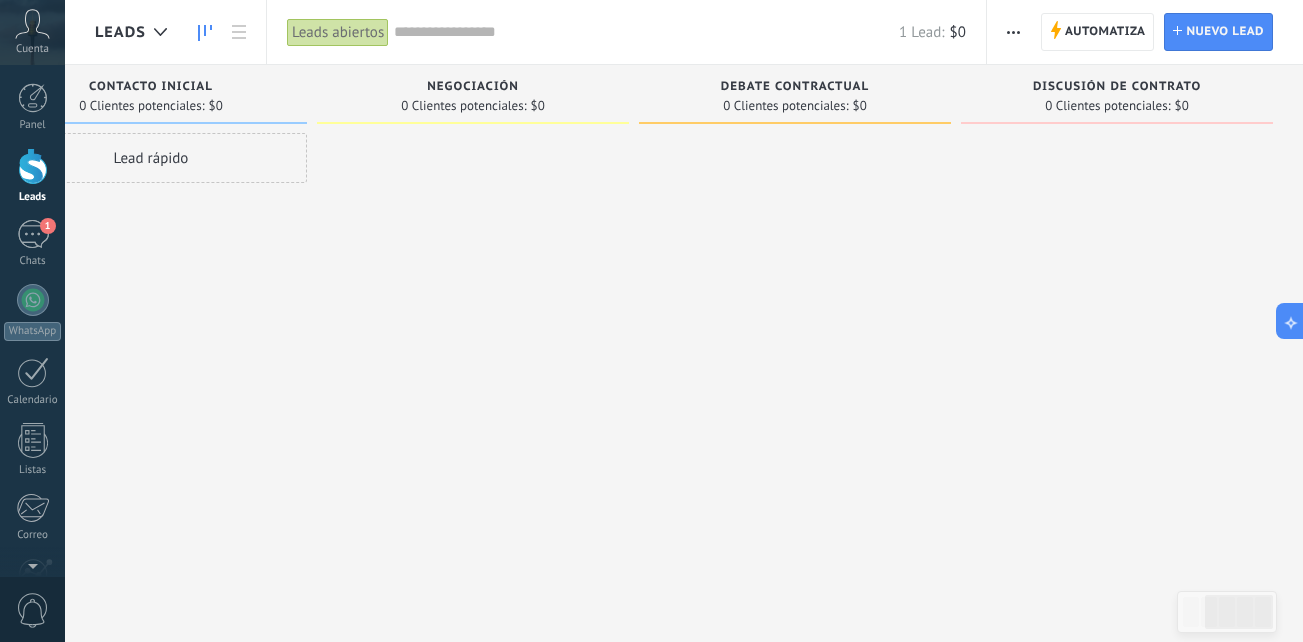 scroll, scrollTop: 0, scrollLeft: 0, axis: both 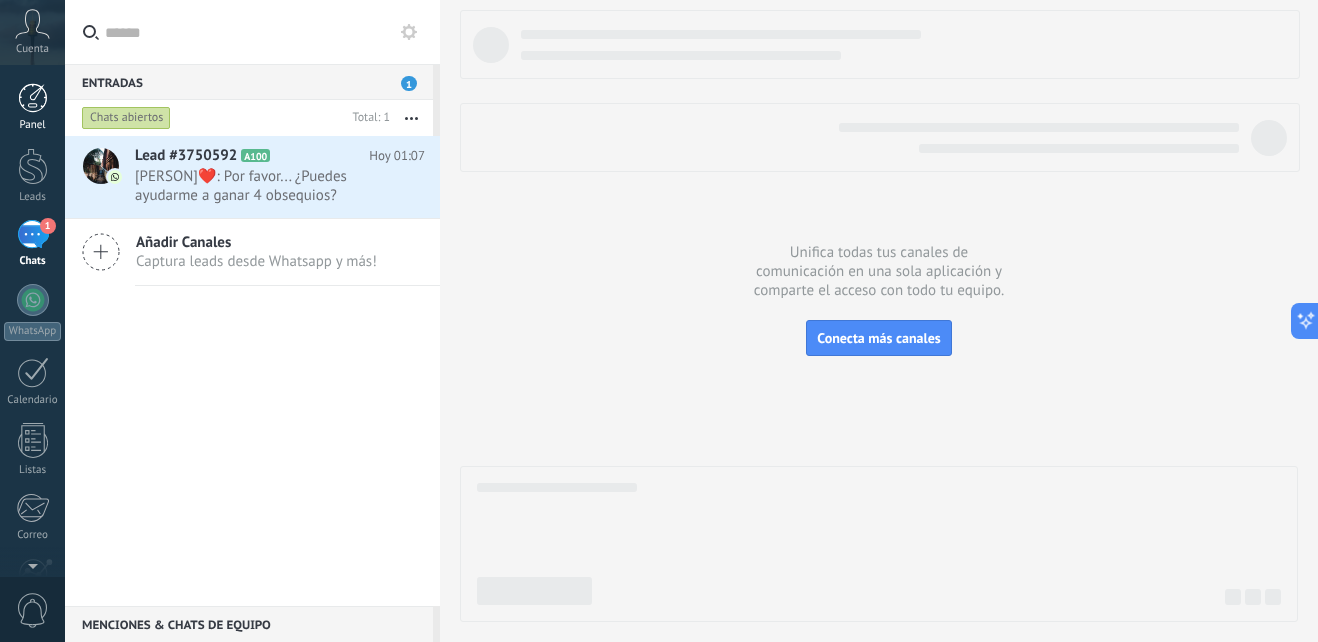 click at bounding box center (33, 98) 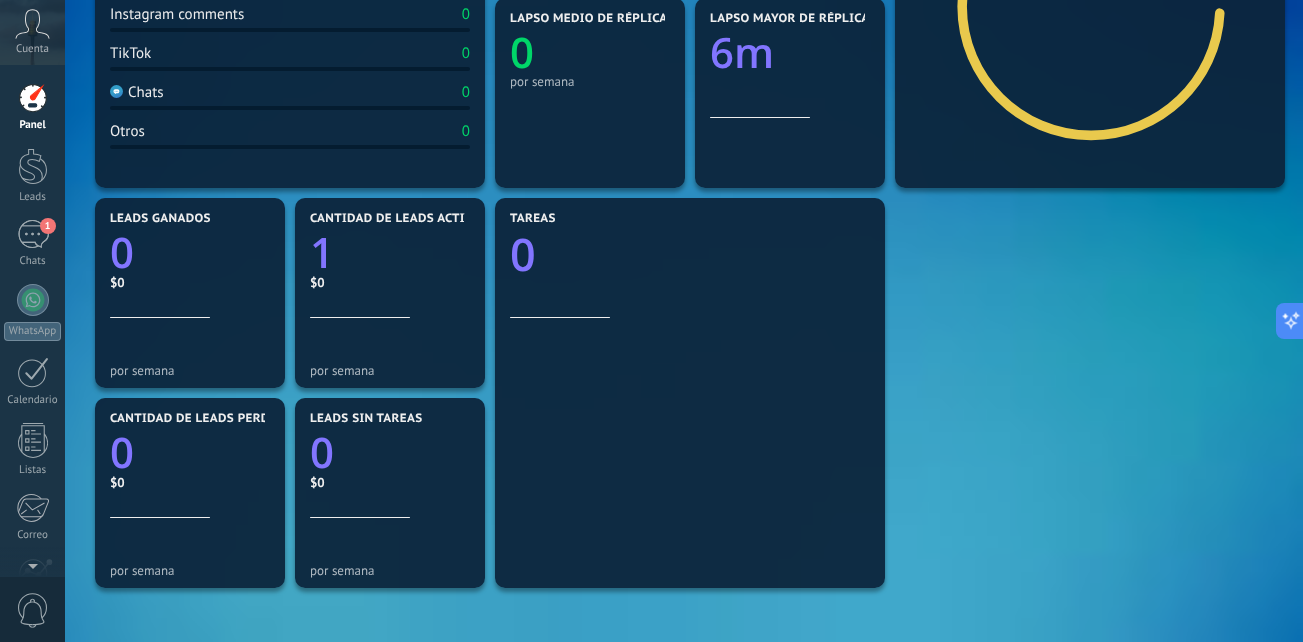 scroll, scrollTop: 466, scrollLeft: 0, axis: vertical 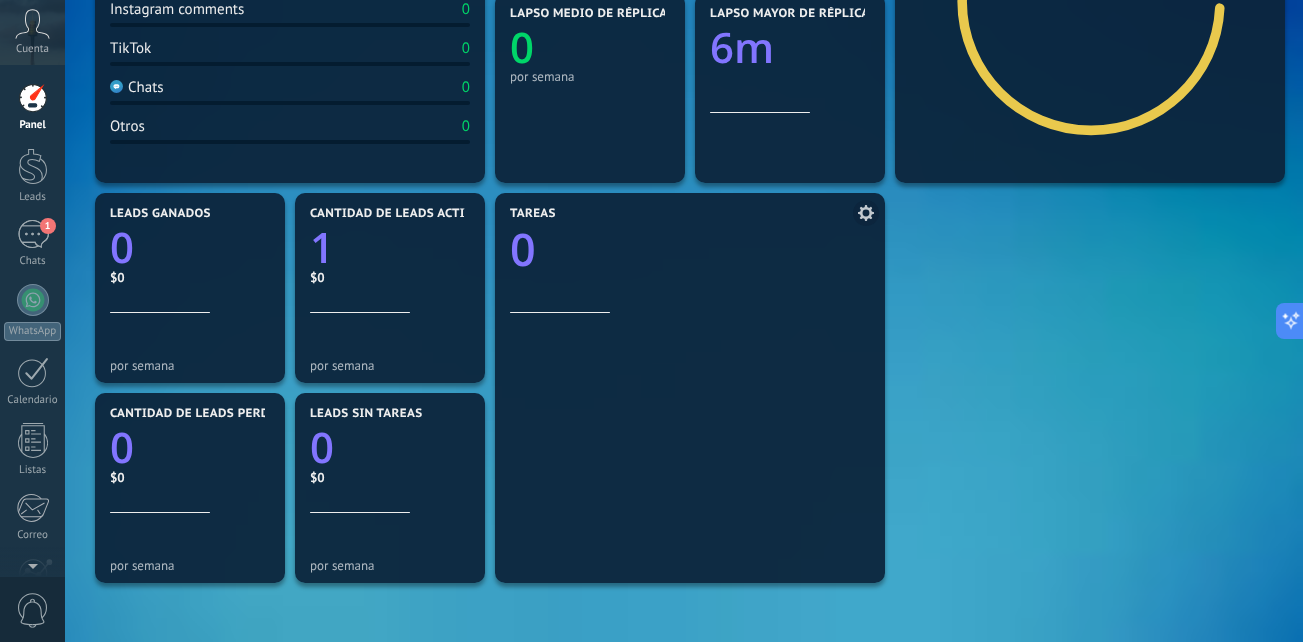 click on "0" at bounding box center (690, 243) 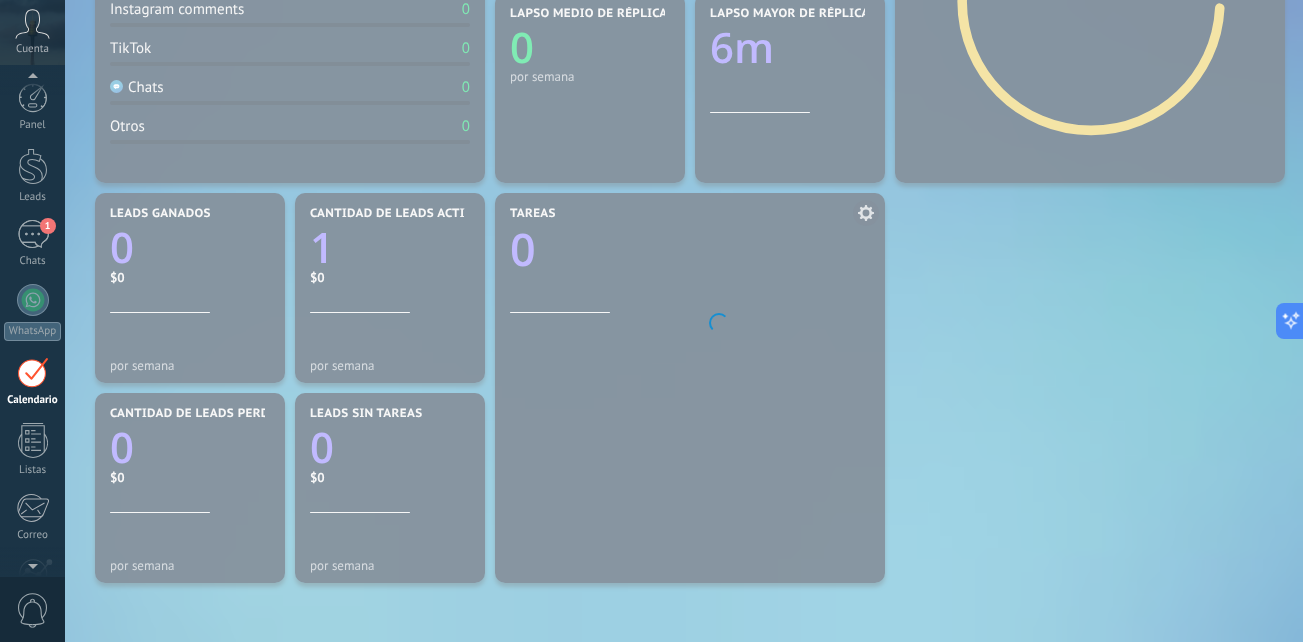 scroll, scrollTop: 58, scrollLeft: 0, axis: vertical 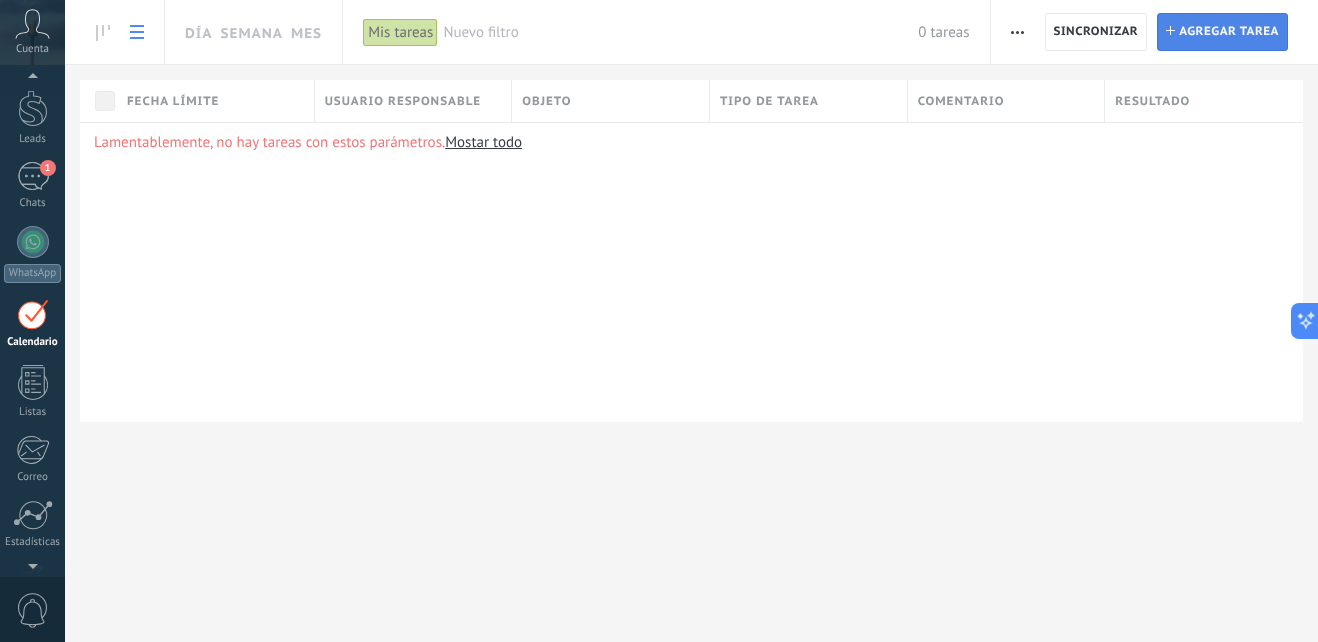 click on "Tarea Agregar tarea" at bounding box center [1222, 32] 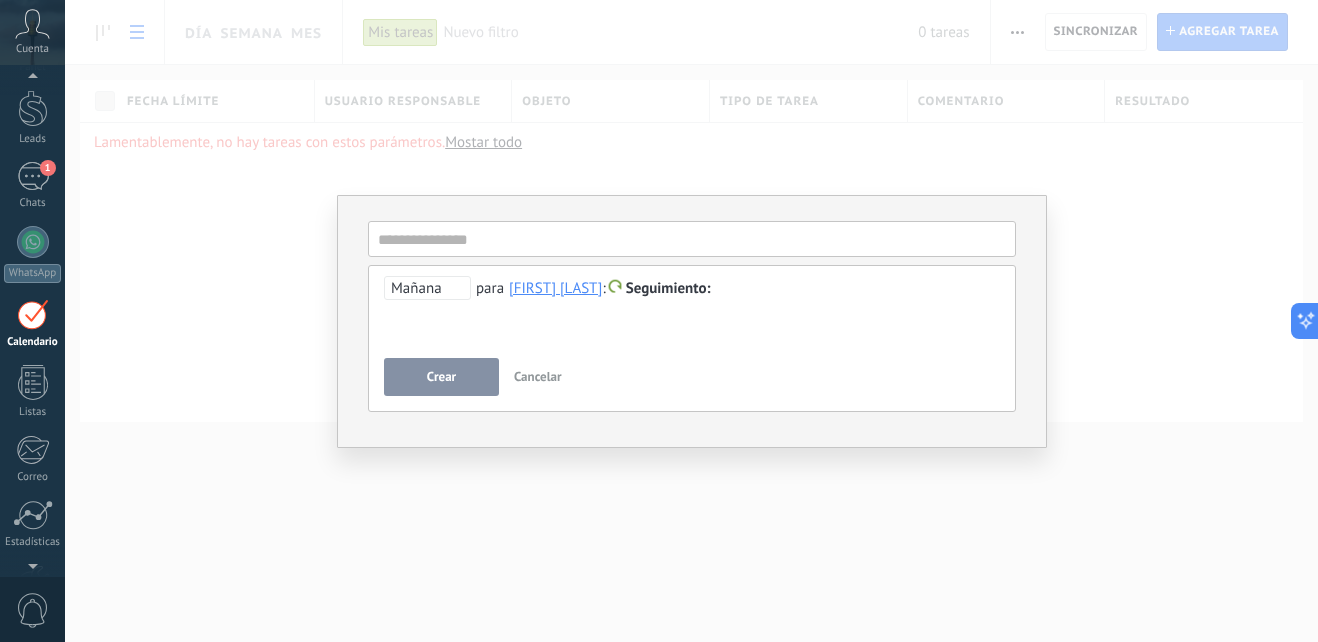 click on "**********" at bounding box center [692, 312] 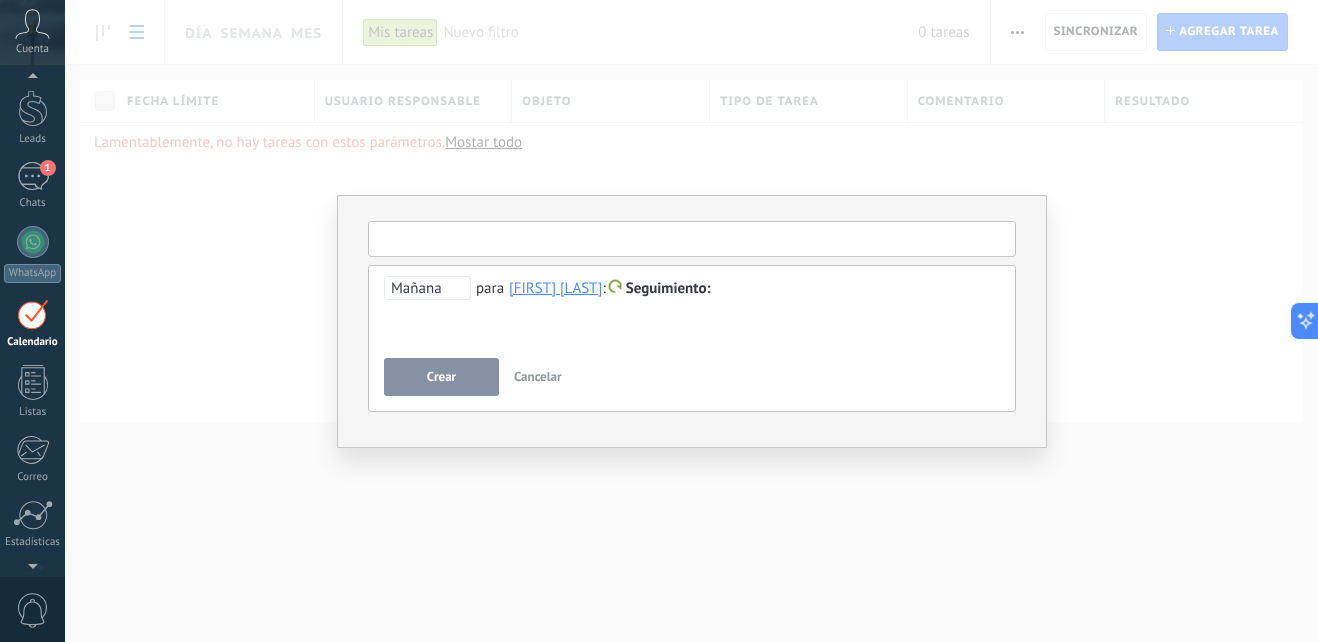 click at bounding box center [692, 239] 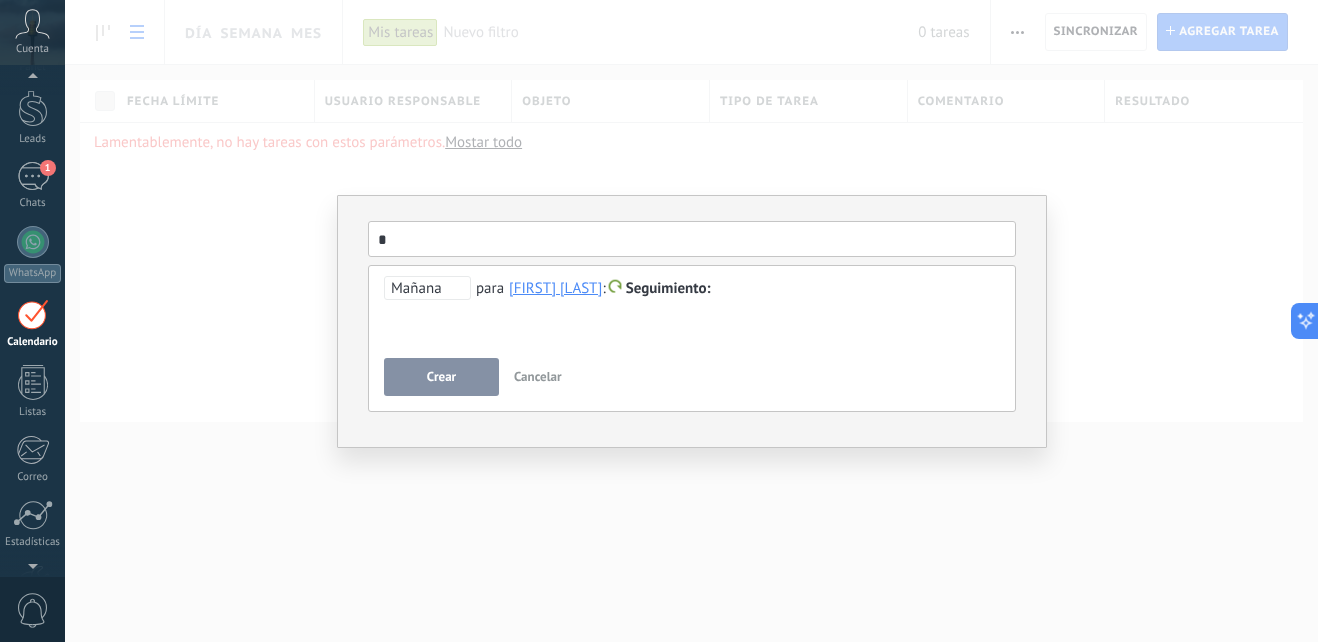 type on "*" 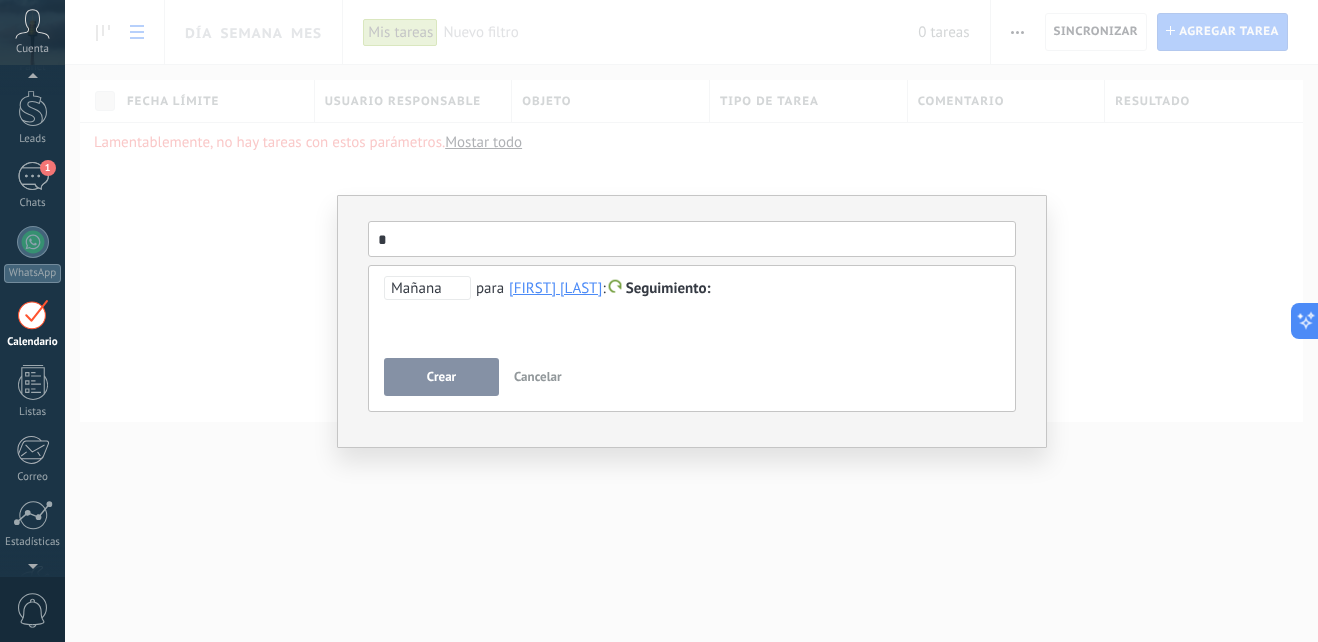 click on "**********" at bounding box center (691, 321) 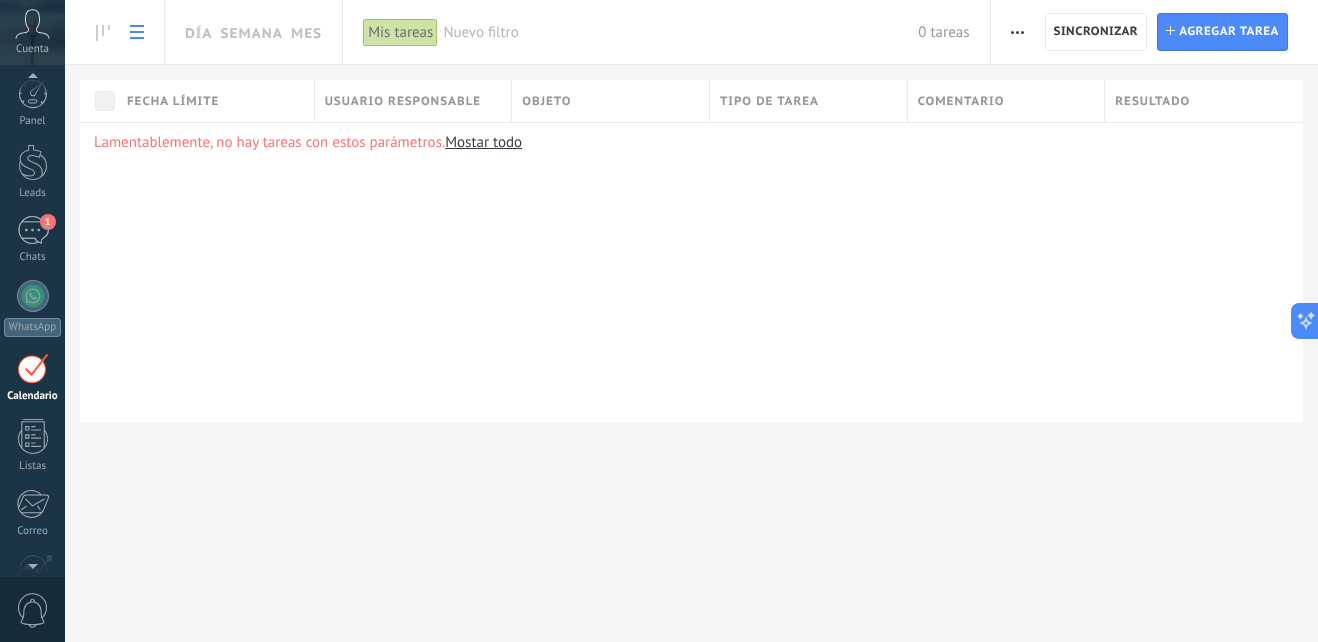 scroll, scrollTop: 58, scrollLeft: 0, axis: vertical 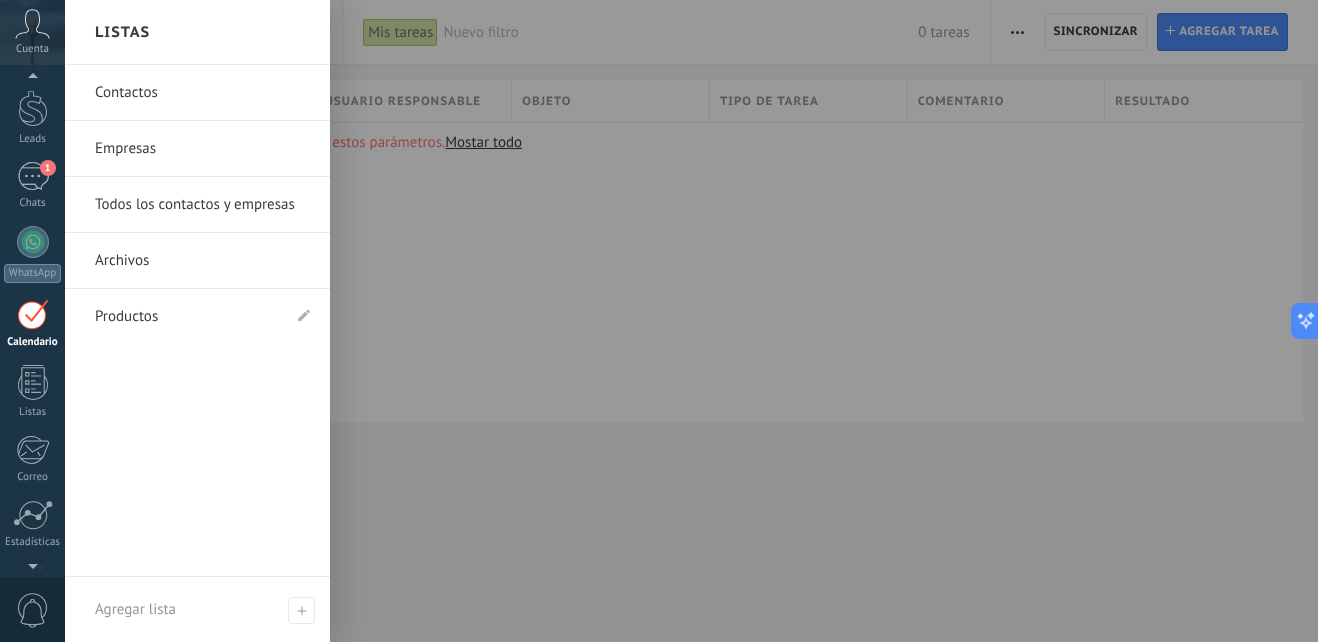 click on "Todos los contactos y empresas" at bounding box center [202, 205] 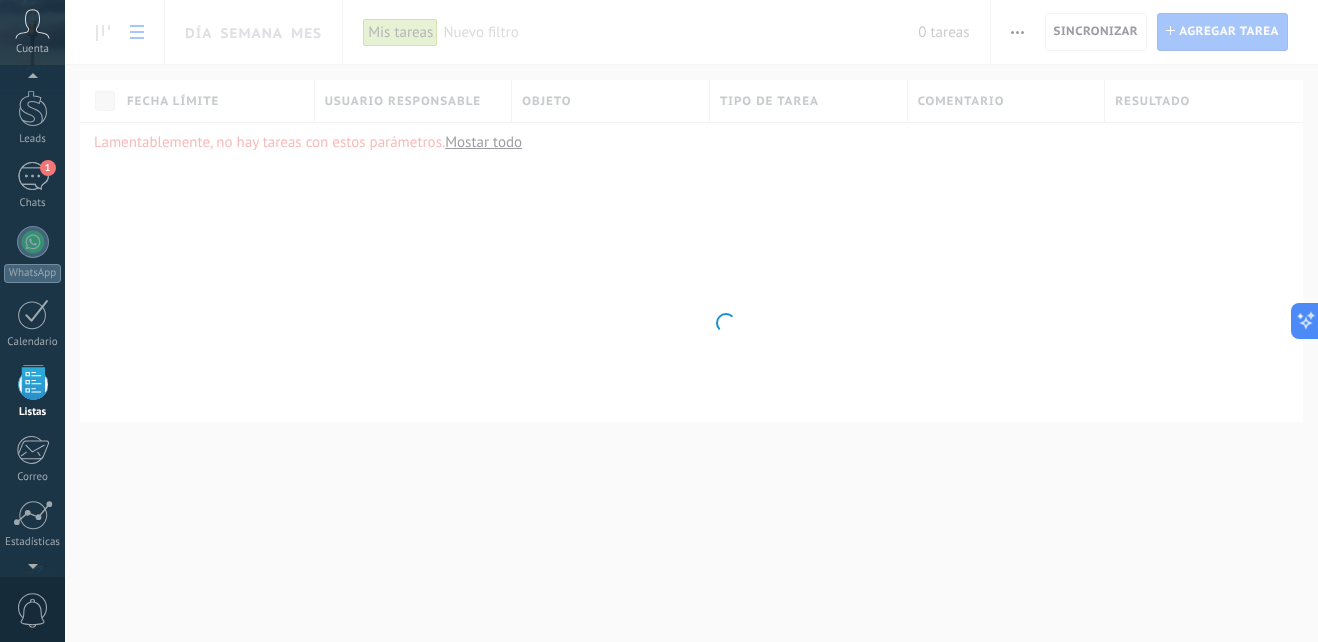 scroll, scrollTop: 124, scrollLeft: 0, axis: vertical 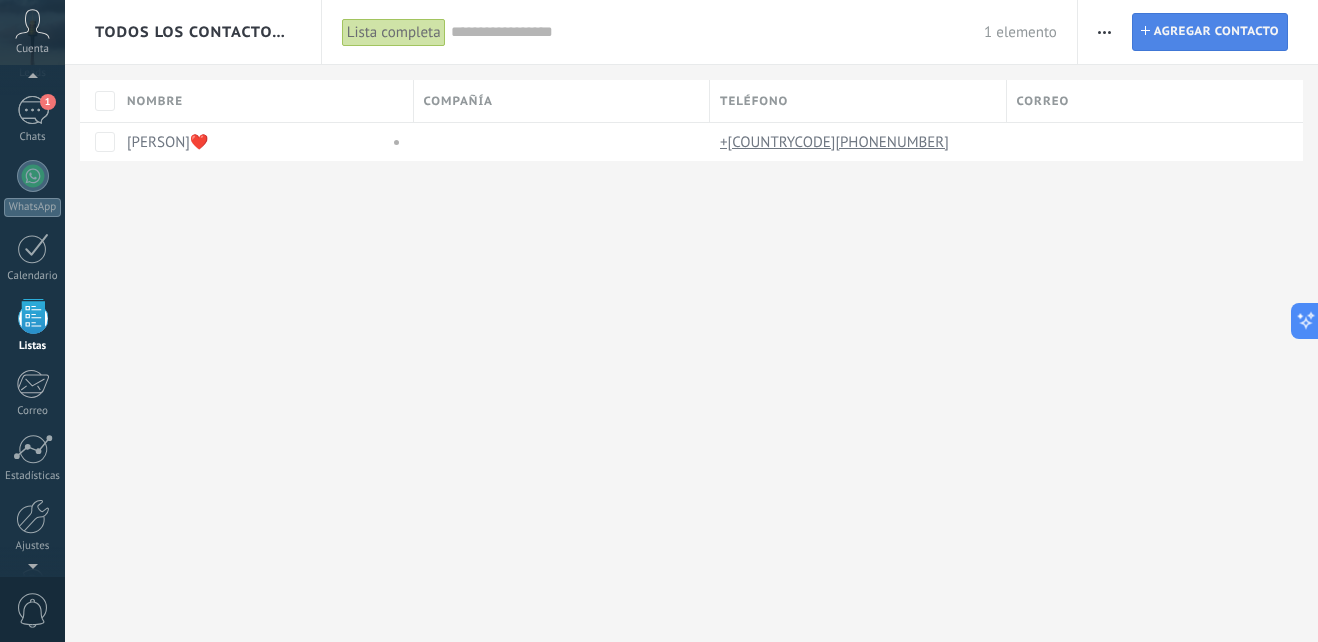 click on "Agregar contacto" at bounding box center (1216, 32) 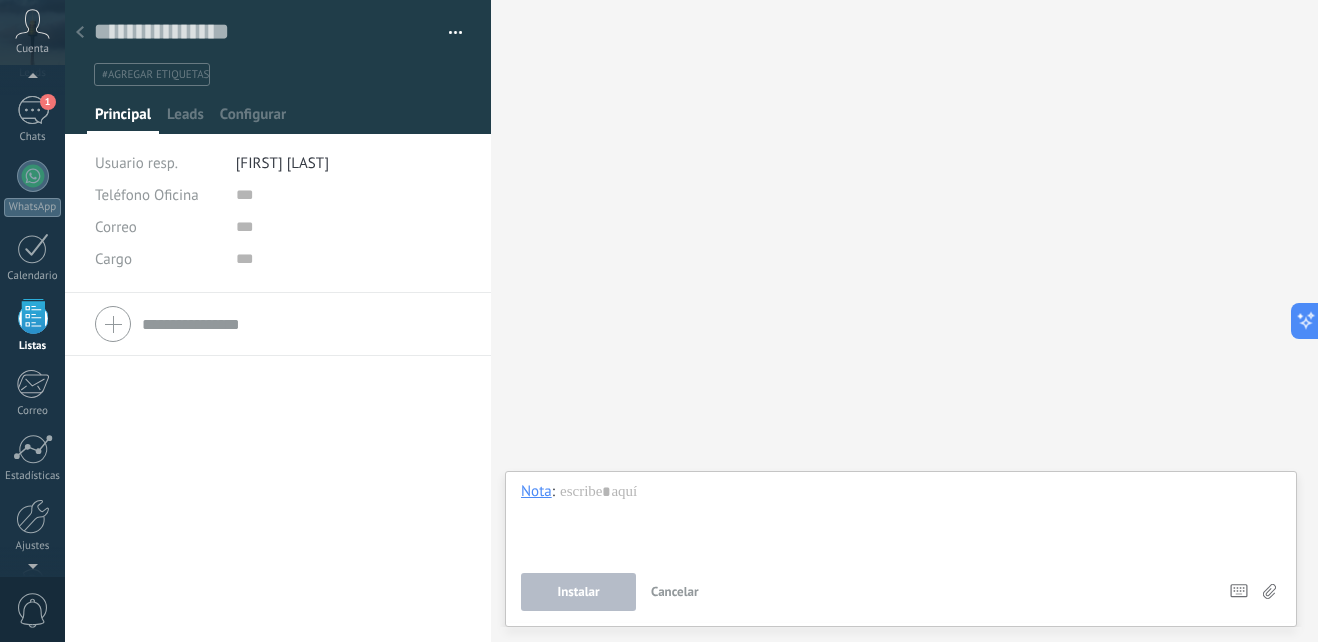 click at bounding box center [278, 324] 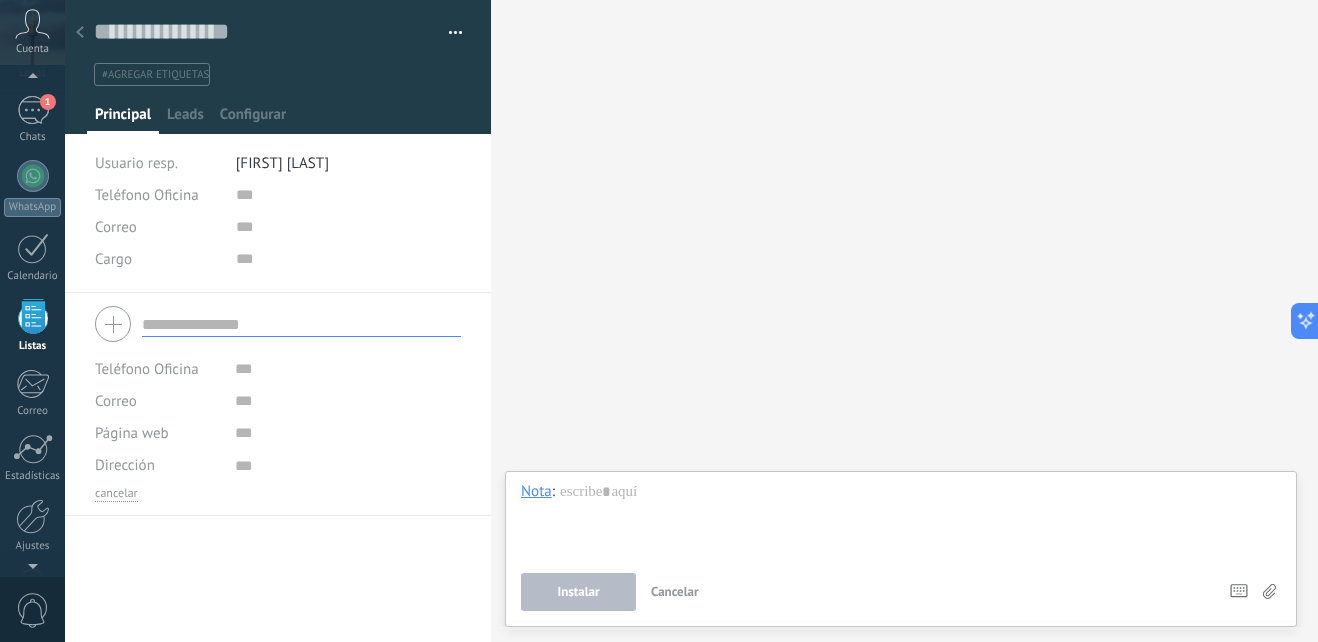click on "Buscar Carga más Participantes:" at bounding box center [904, 321] 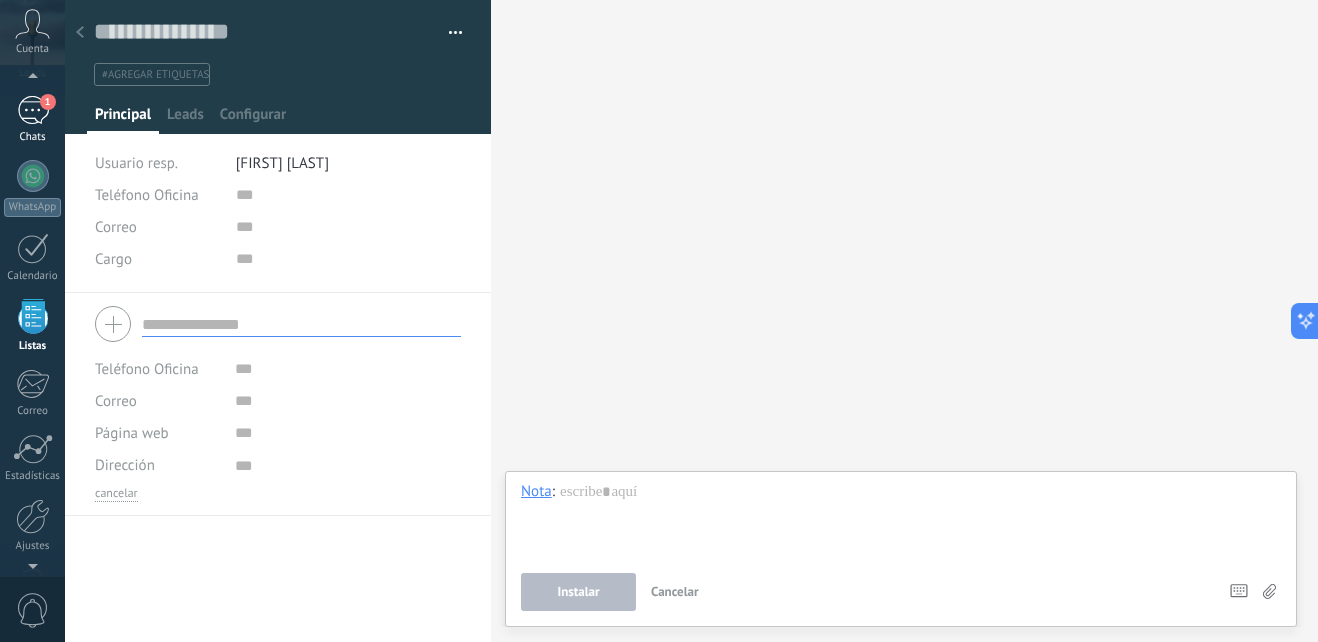 click on "1" at bounding box center [33, 110] 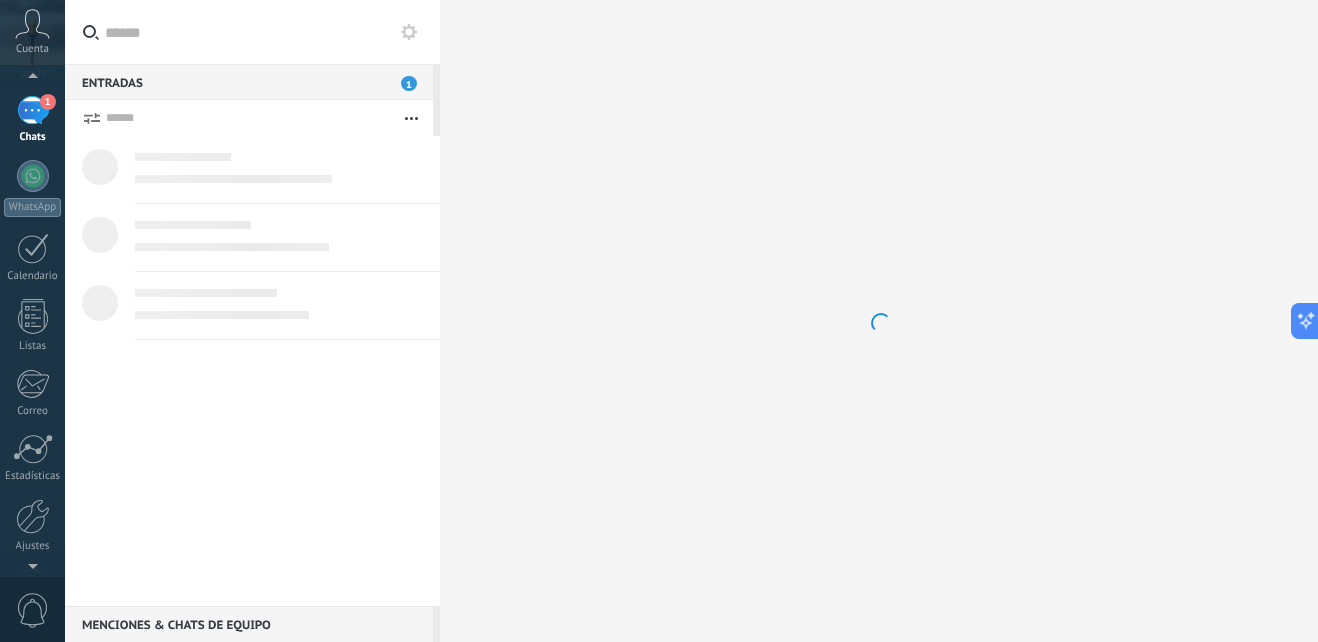 scroll, scrollTop: 0, scrollLeft: 0, axis: both 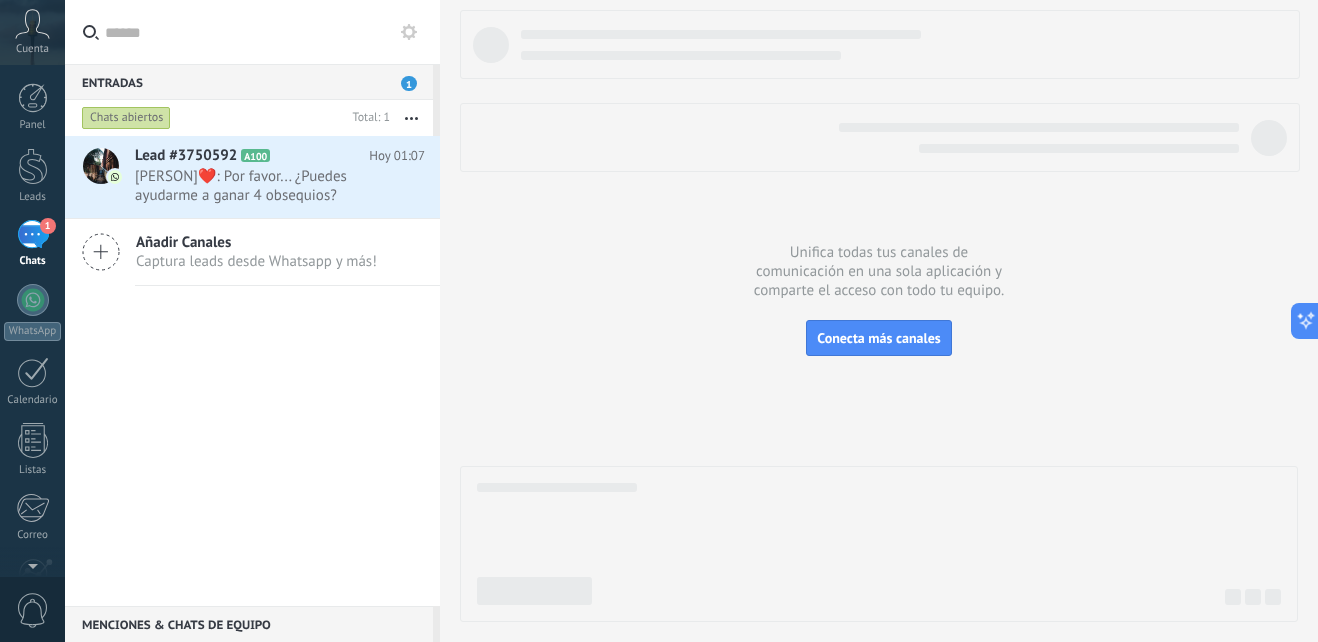 click on "Entradas 1" at bounding box center (249, 82) 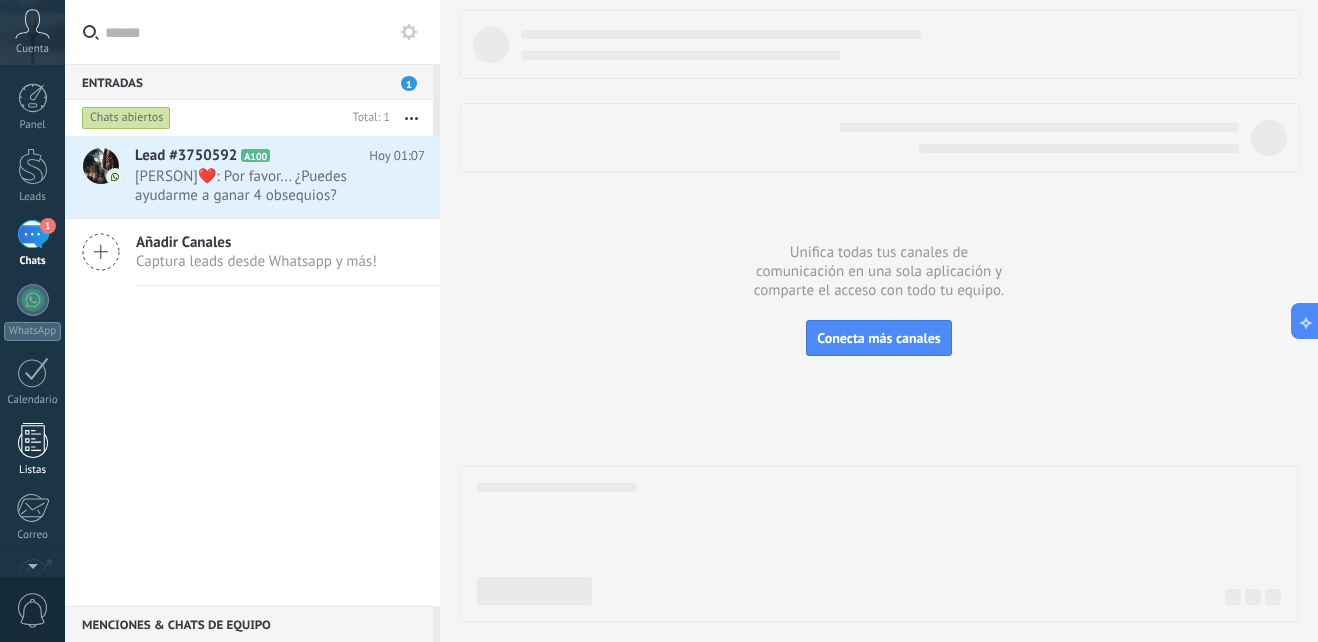 click at bounding box center [33, 440] 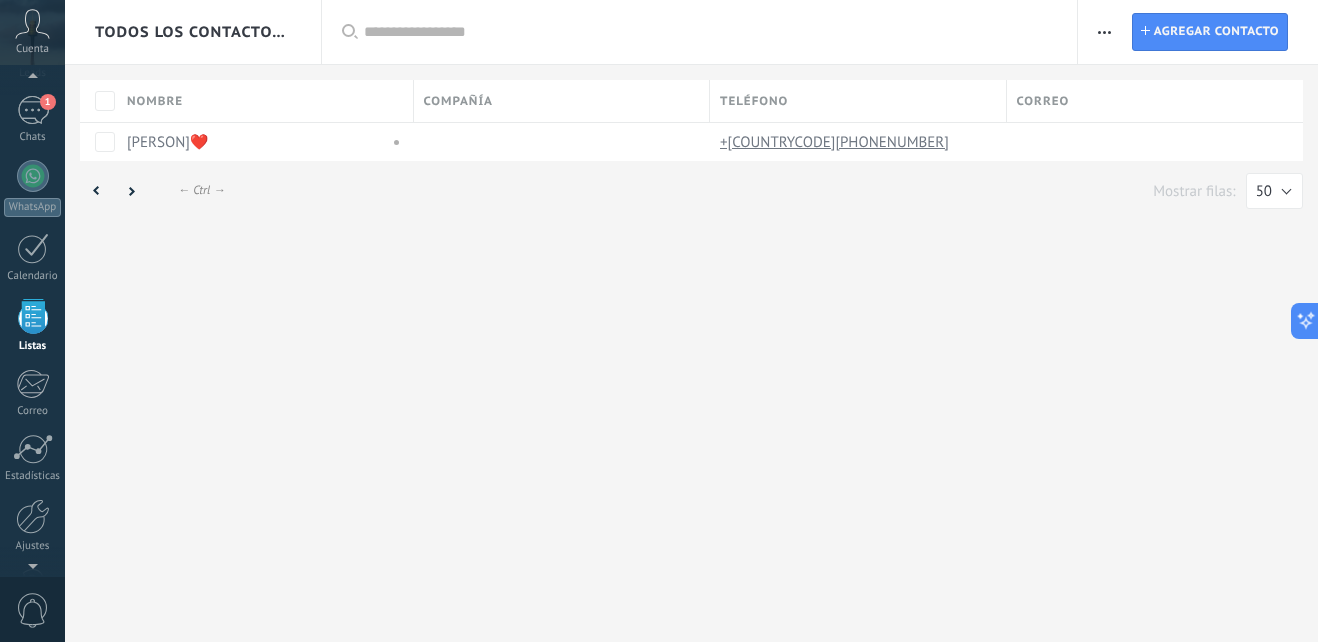 scroll, scrollTop: 124, scrollLeft: 0, axis: vertical 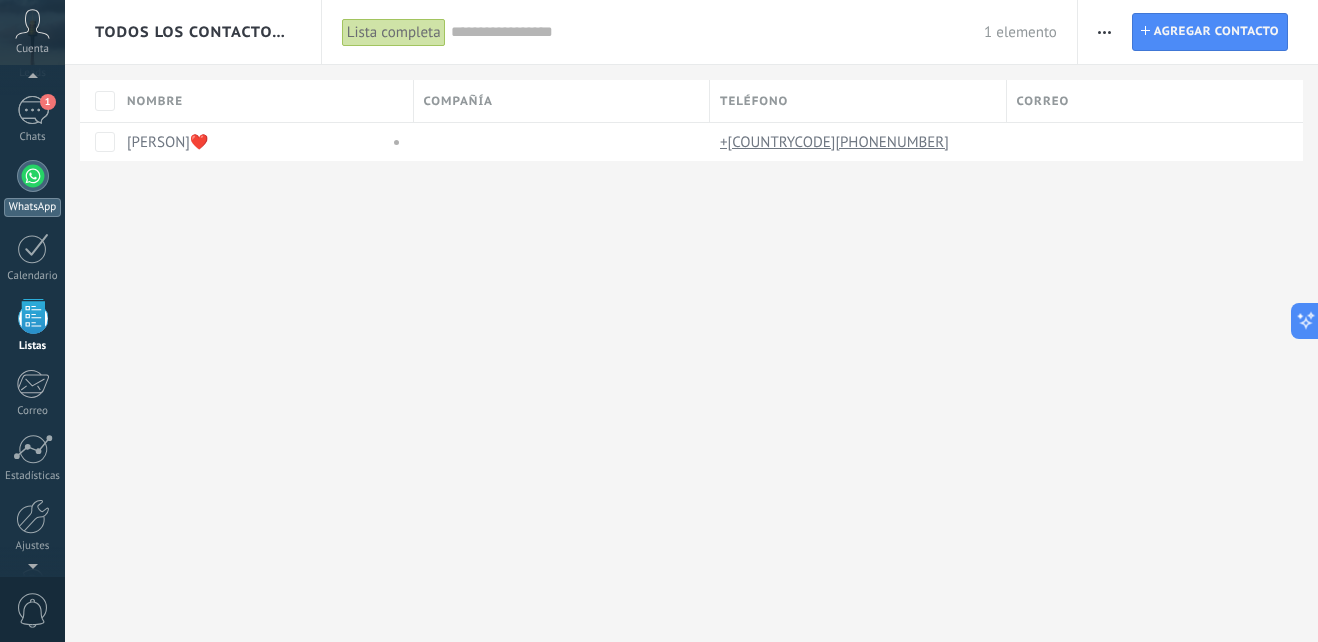 click at bounding box center (33, 176) 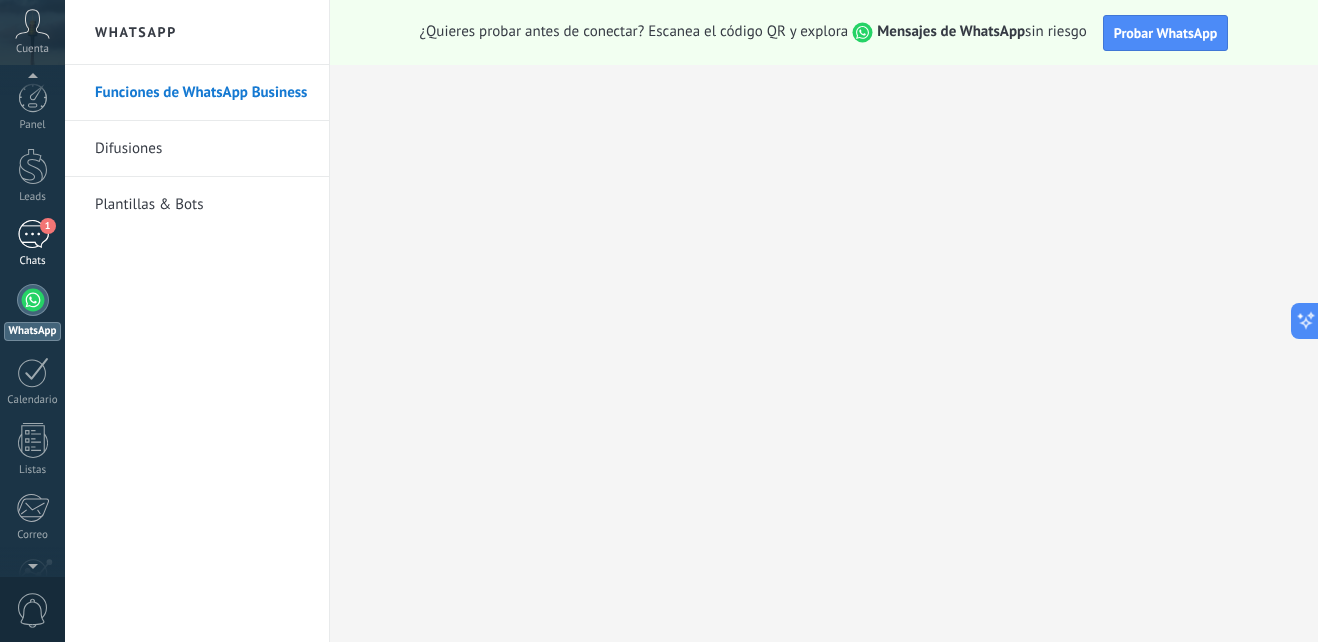 scroll, scrollTop: 17, scrollLeft: 0, axis: vertical 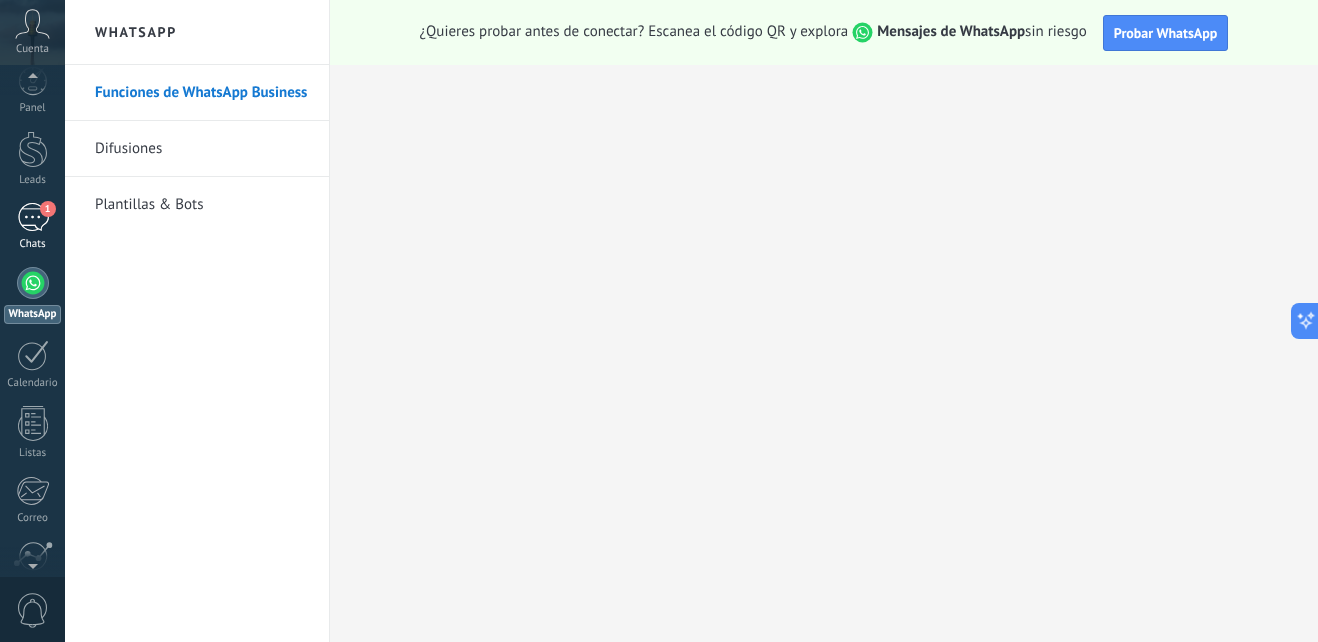 click on "Chats" at bounding box center (33, 244) 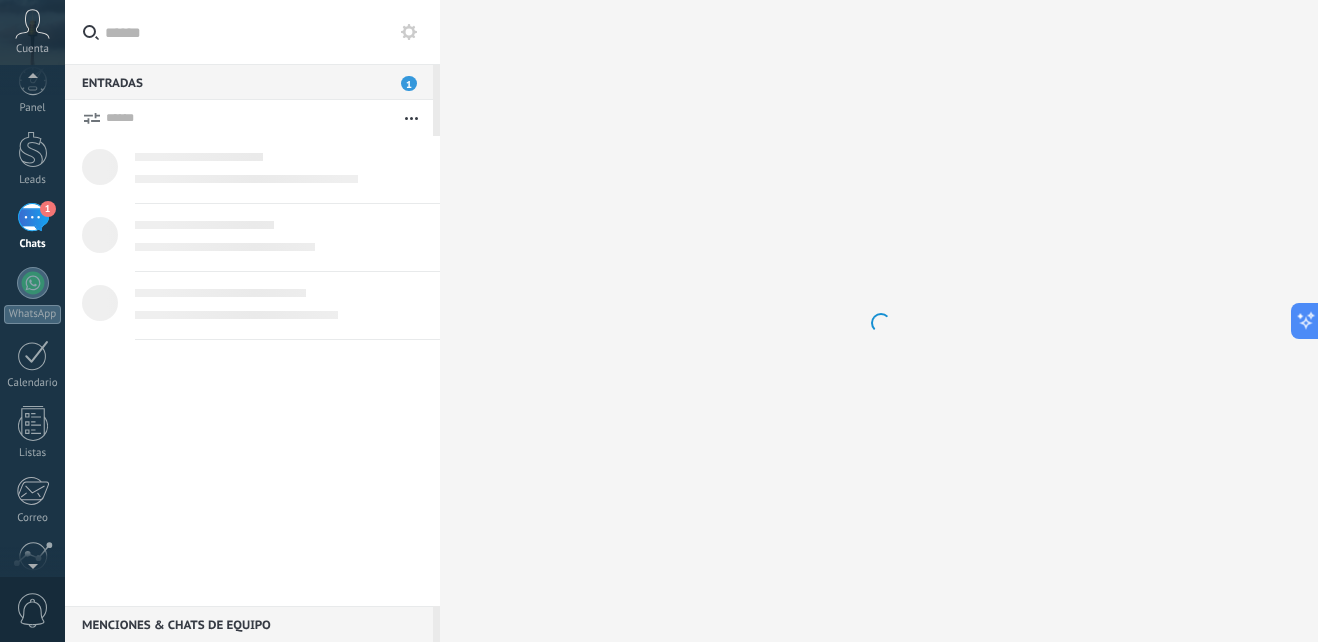 scroll, scrollTop: 0, scrollLeft: 0, axis: both 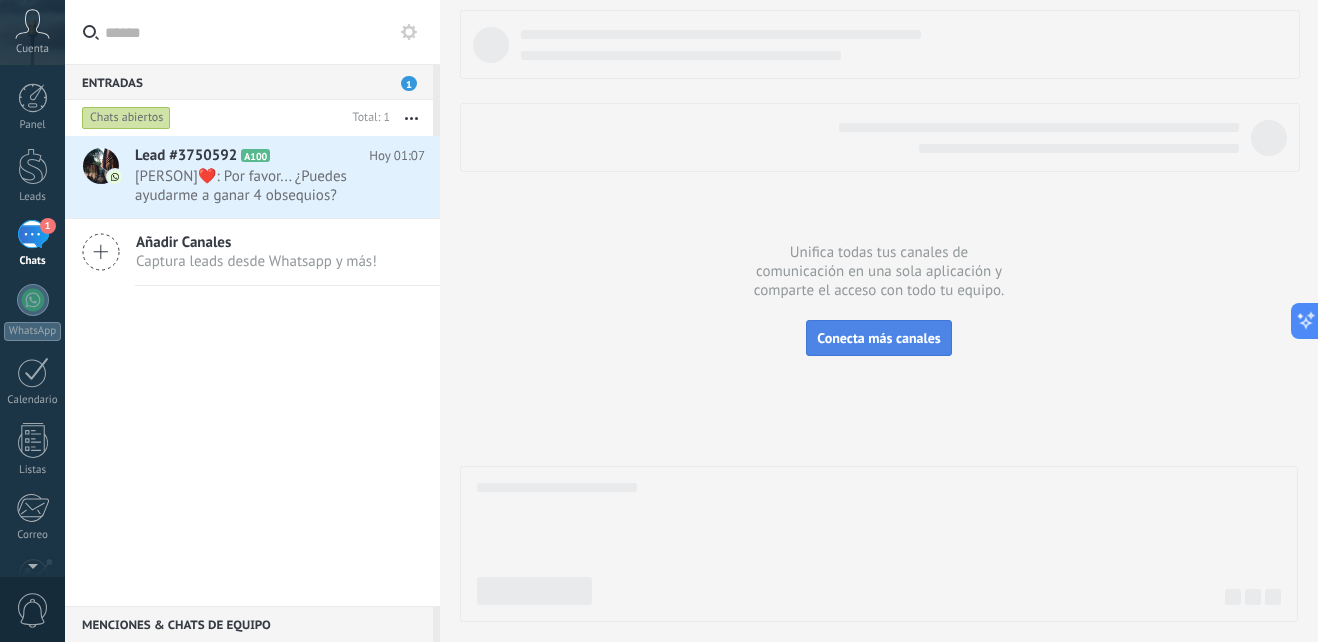 click on "Conecta más canales" at bounding box center (878, 338) 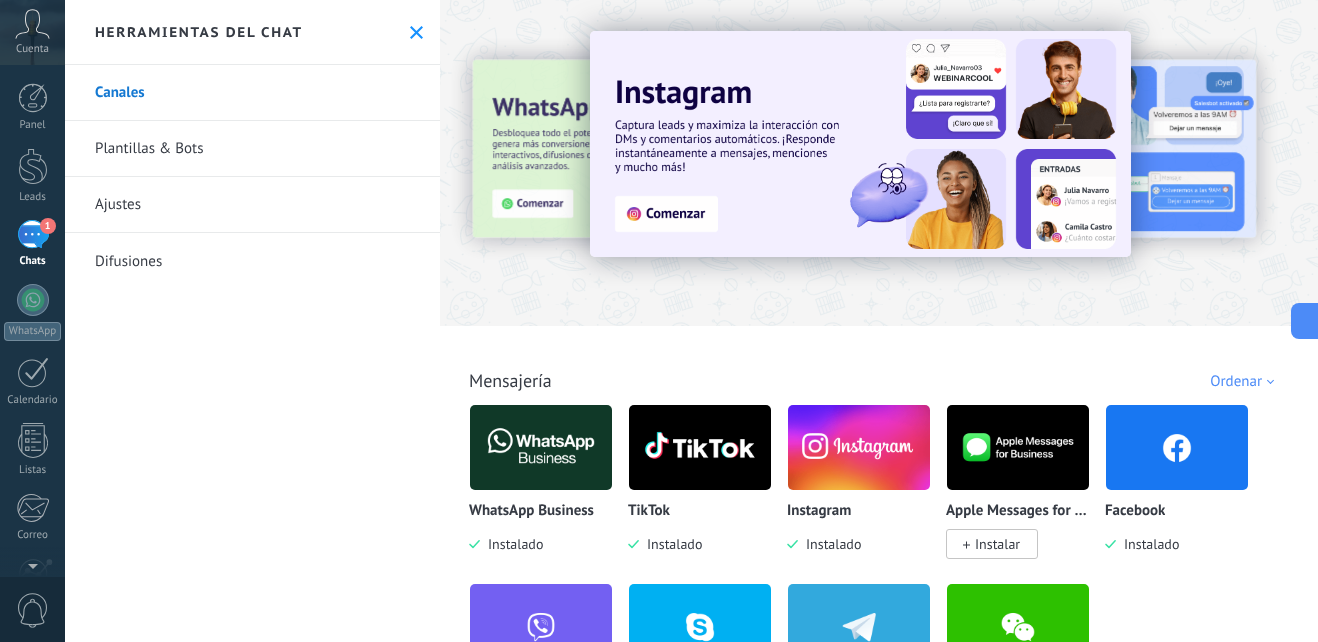 click at bounding box center (859, 447) 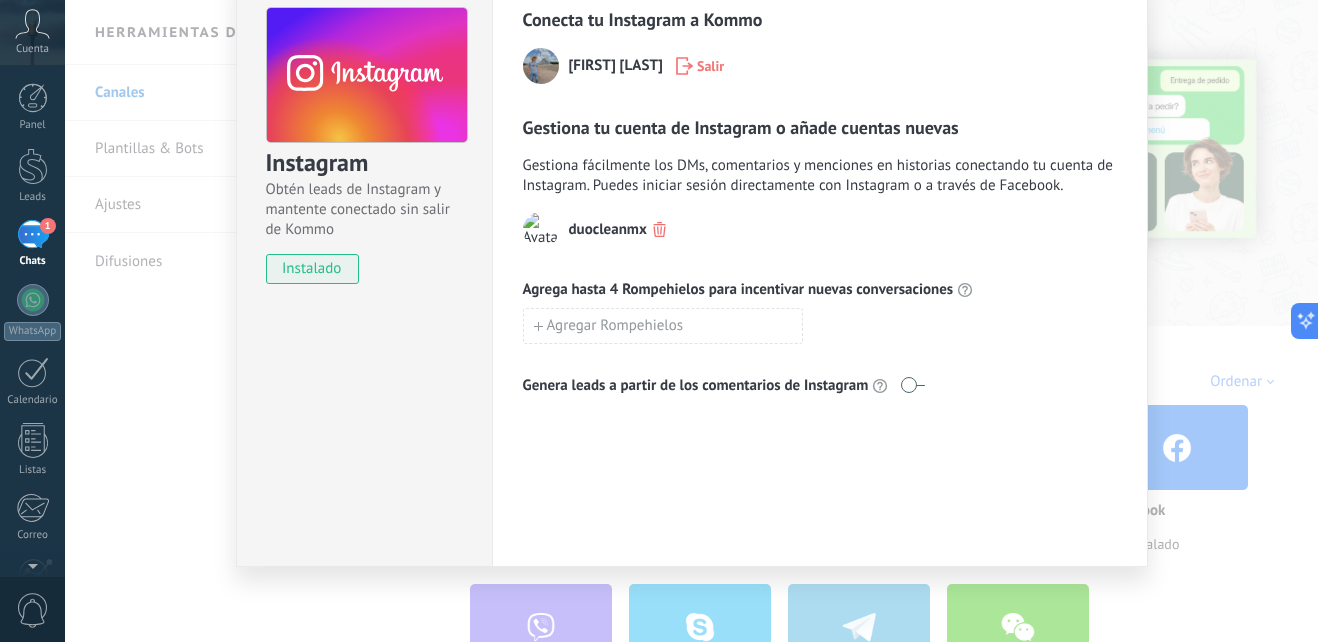 scroll, scrollTop: 48, scrollLeft: 0, axis: vertical 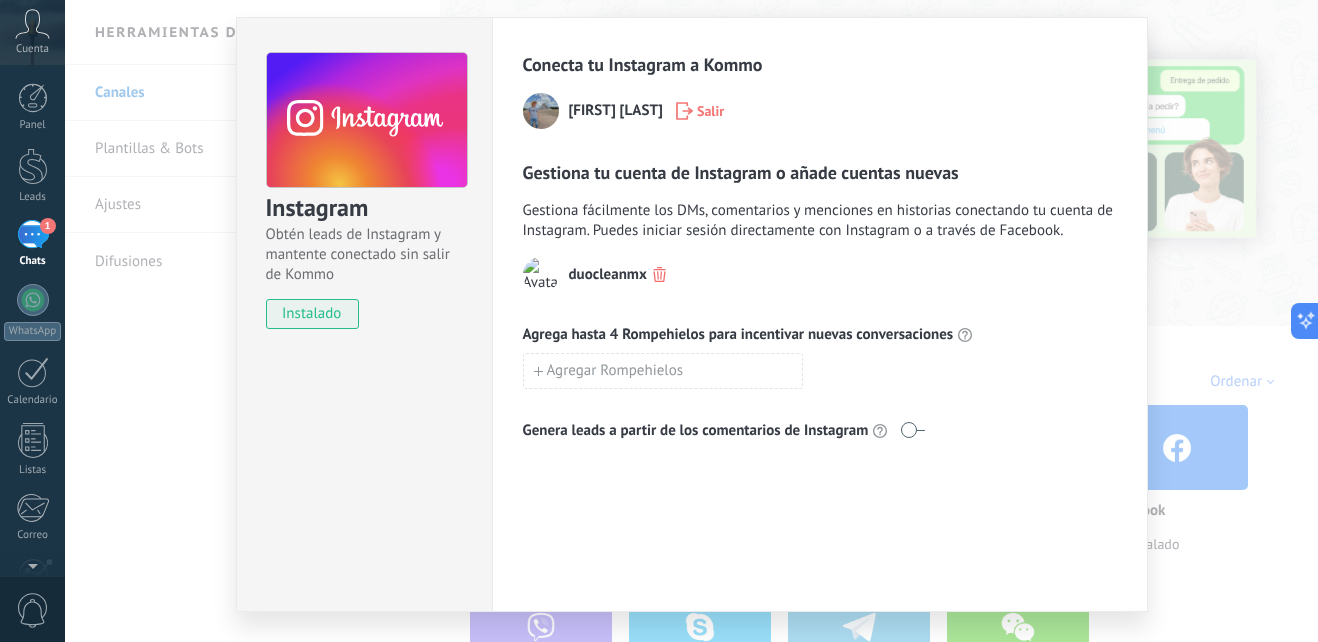 click on "Instagram Obtén leads de Instagram y mantente conectado sin salir de Kommo instalado Conecta tu Instagram a Kommo [PERSON] [LAST] Salir Gestiona tu cuenta de Instagram o añade cuentas nuevas Gestiona fácilmente los DMs, comentarios y menciones en historias conectando tu cuenta de Instagram. Puedes iniciar sesión directamente con Instagram o a través de Facebook. duocleanmx Agrega hasta 4 Rompehielos para incentivar nuevas conversaciones Agregar Rompehielos Genera leads a partir de los comentarios de Instagram" at bounding box center (691, 321) 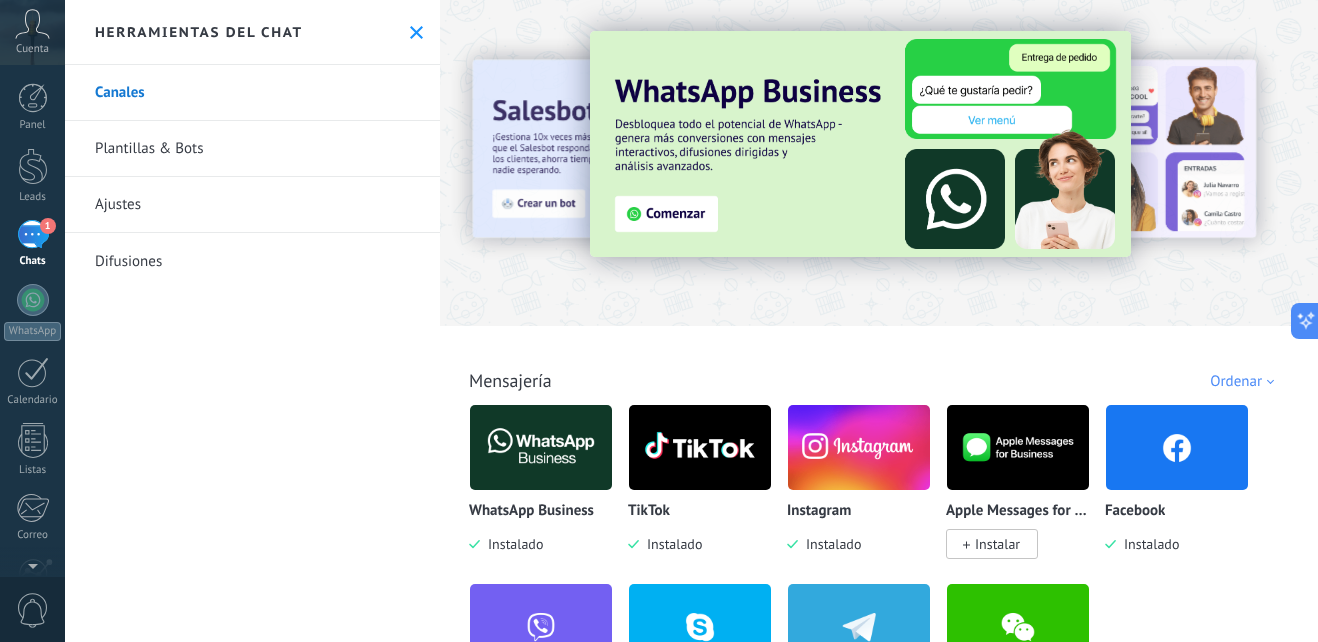 click at bounding box center [1177, 447] 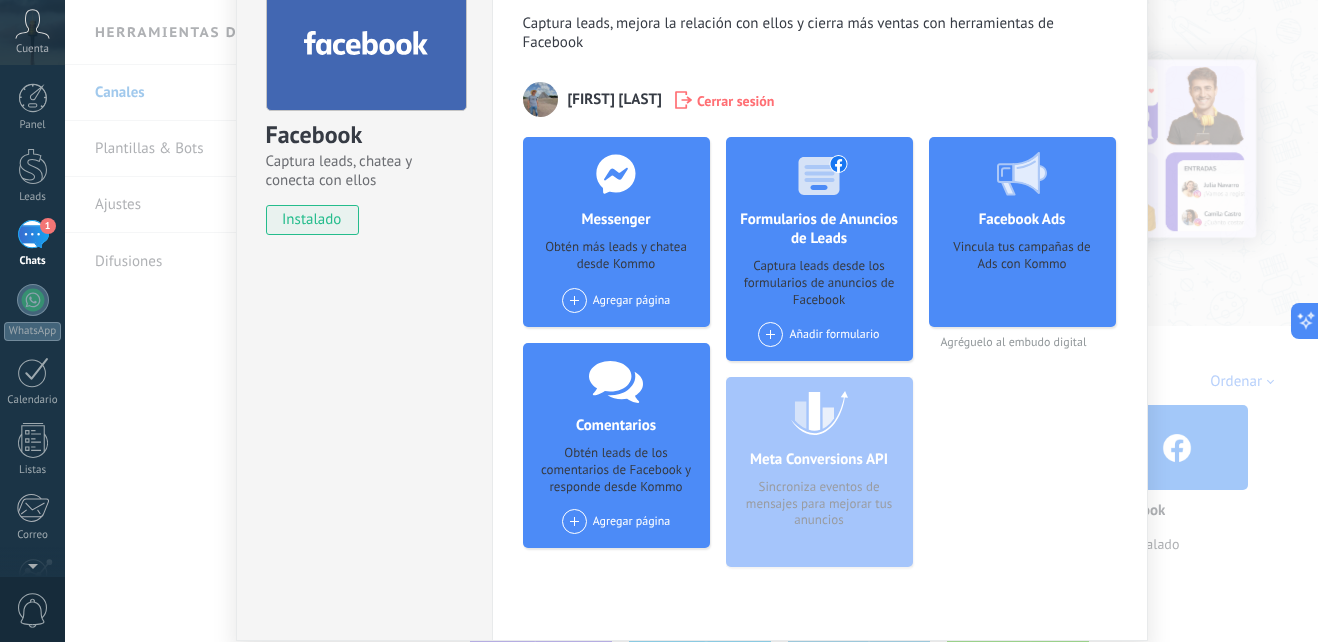 scroll, scrollTop: 199, scrollLeft: 0, axis: vertical 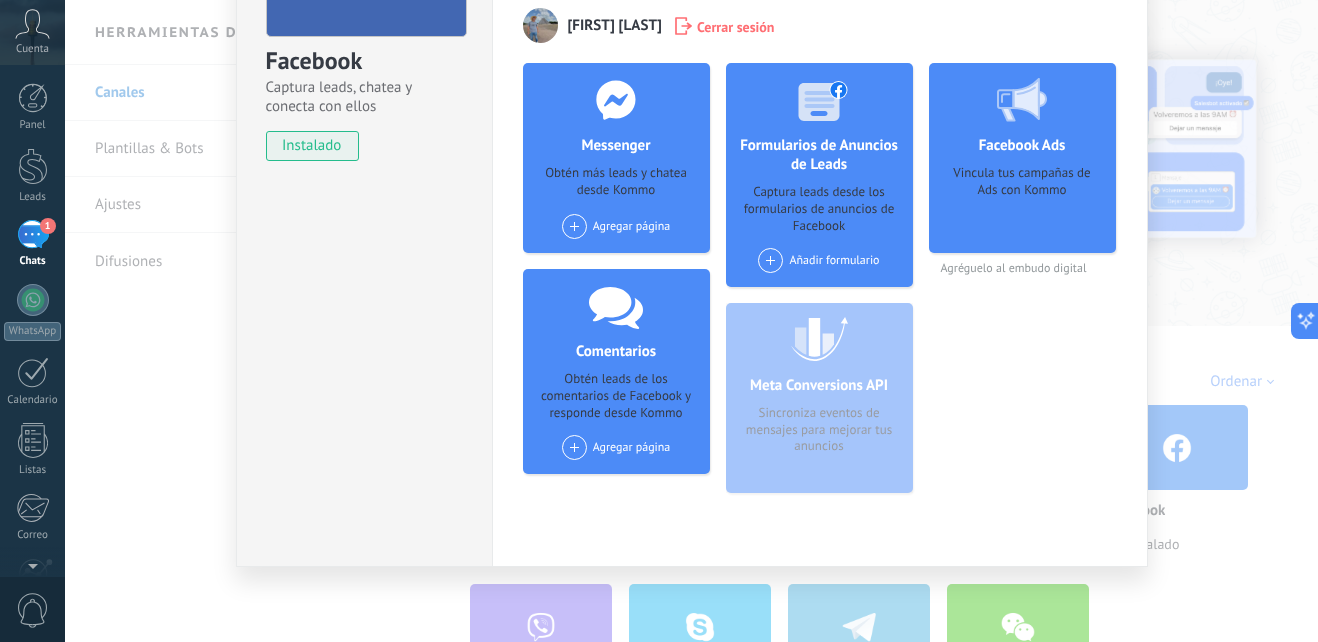 click on "Instagram Obtén leads de Instagram y mantente conectado sin salir de Kommo instalado Desinstalar Herramientas de Instagram para generar leads Captura leads, mejora la relación con ellos y cierra más ventas con herramientas de Instagram [PERSON] [LAST] Salir Gestiona tu cuenta de Instagram o añade cuentas nuevas Gestiona fácilmente los DMs, comentarios y menciones en historias conectando tu cuenta de Instagram. Puedes iniciar sesión directamente con Instagram o a través de Facebook. duocleanmx Agrega hasta 4 Rompehielos para incentivar nuevas conversaciones Agregar Rompehielos Genera leads a partir de los comentarios de Instagram" at bounding box center (691, 321) 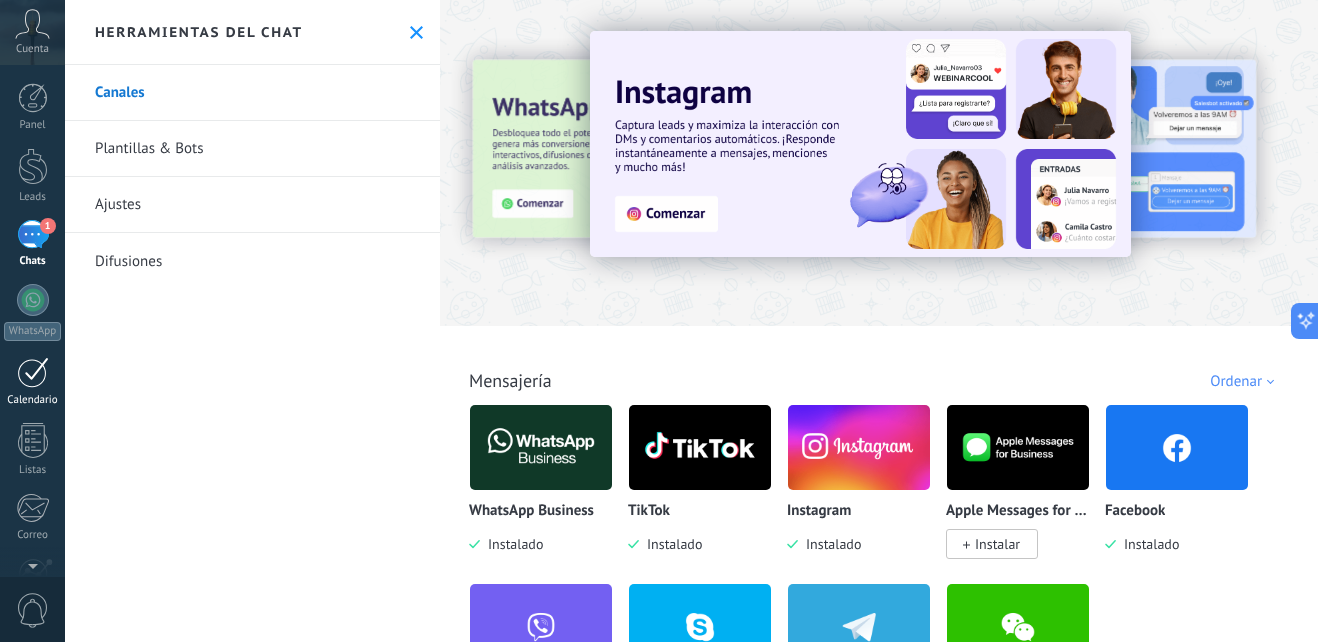 click at bounding box center [33, 372] 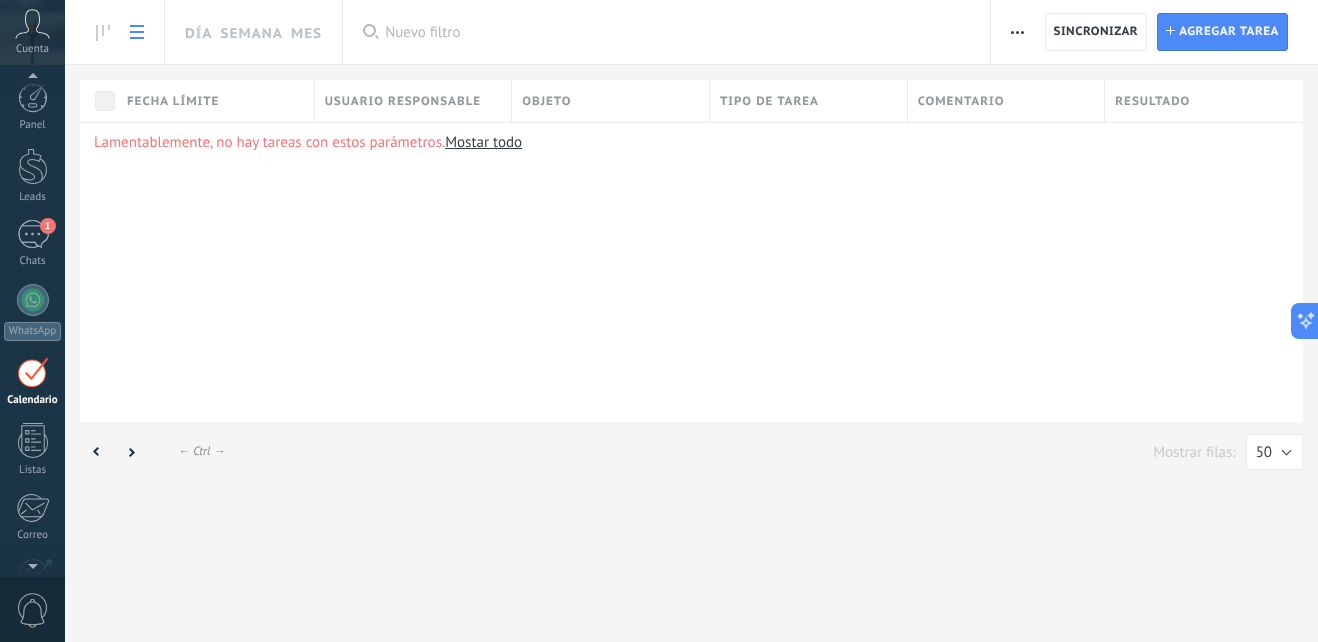 scroll, scrollTop: 58, scrollLeft: 0, axis: vertical 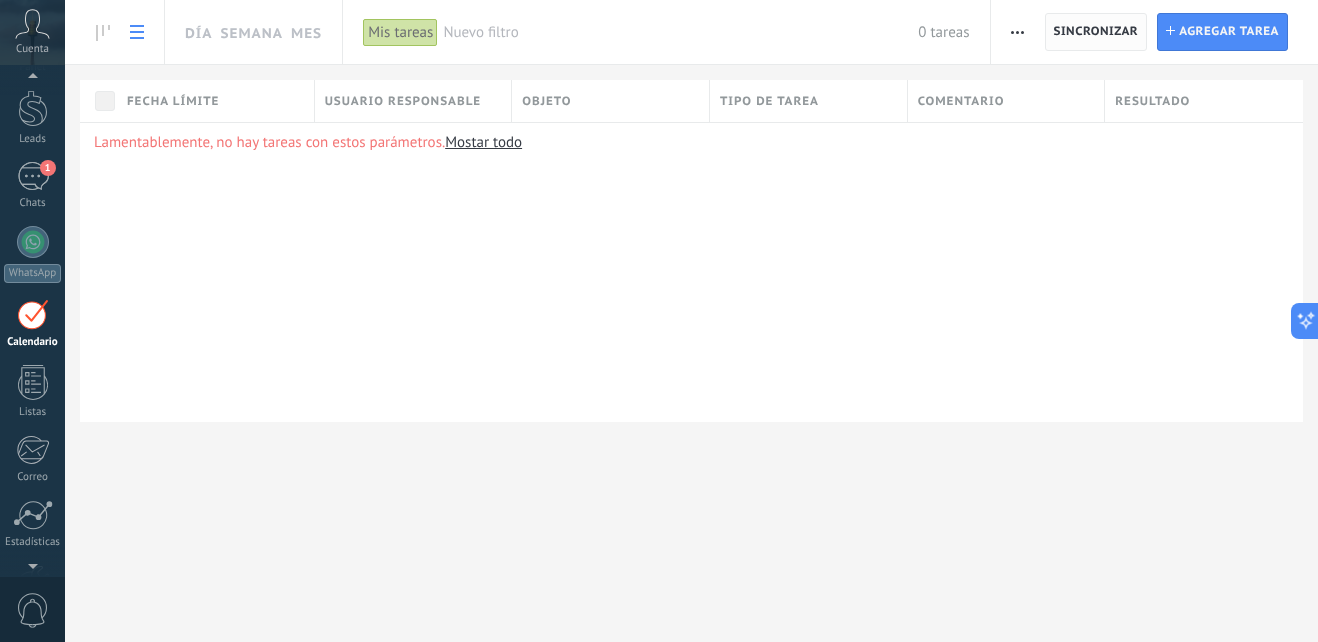 click on "Sincronizar" at bounding box center [1096, 32] 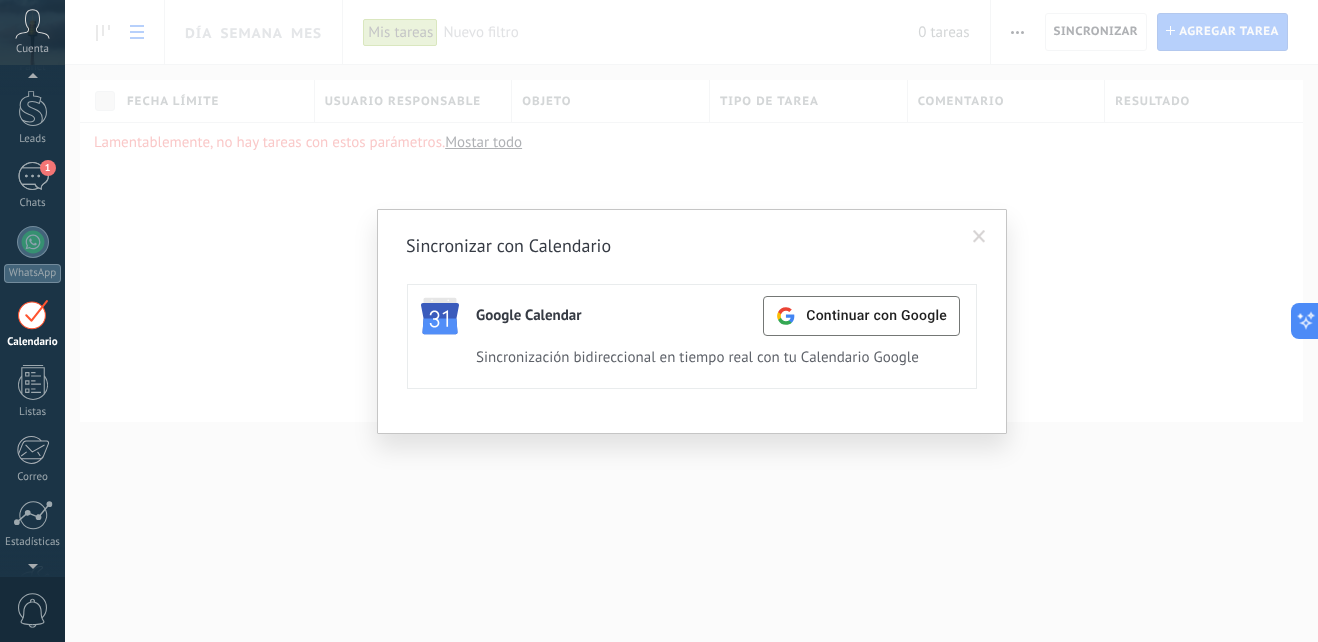 click at bounding box center [979, 237] 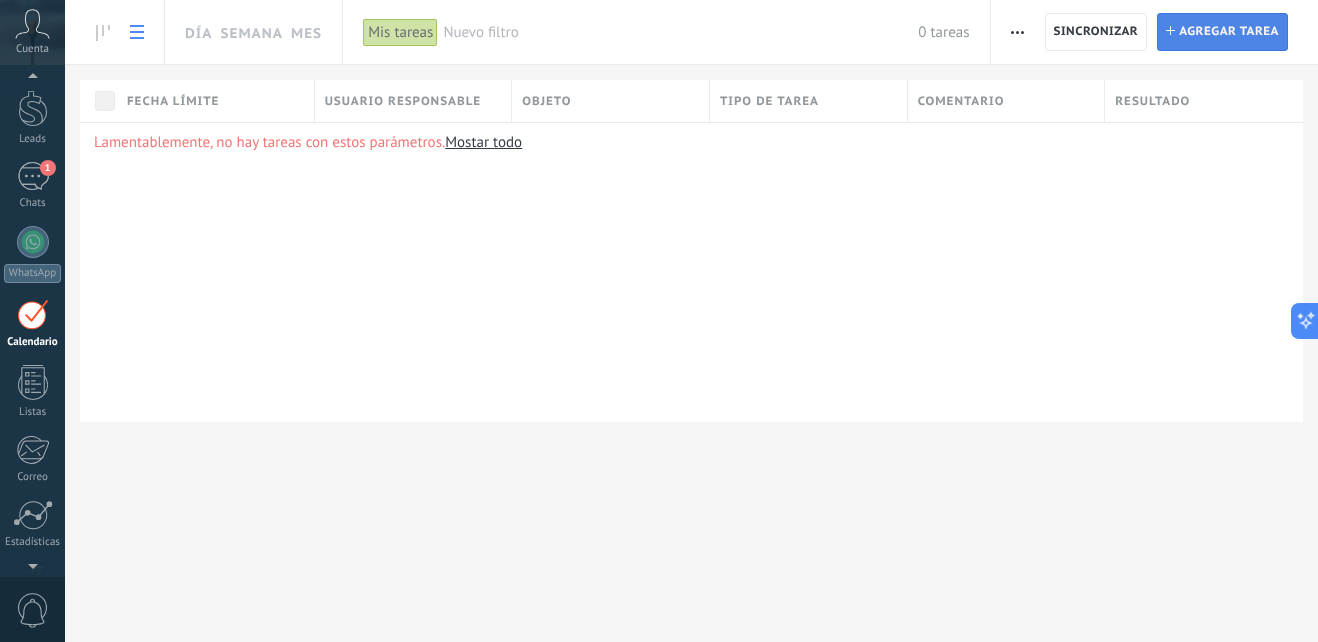click on "Agregar tarea" at bounding box center [1229, 32] 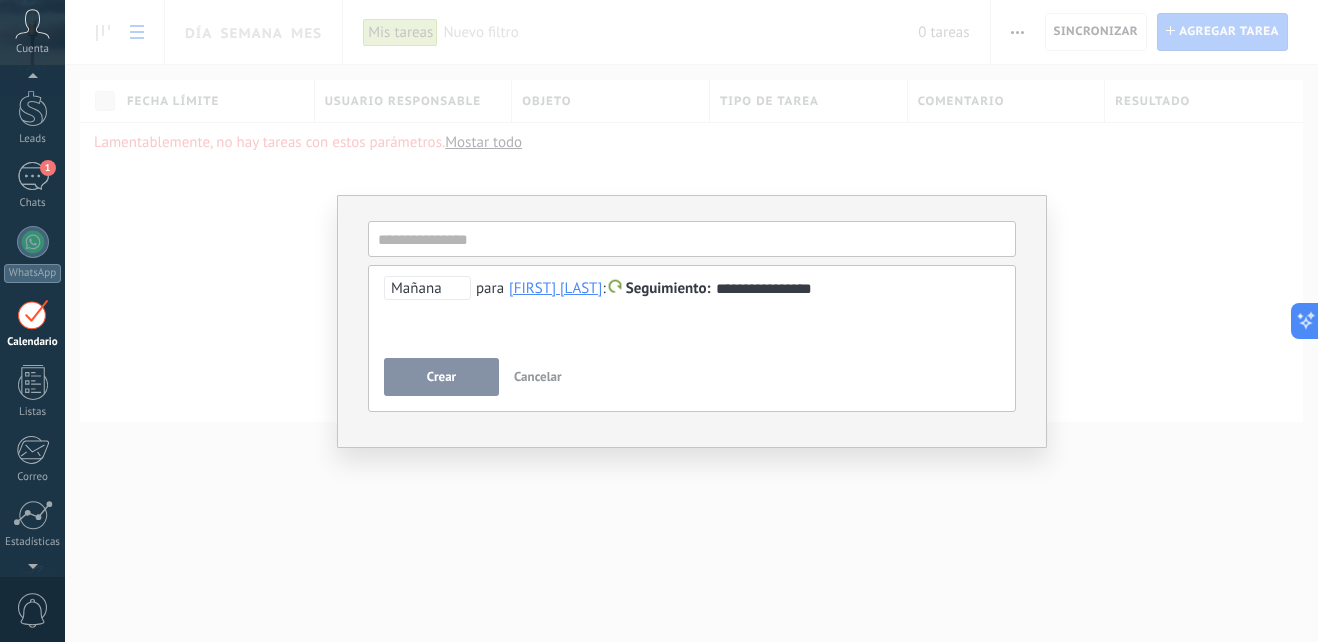 click on "Crear Cancelar" at bounding box center [692, 377] 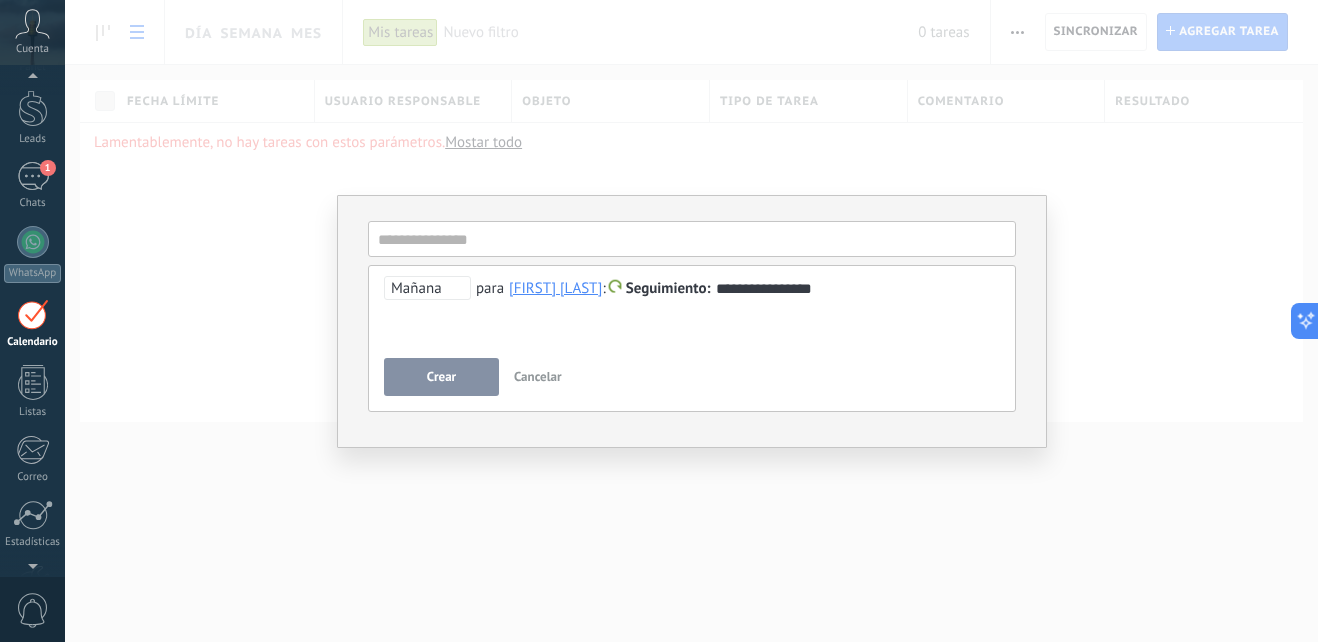 click on "Cancelar" at bounding box center (538, 376) 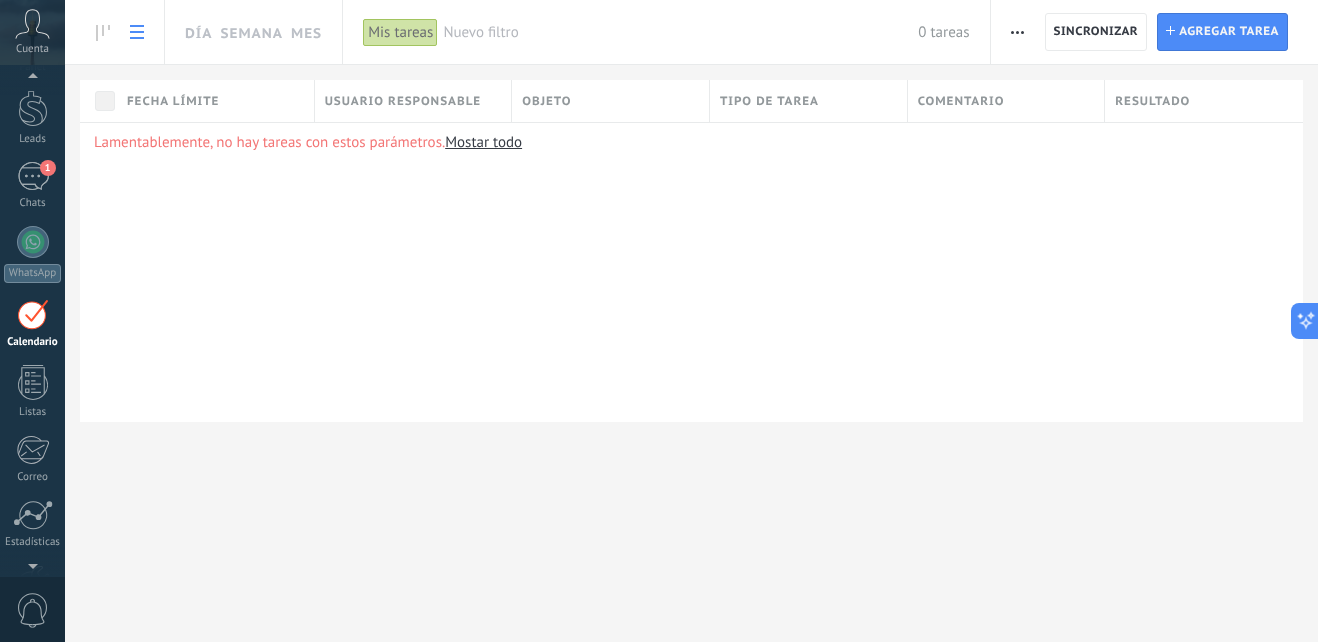 click on "Mostar todo" at bounding box center [483, 142] 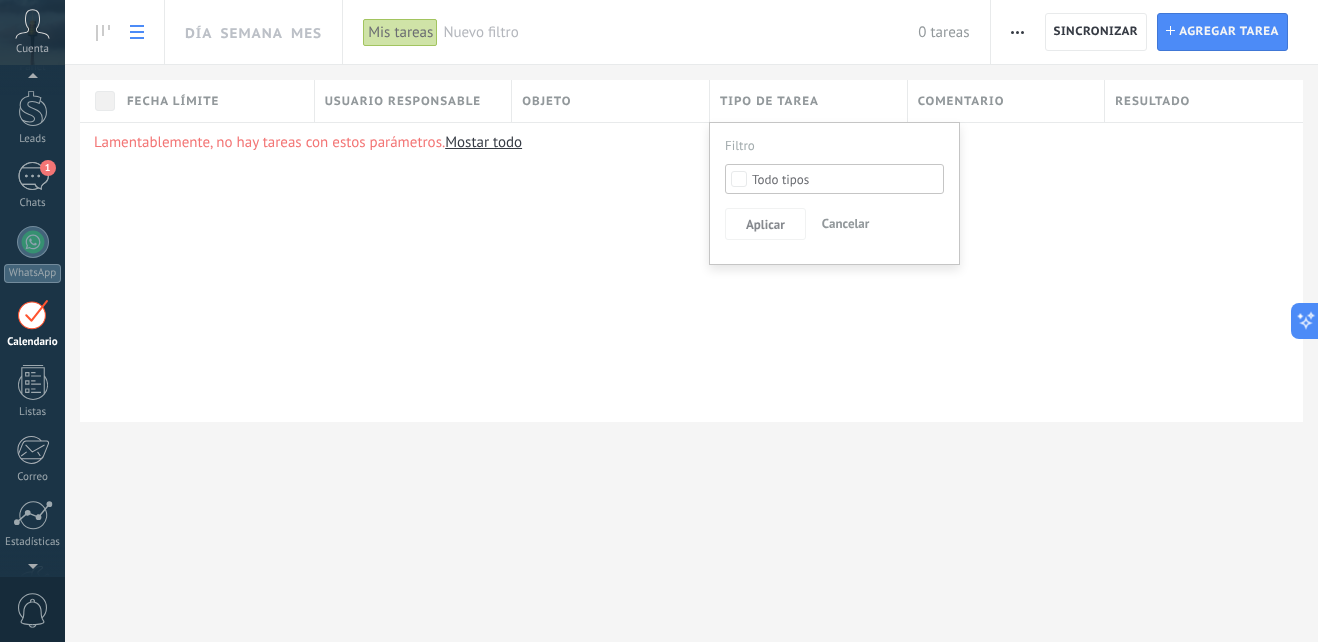 click on "Lamentablemente, no hay tareas con estos parámetros.  Mostar todo" at bounding box center [691, 272] 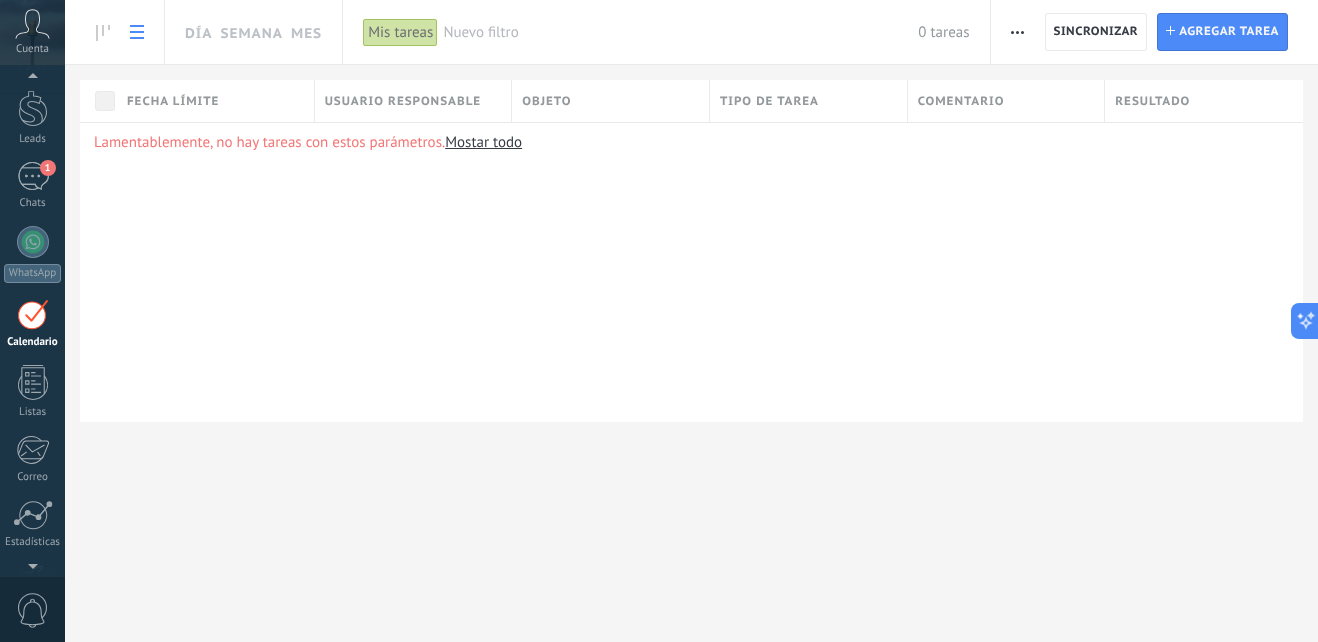 click on "Comentario" at bounding box center [961, 101] 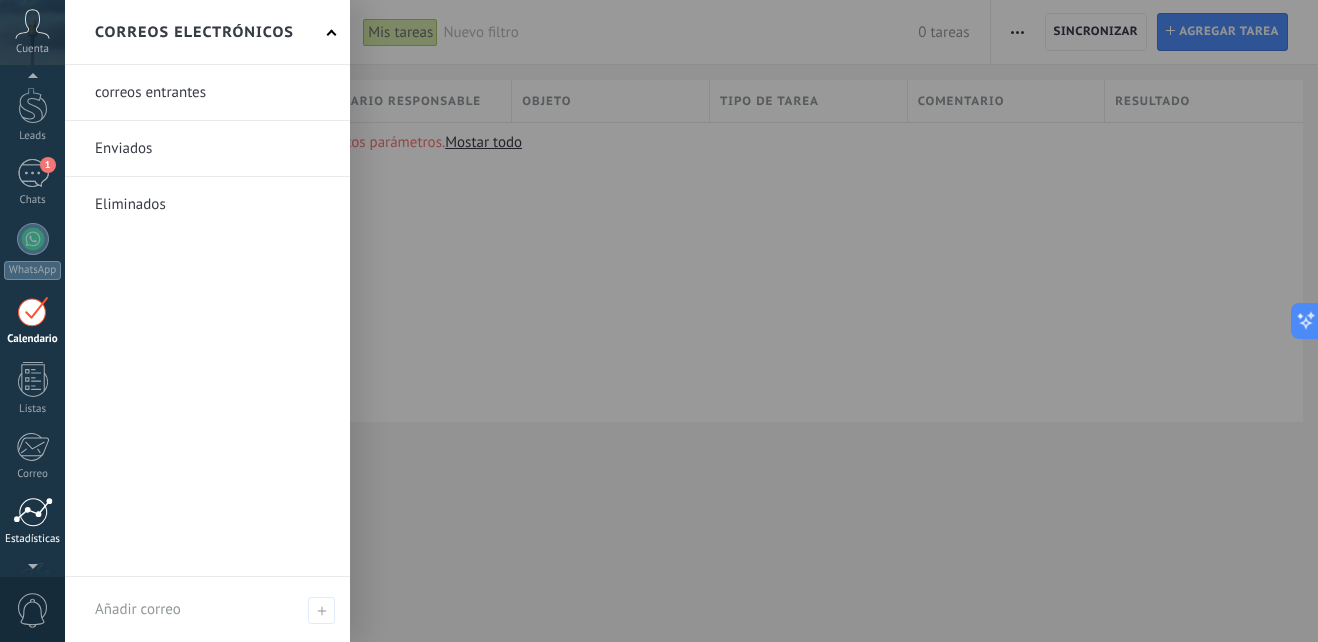 scroll, scrollTop: 58, scrollLeft: 0, axis: vertical 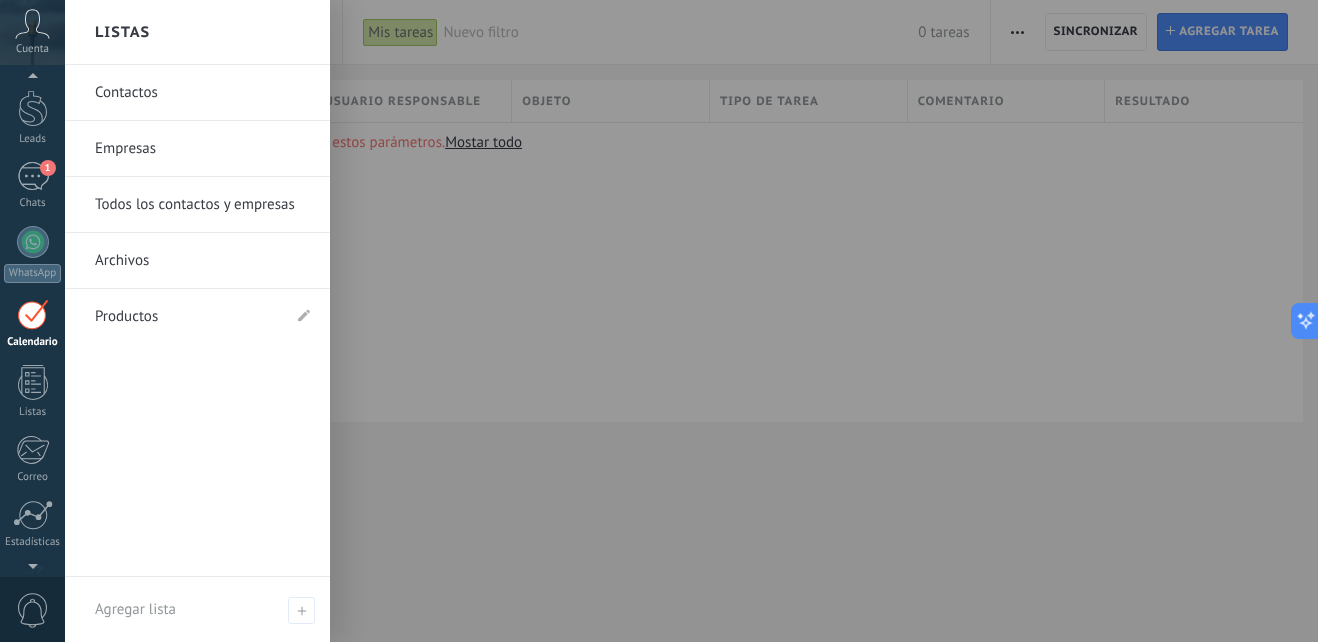 click on "Contactos" at bounding box center [202, 93] 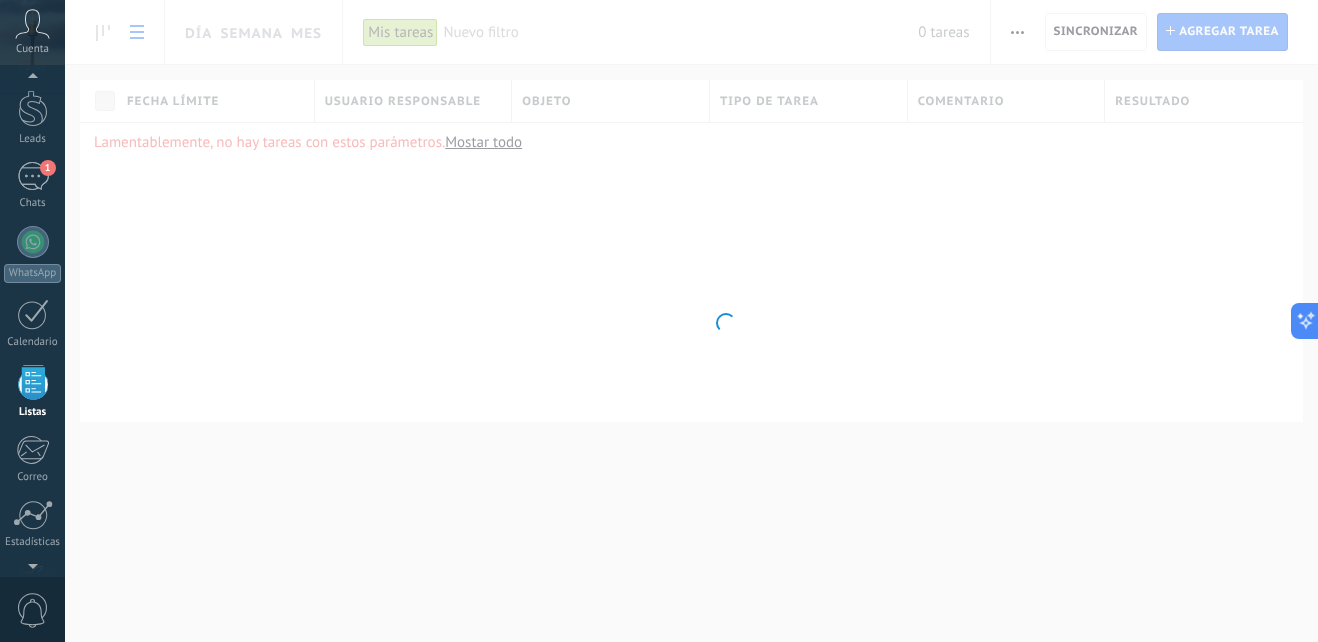scroll, scrollTop: 124, scrollLeft: 0, axis: vertical 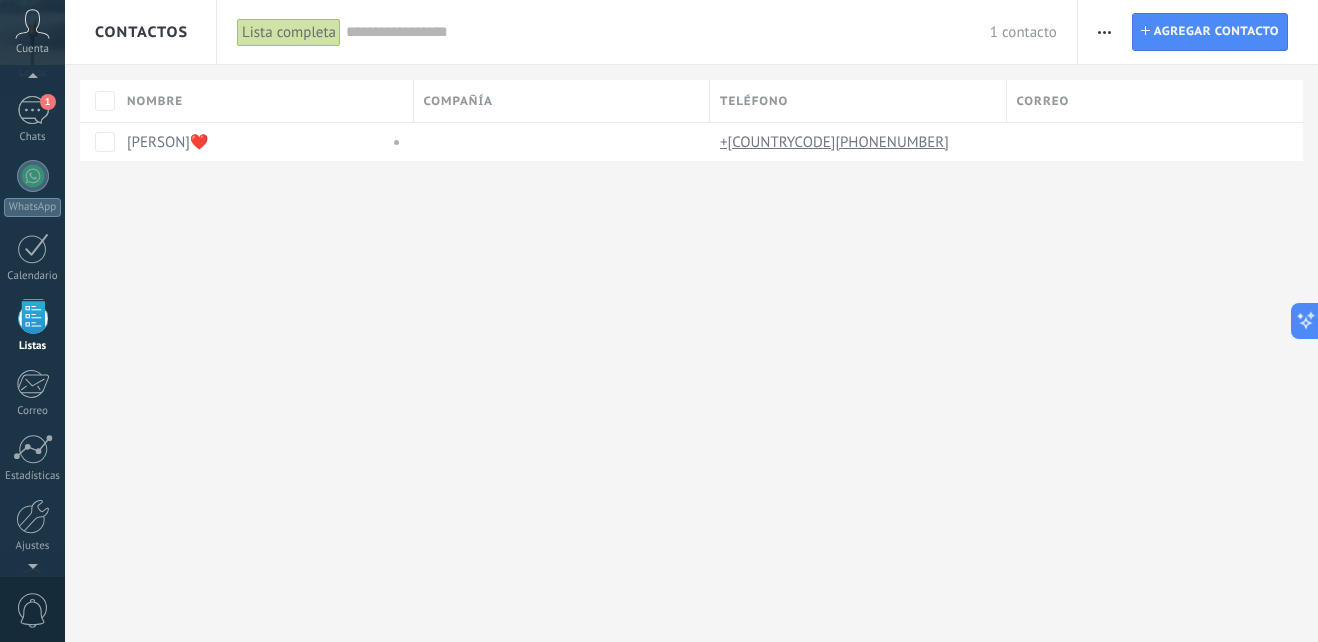 click at bounding box center (1104, 32) 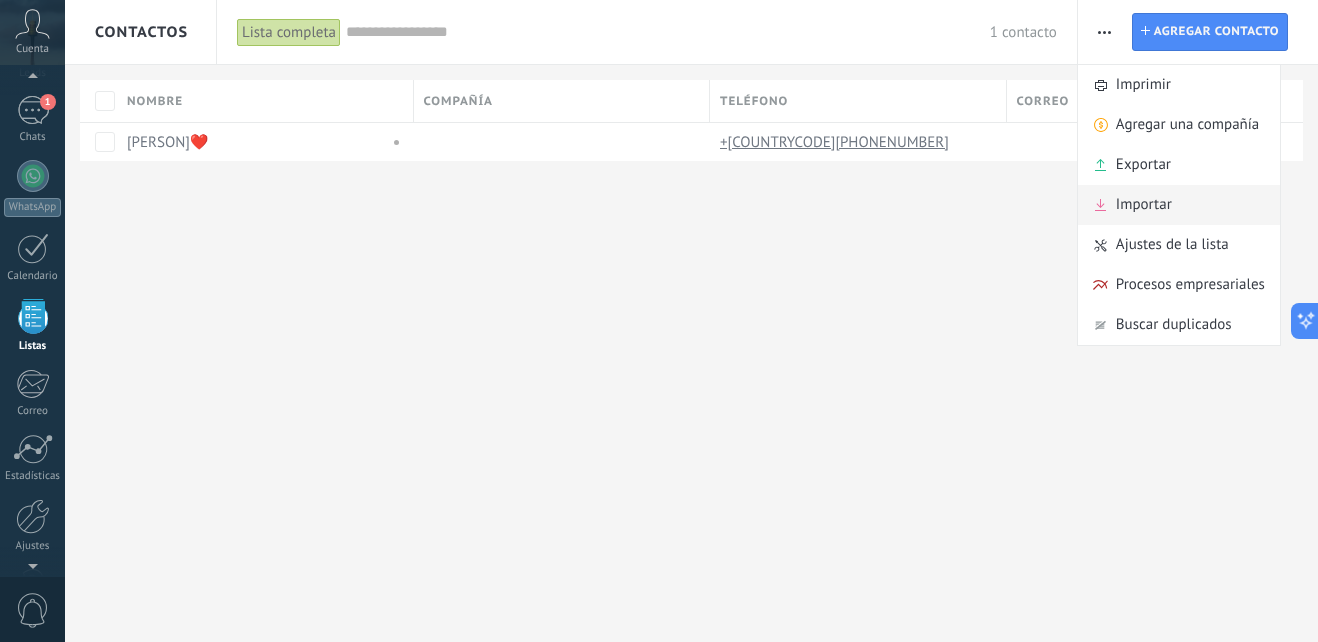 click on "Importar" at bounding box center (1144, 205) 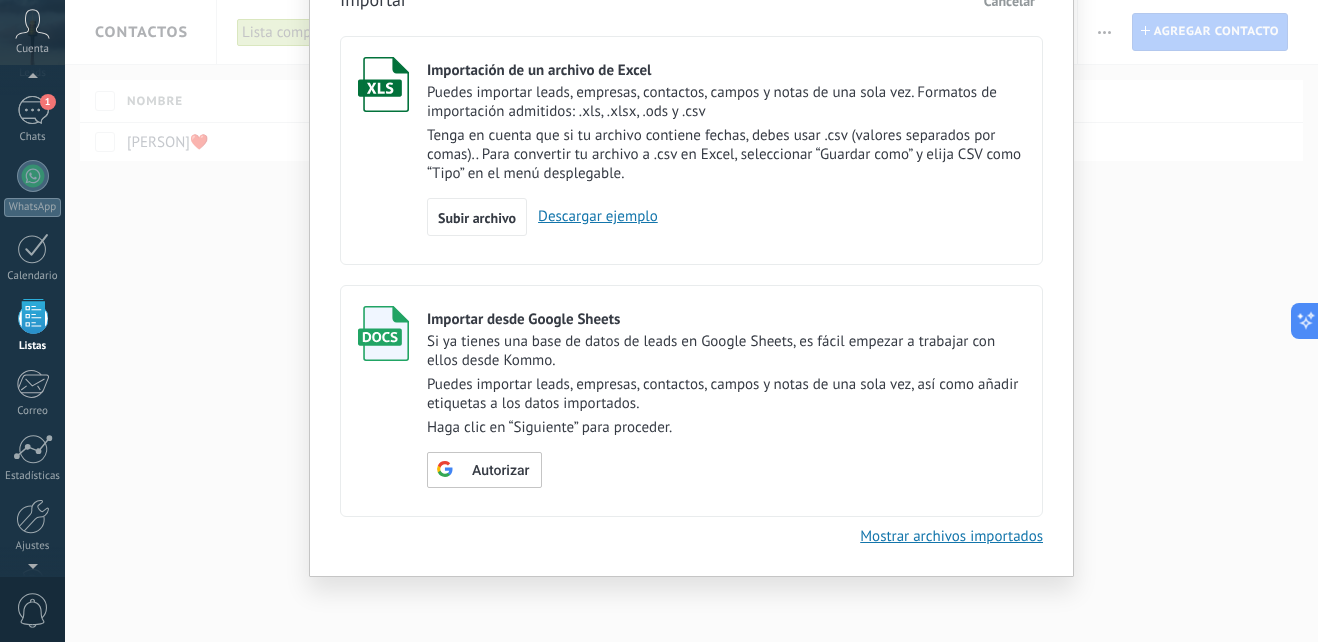 scroll, scrollTop: 0, scrollLeft: 0, axis: both 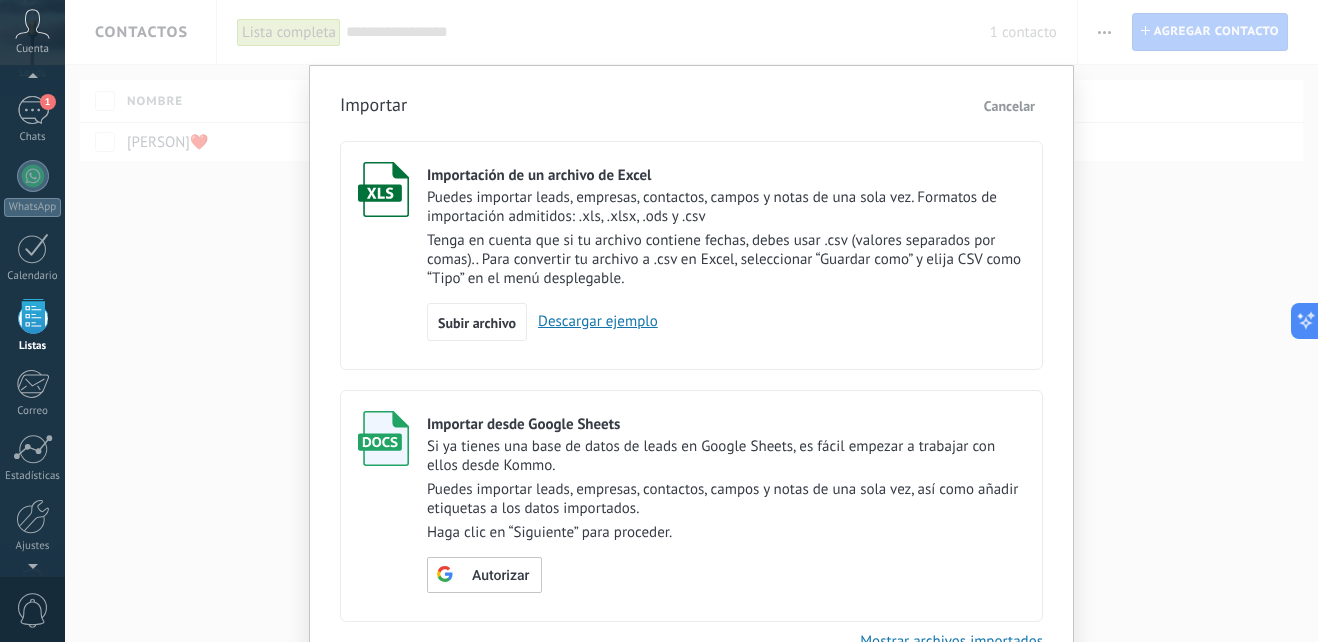 click on "Cancelar" at bounding box center (1009, 106) 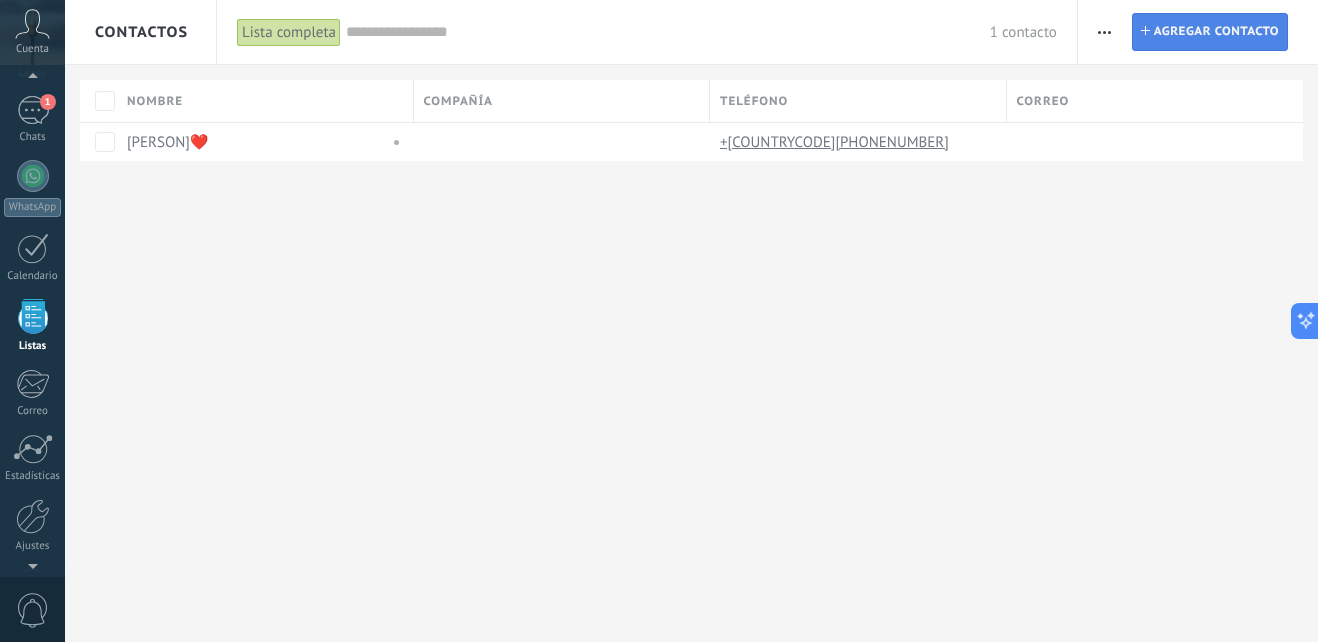click on "Agregar contacto" at bounding box center (1216, 32) 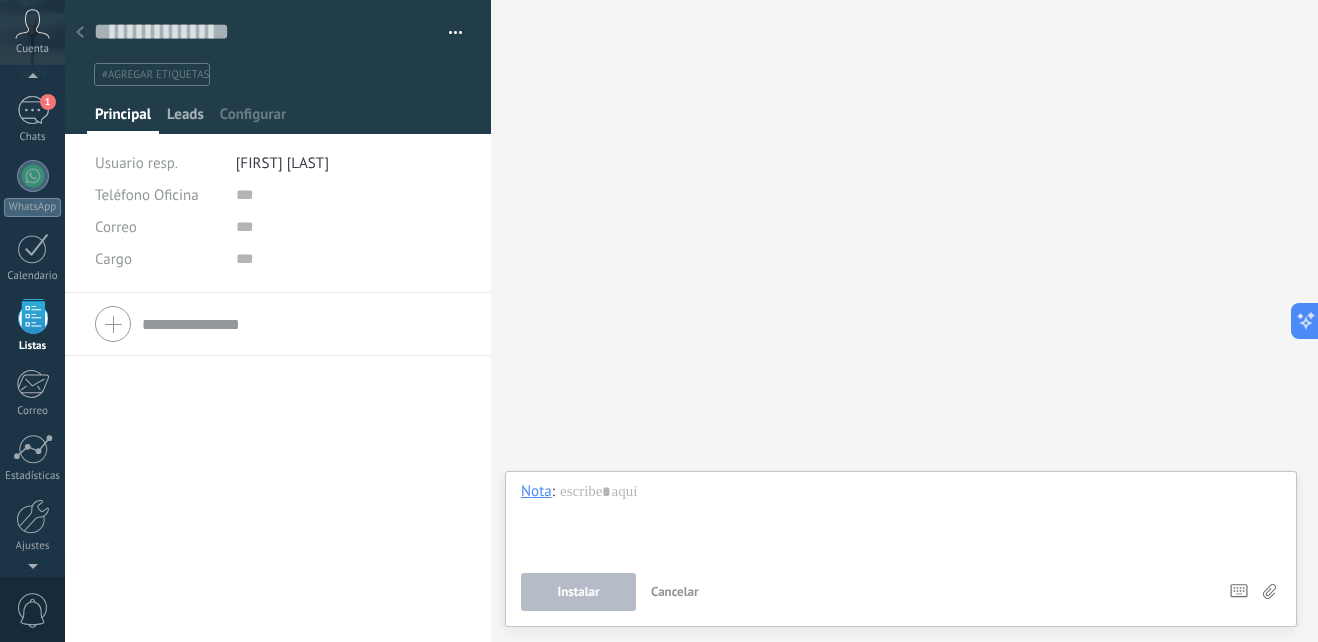 click on "Leads" at bounding box center [123, 119] 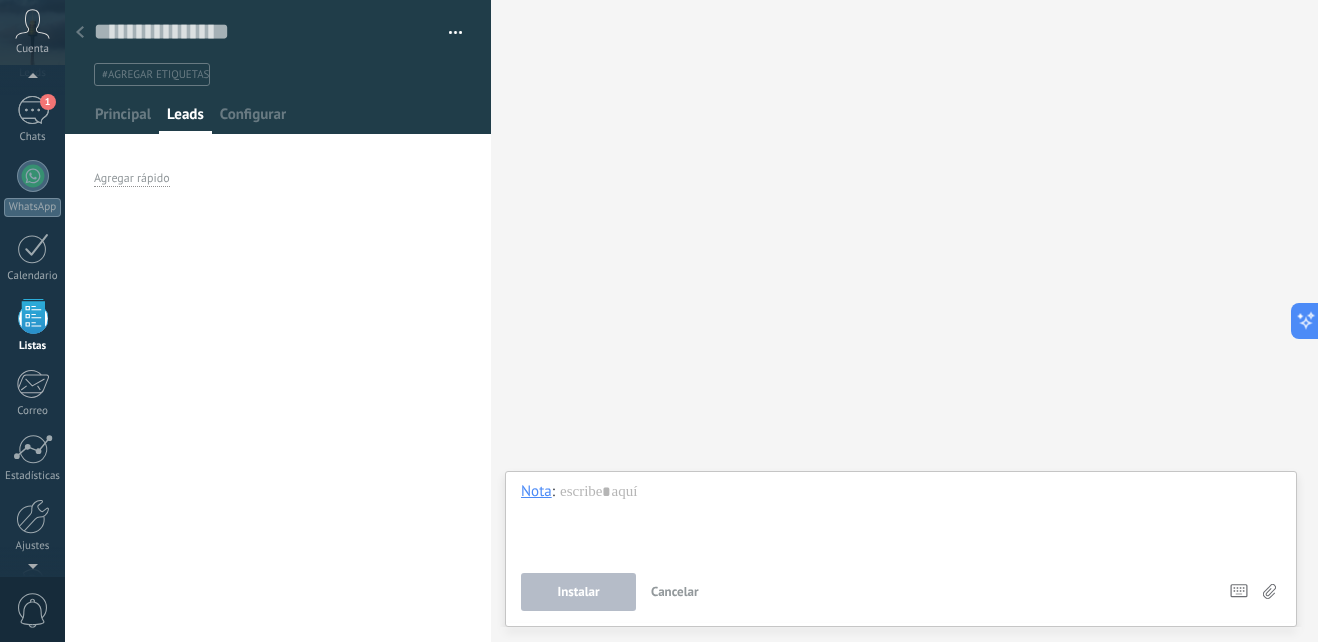 click at bounding box center (278, 67) 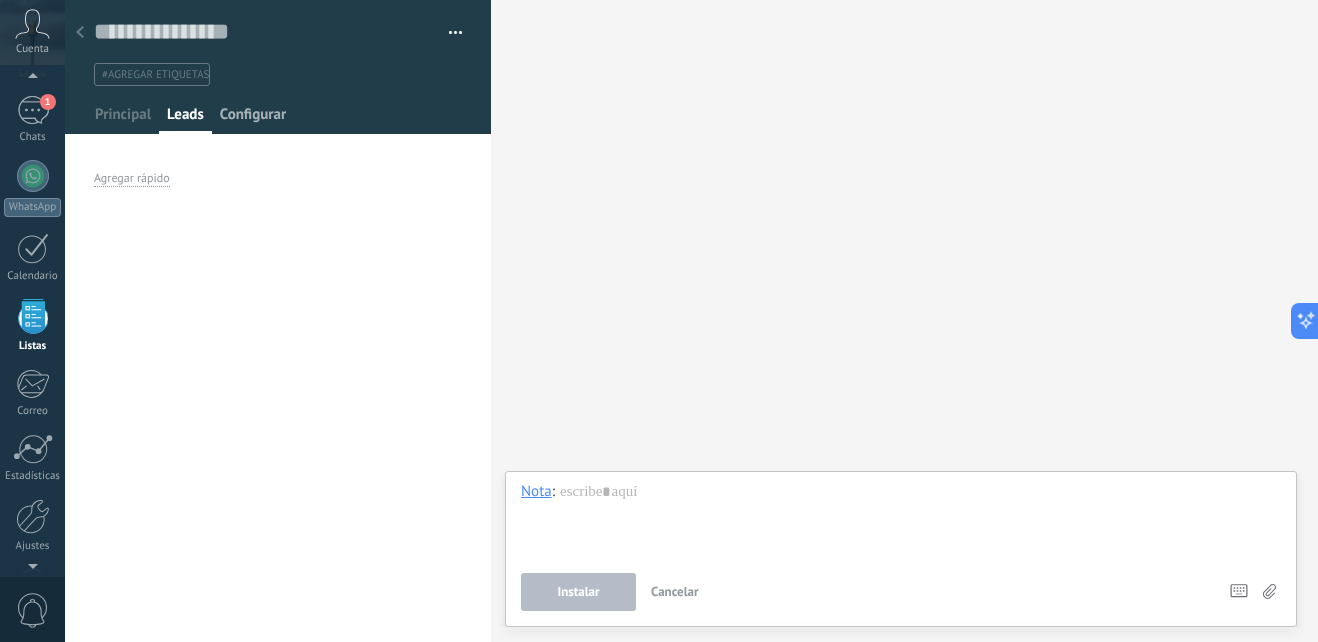 click on "Configurar" at bounding box center [123, 119] 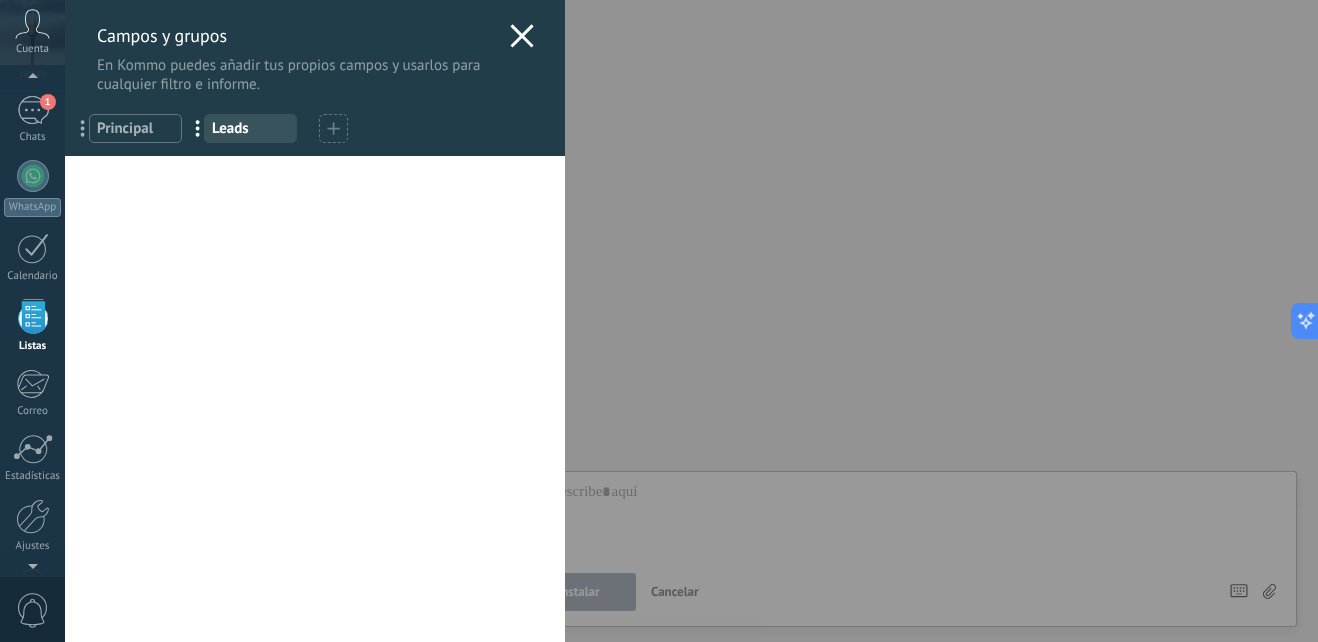 click on "Principal" at bounding box center (135, 128) 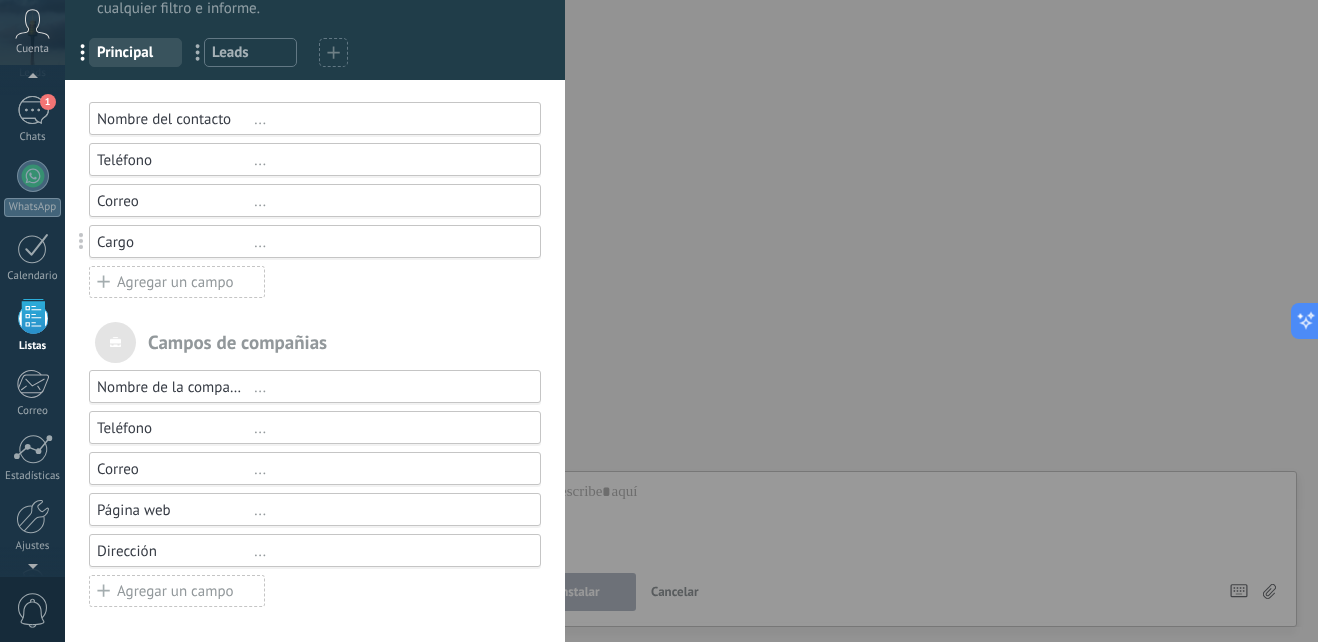 scroll, scrollTop: 0, scrollLeft: 0, axis: both 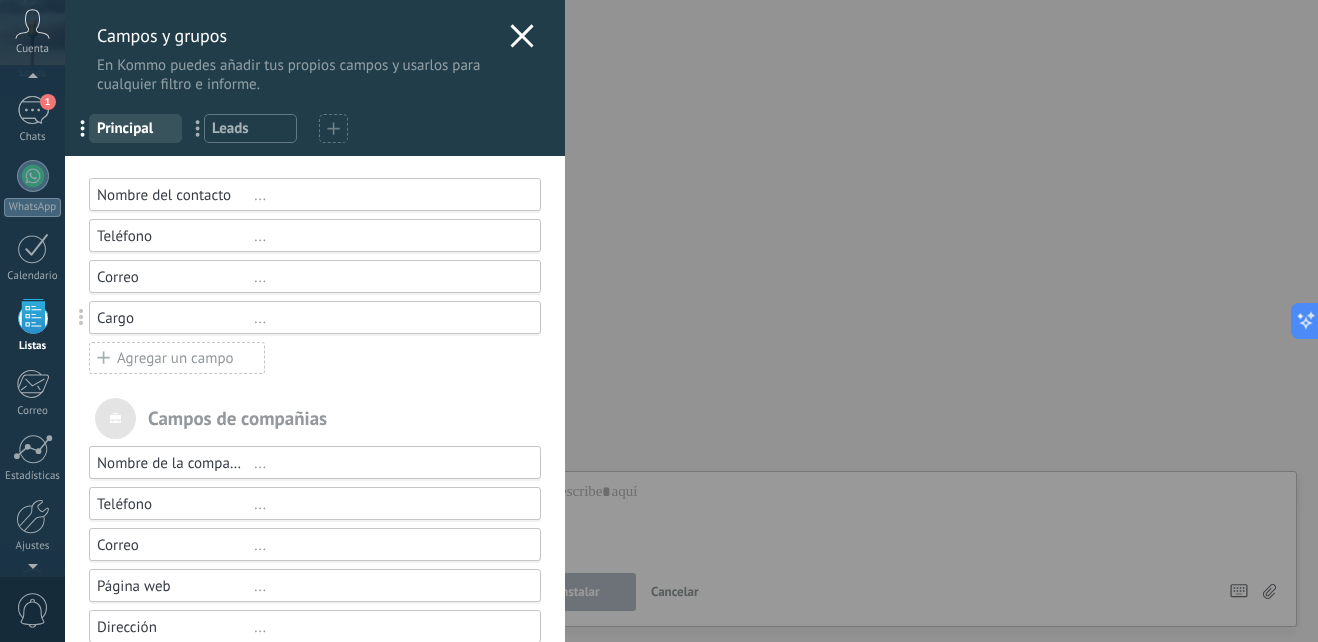click on "Campos y grupos En Kommo puedes añadir tus propios campos y usarlos para cualquier filtro e informe." at bounding box center [315, 47] 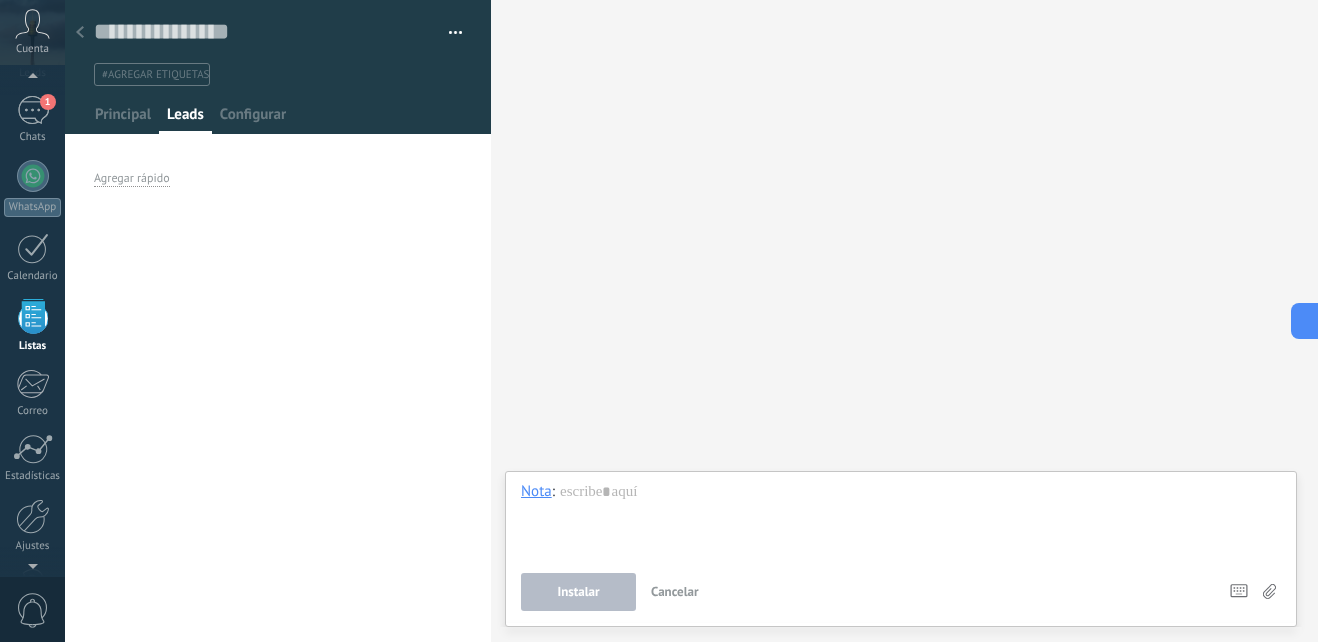 click on "Buscar Carga más Participantes:" at bounding box center [904, 321] 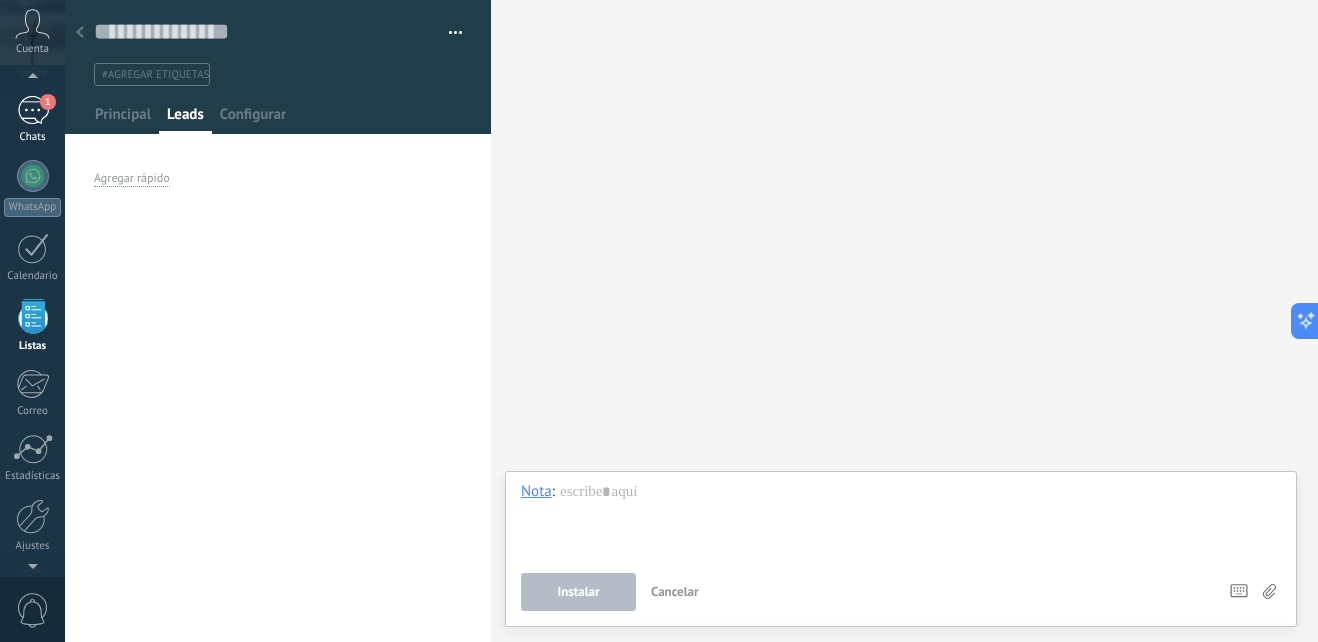 click on "1" at bounding box center [48, 102] 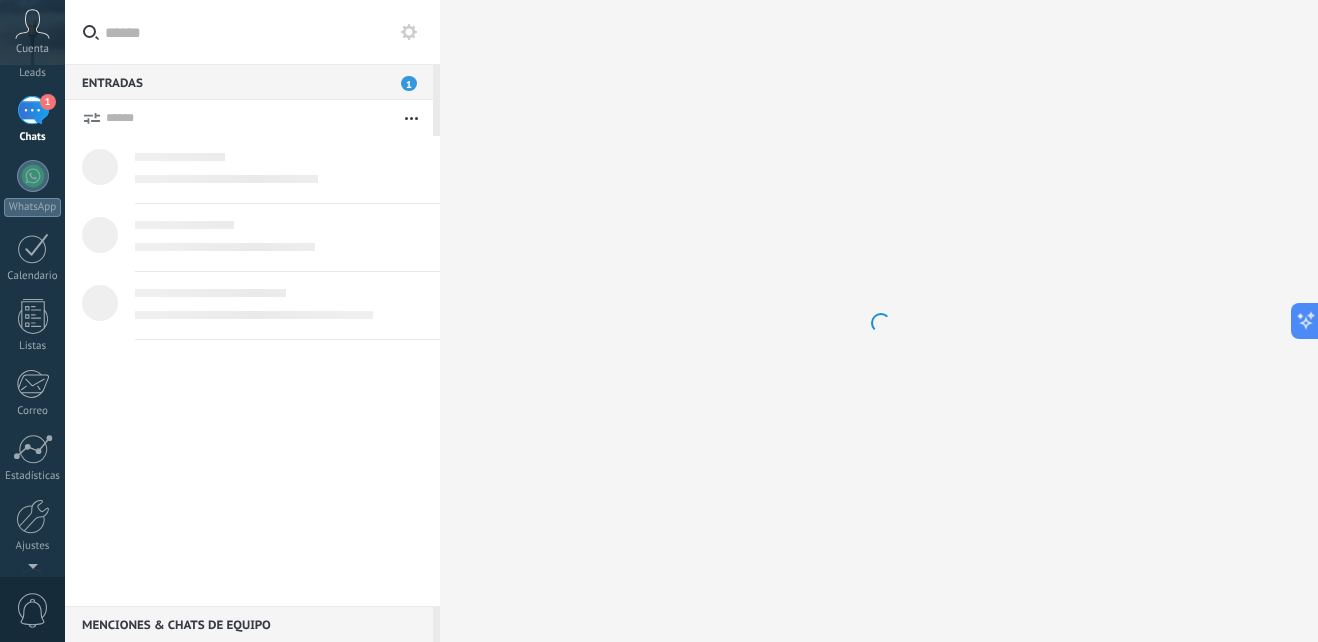 scroll, scrollTop: 0, scrollLeft: 0, axis: both 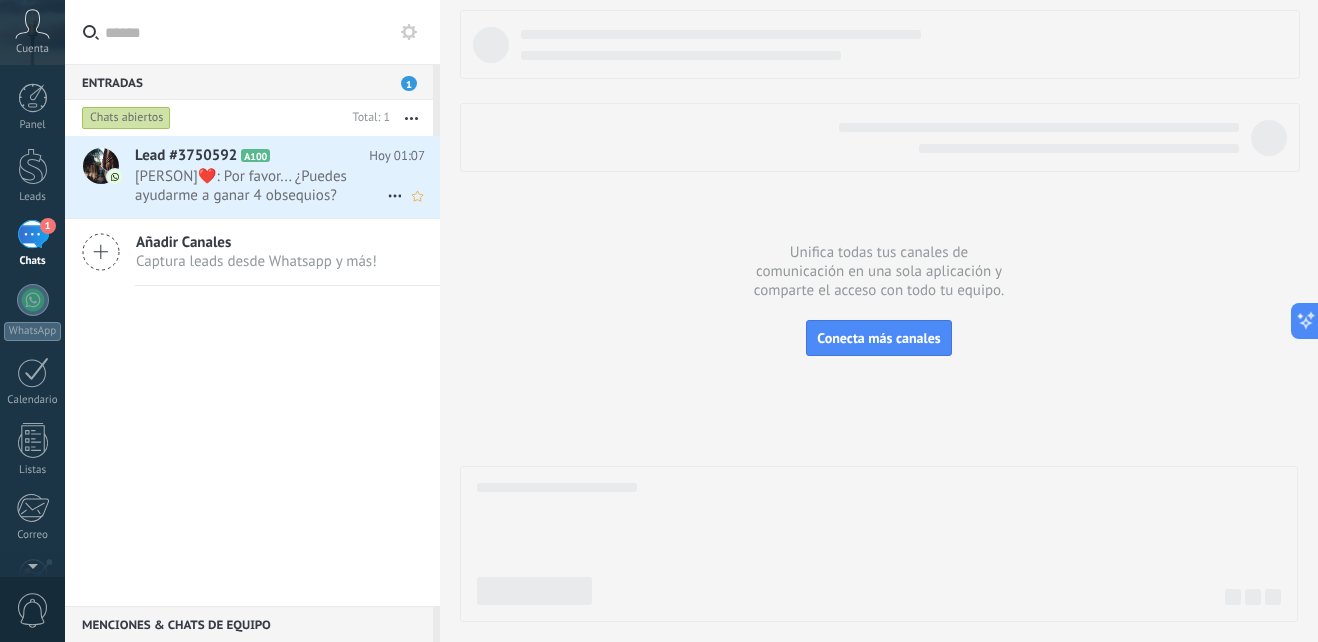 click at bounding box center [395, 196] 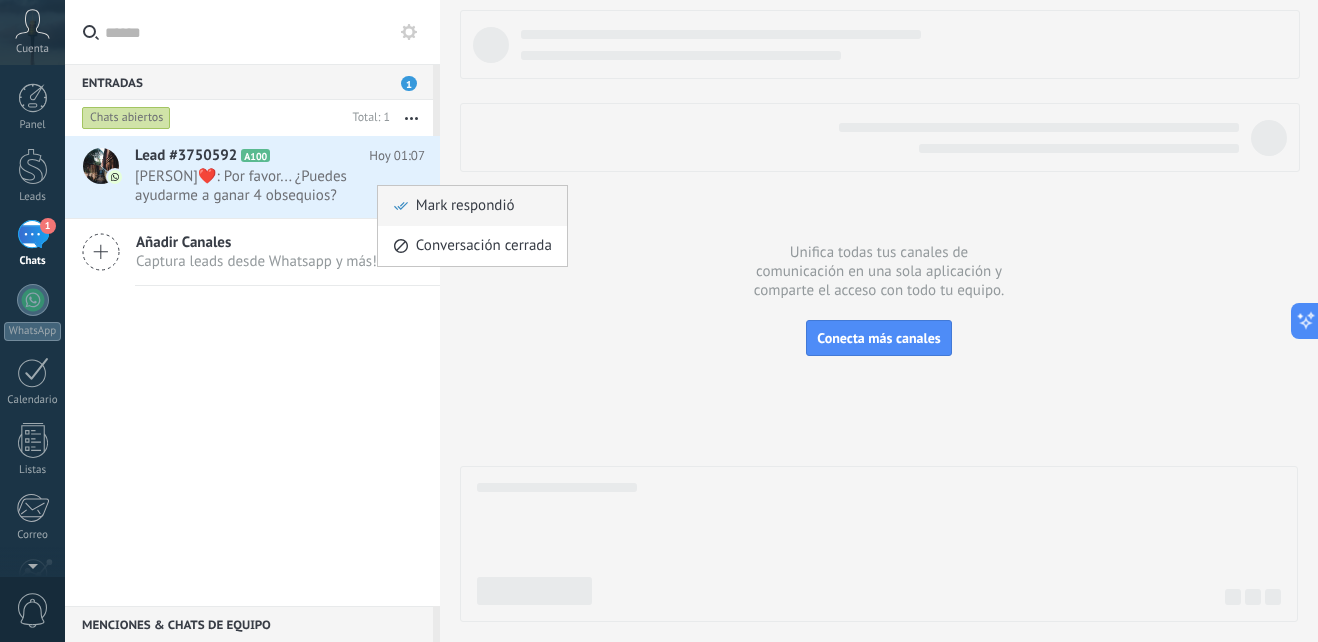 click on "Mark respondió" at bounding box center [465, 206] 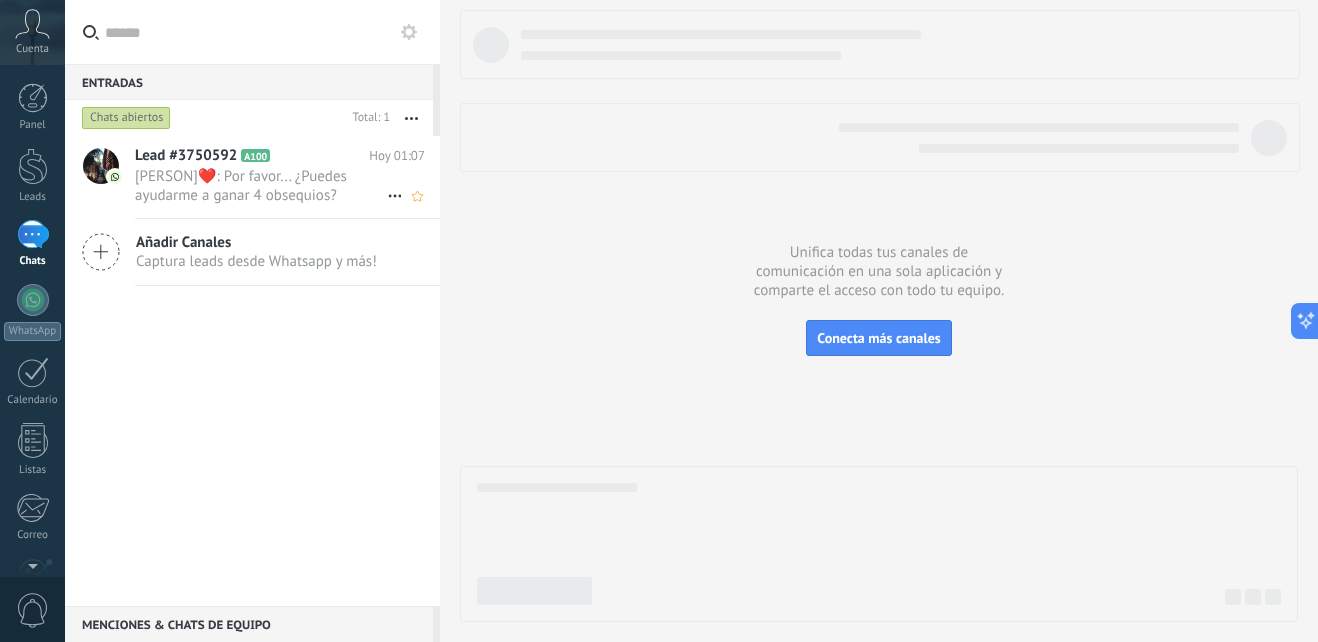 click on "[PERSON]❤️: Por favor... ¿Puedes ayudarme a ganar 4 obsequios? Absolutamente sí
https://temu.com/s/EfZH9hRMNWjnWv" at bounding box center [261, 186] 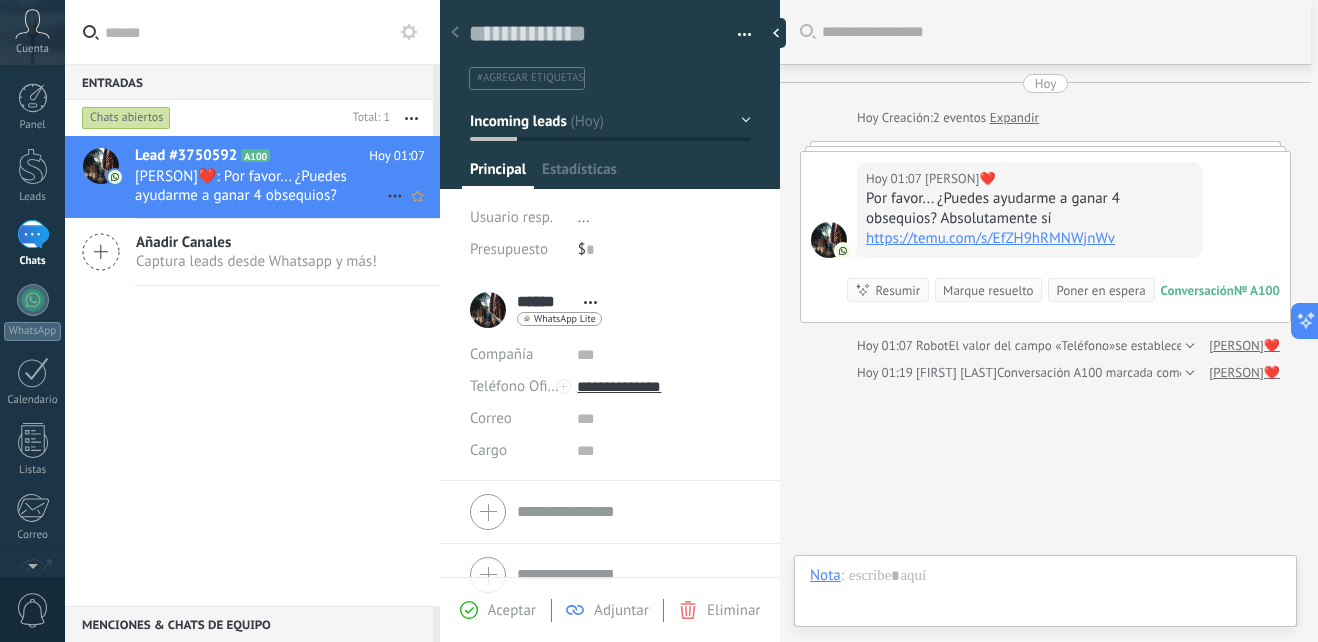 scroll, scrollTop: 30, scrollLeft: 0, axis: vertical 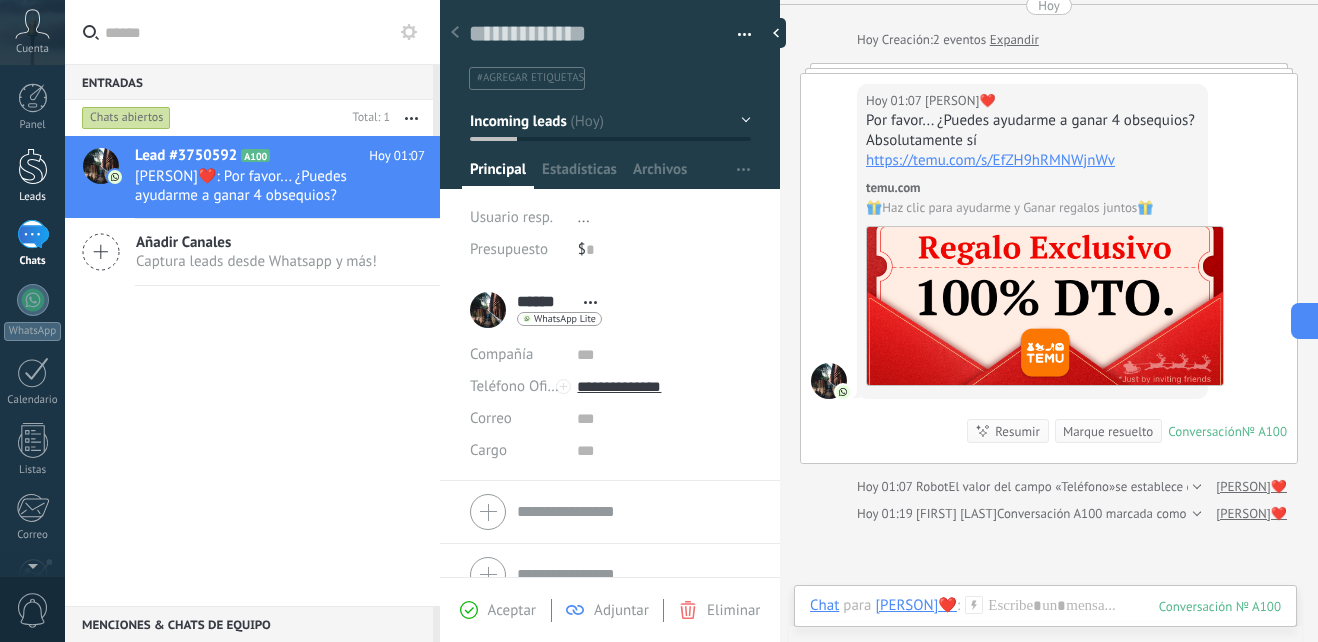 click at bounding box center [33, 166] 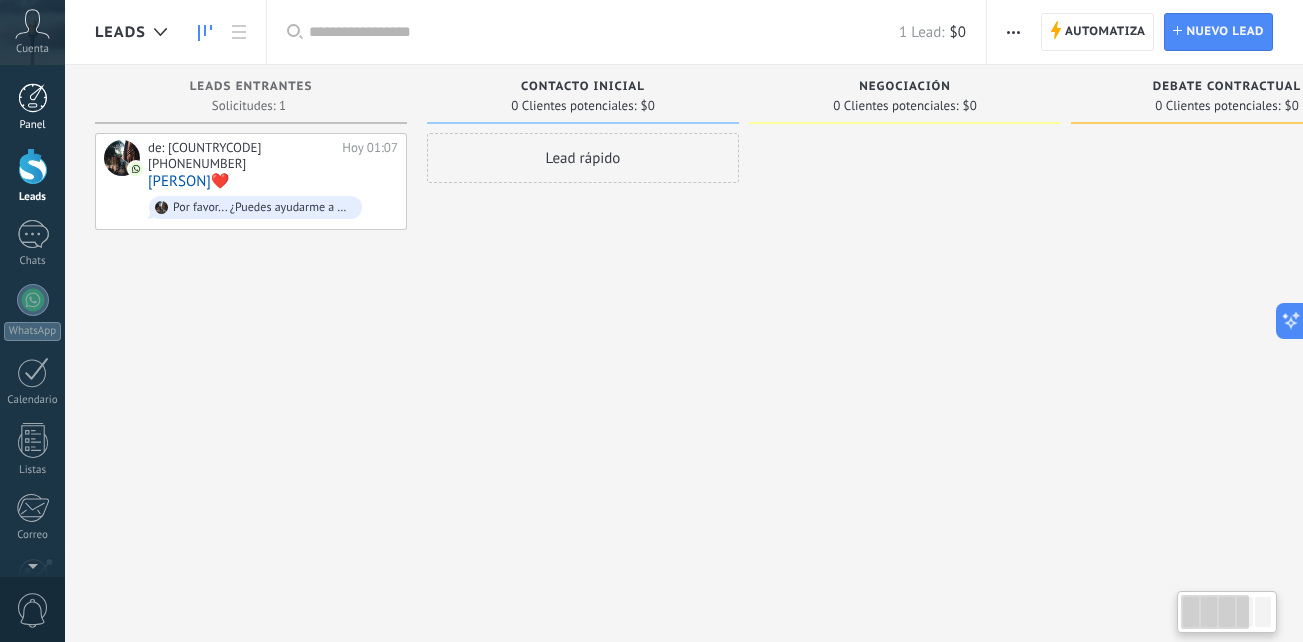 click at bounding box center [33, 98] 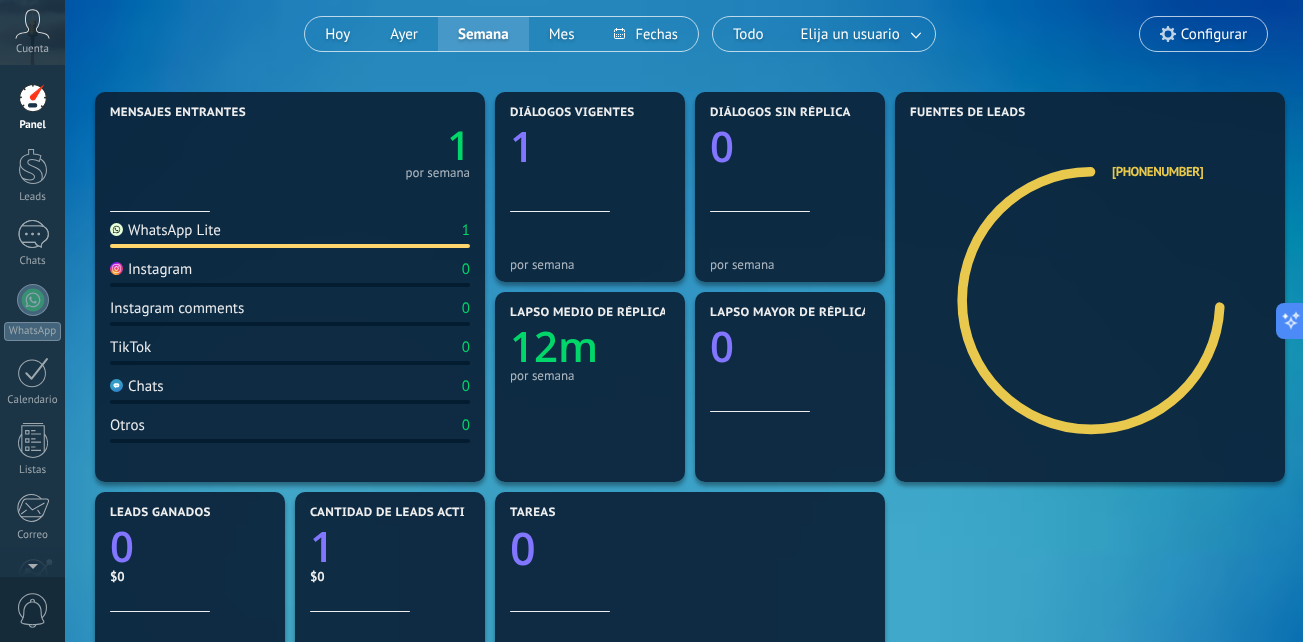scroll, scrollTop: 165, scrollLeft: 0, axis: vertical 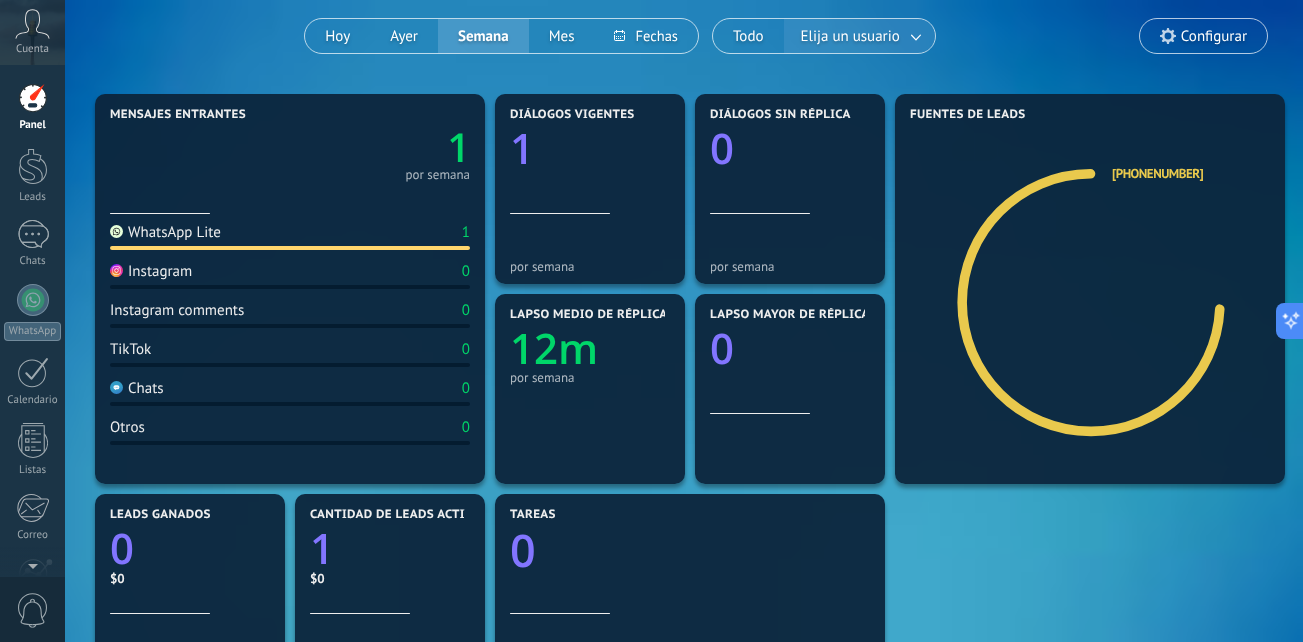 click on "Elija un usuario" at bounding box center (850, 36) 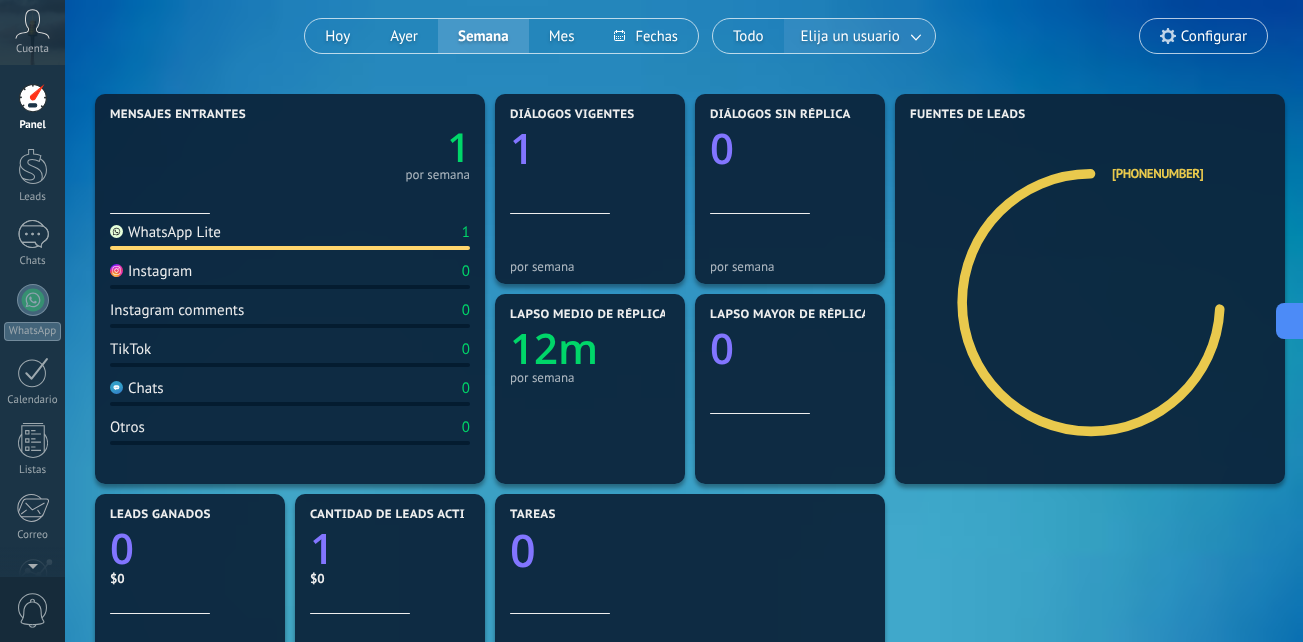 click on "Elija un usuario" at bounding box center [850, 36] 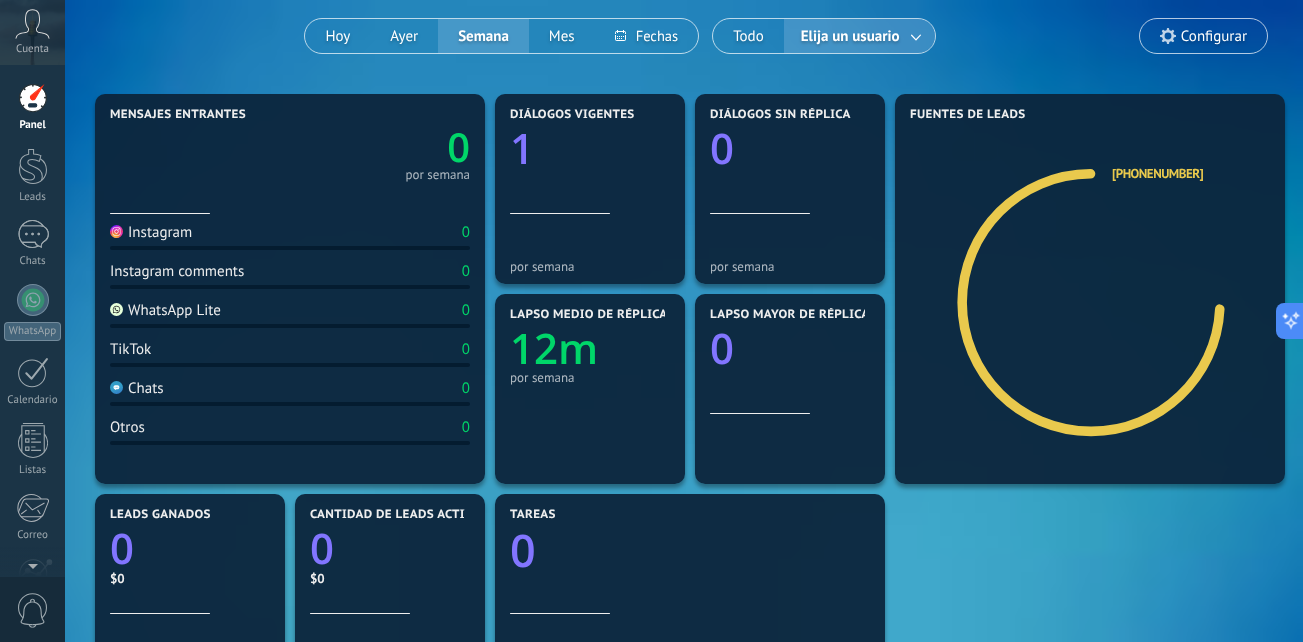 click on "Elija un usuario" at bounding box center (850, 36) 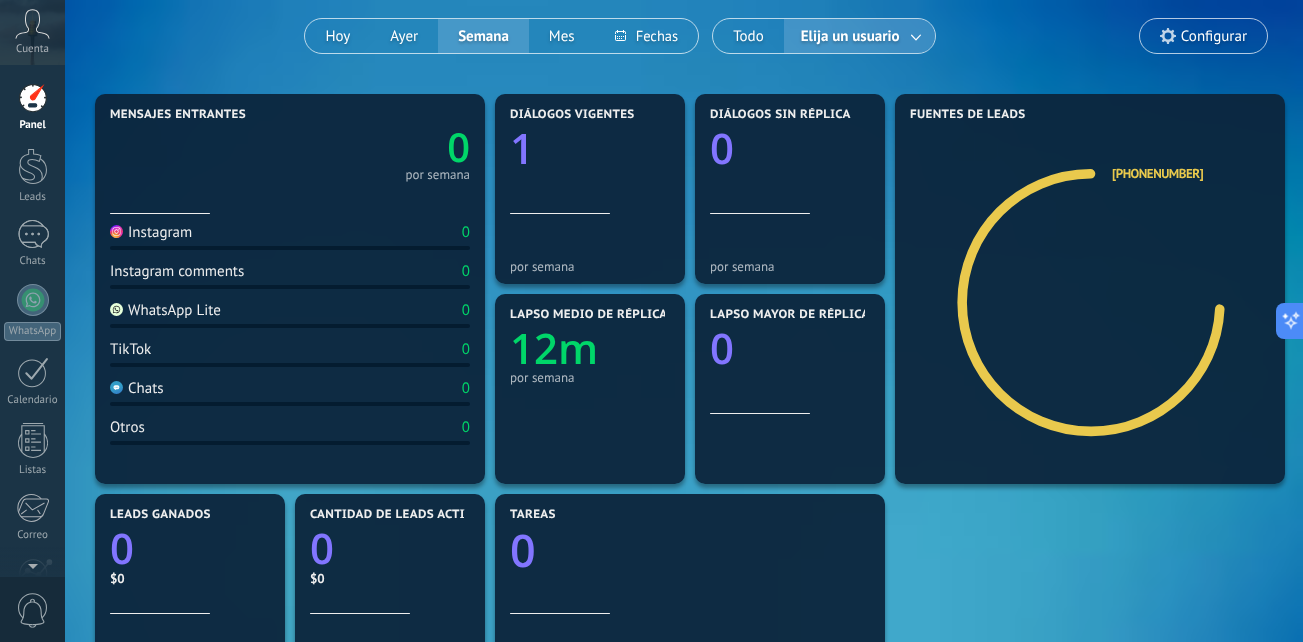 click at bounding box center [1168, 36] 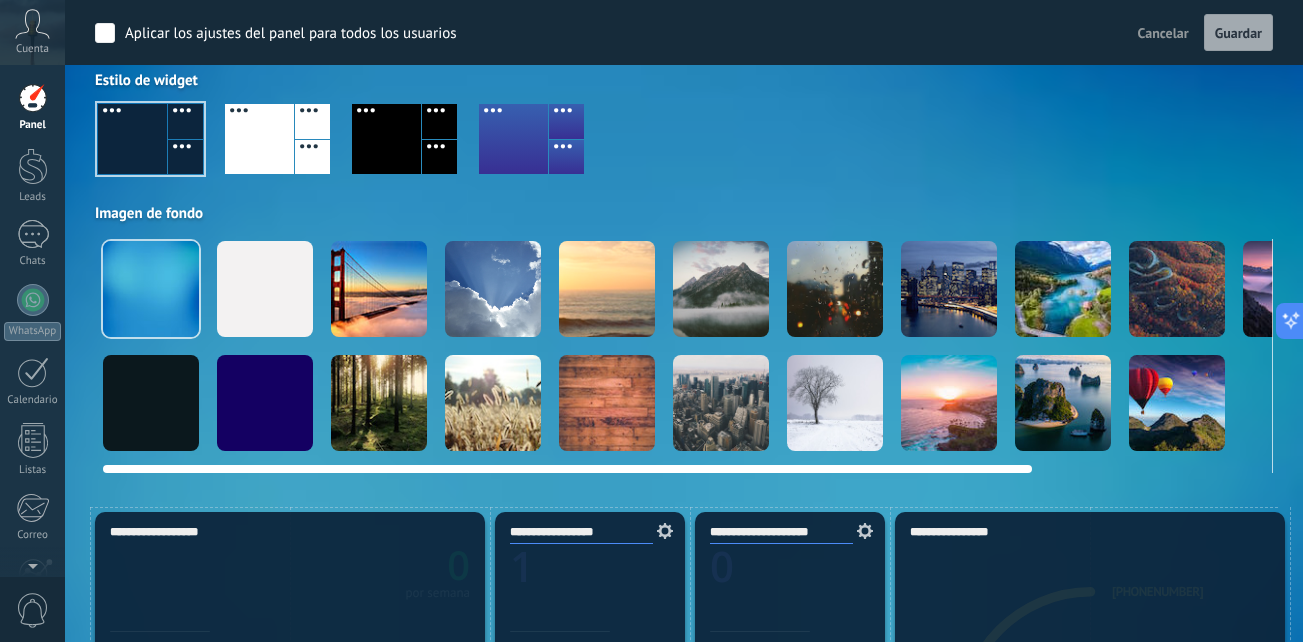 click at bounding box center (151, 289) 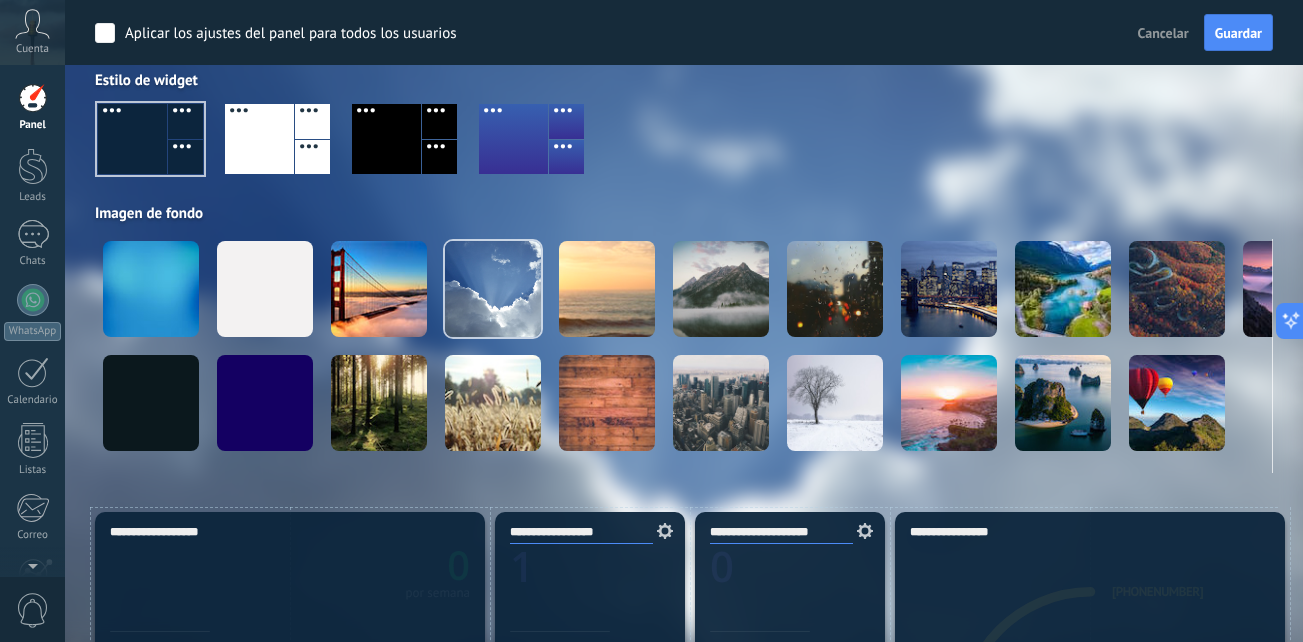 click on "Aplicar los ajustes del panel para todos los usuarios Cancelar Guardar" at bounding box center [684, 32] 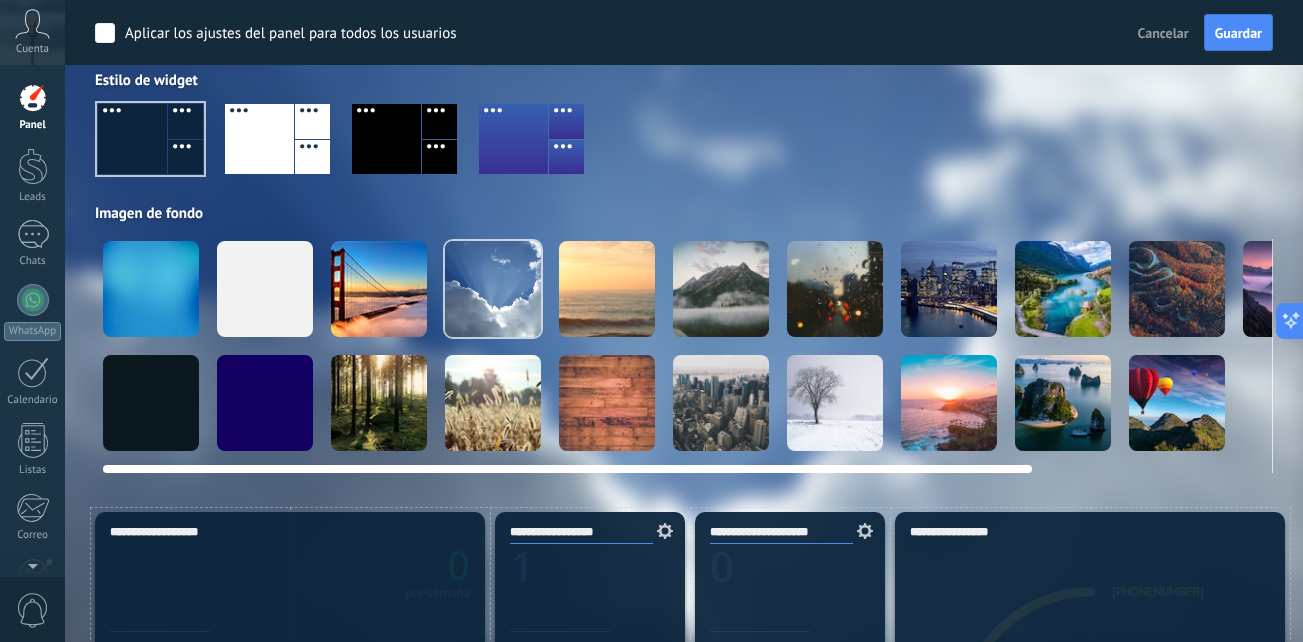 click at bounding box center (151, 289) 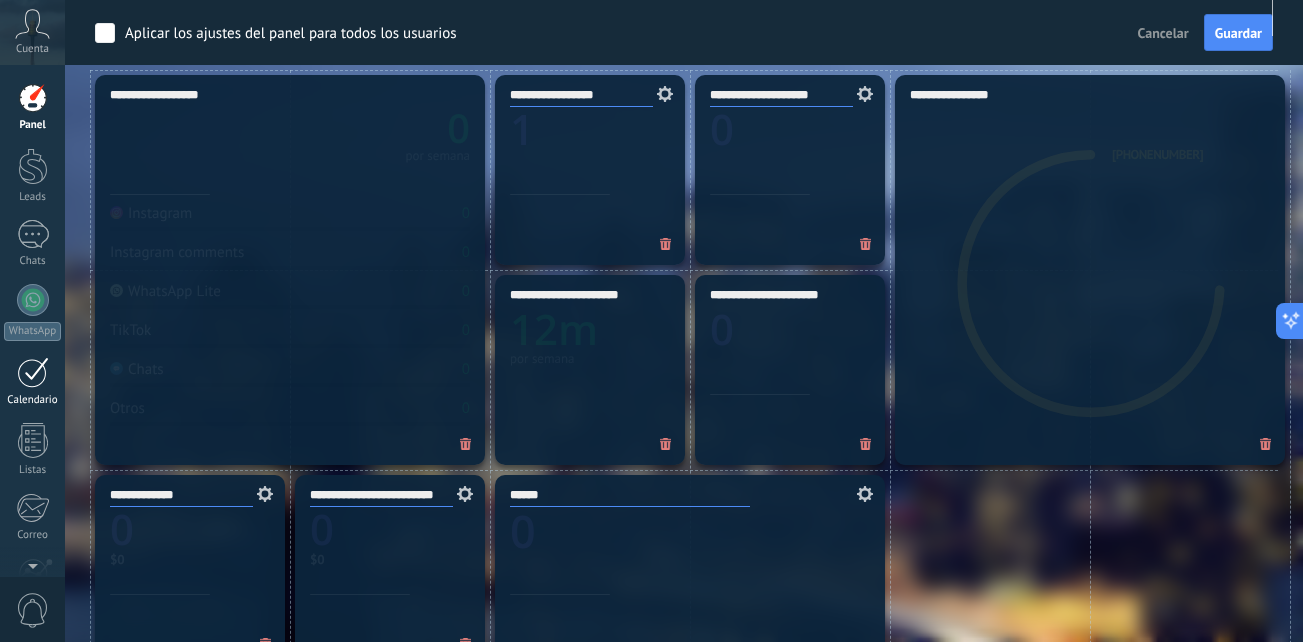 click at bounding box center (33, 372) 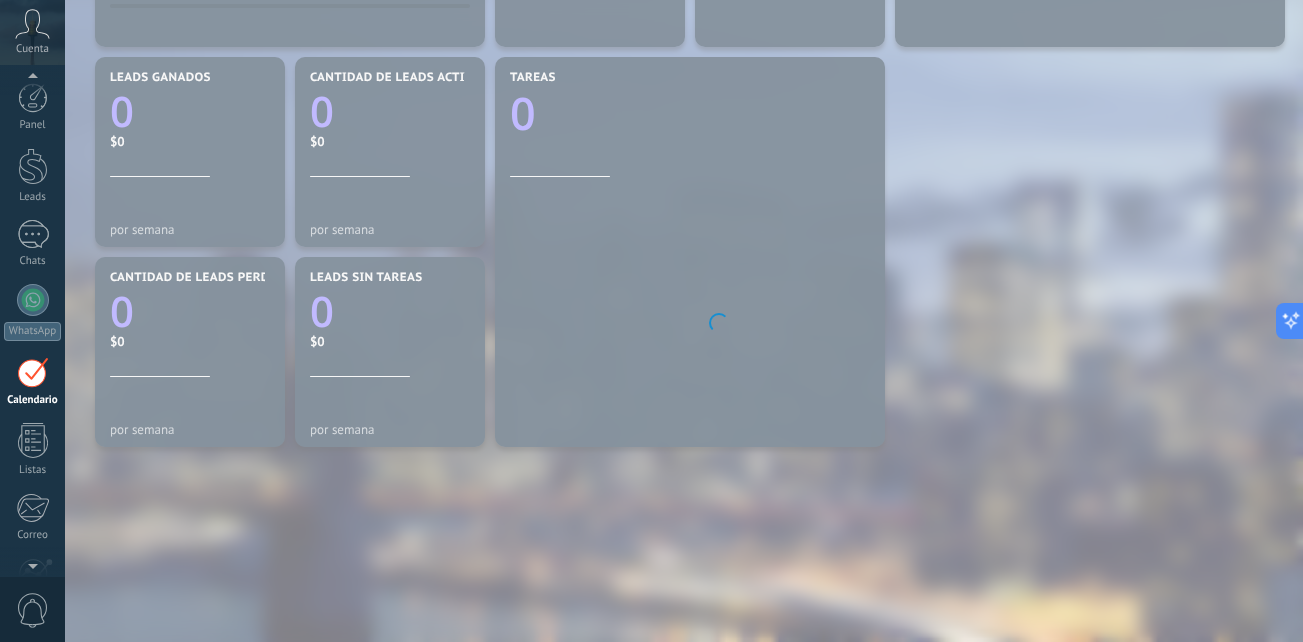 scroll, scrollTop: 58, scrollLeft: 0, axis: vertical 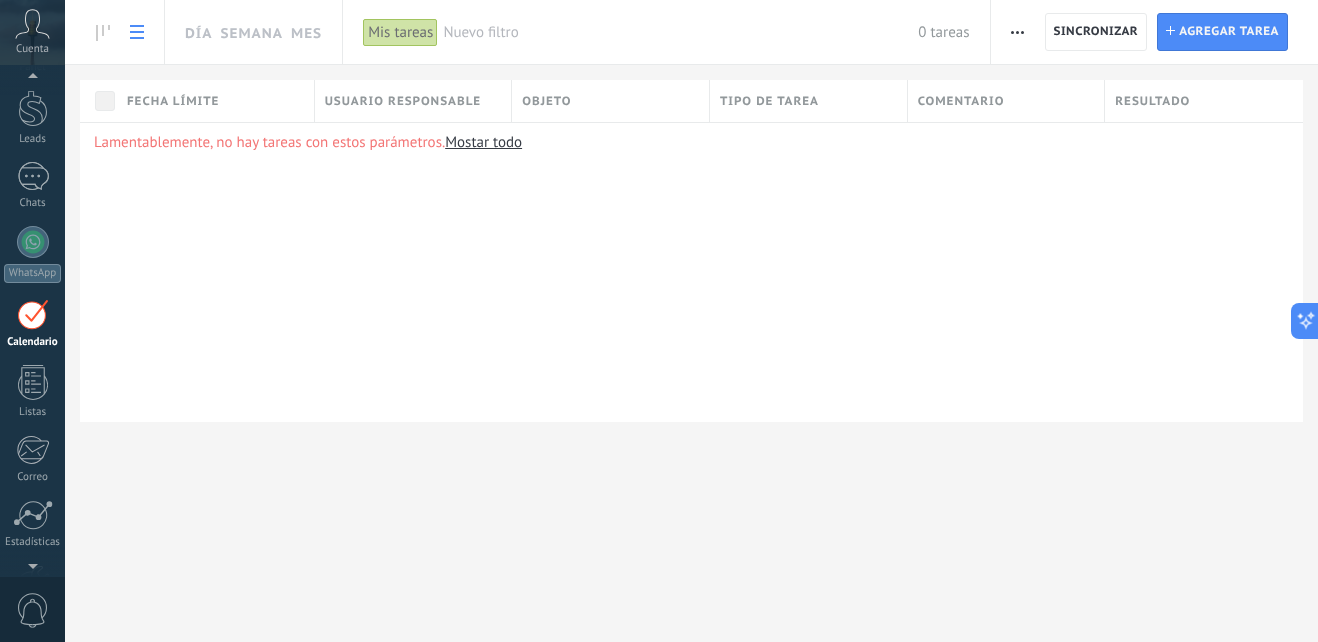 click on "Lamentablemente, no hay tareas con estos parámetros.  Mostar todo" at bounding box center (691, 272) 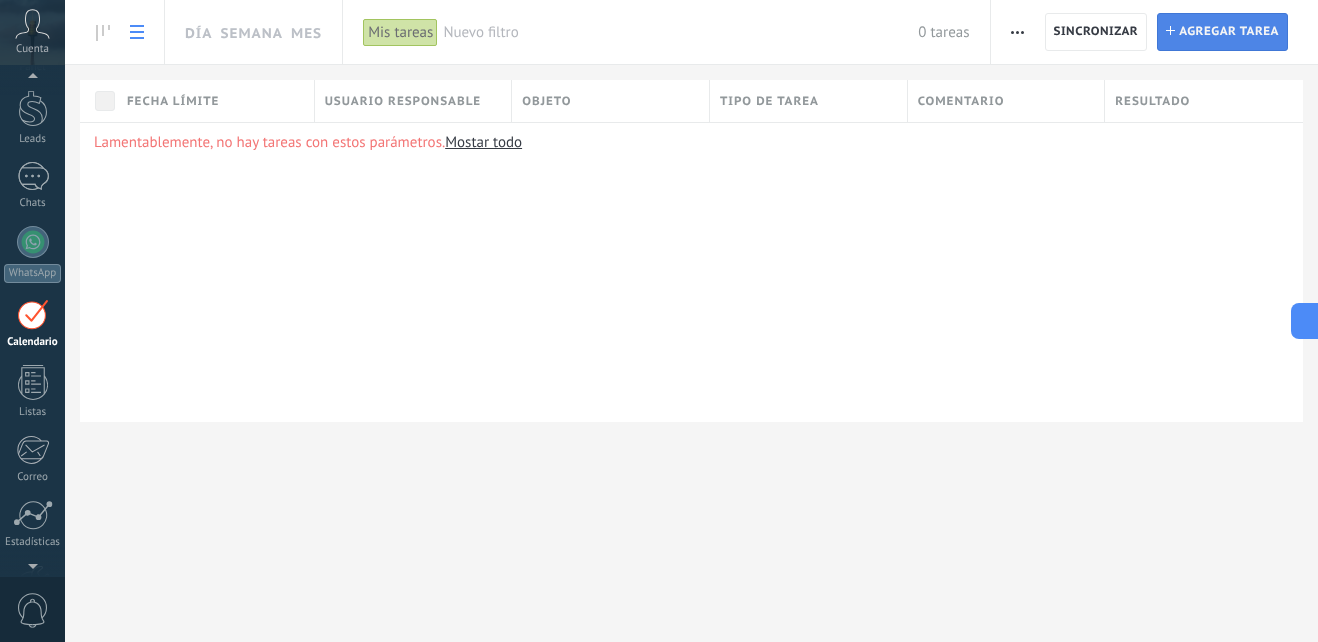 click on "Agregar tarea" at bounding box center (1229, 32) 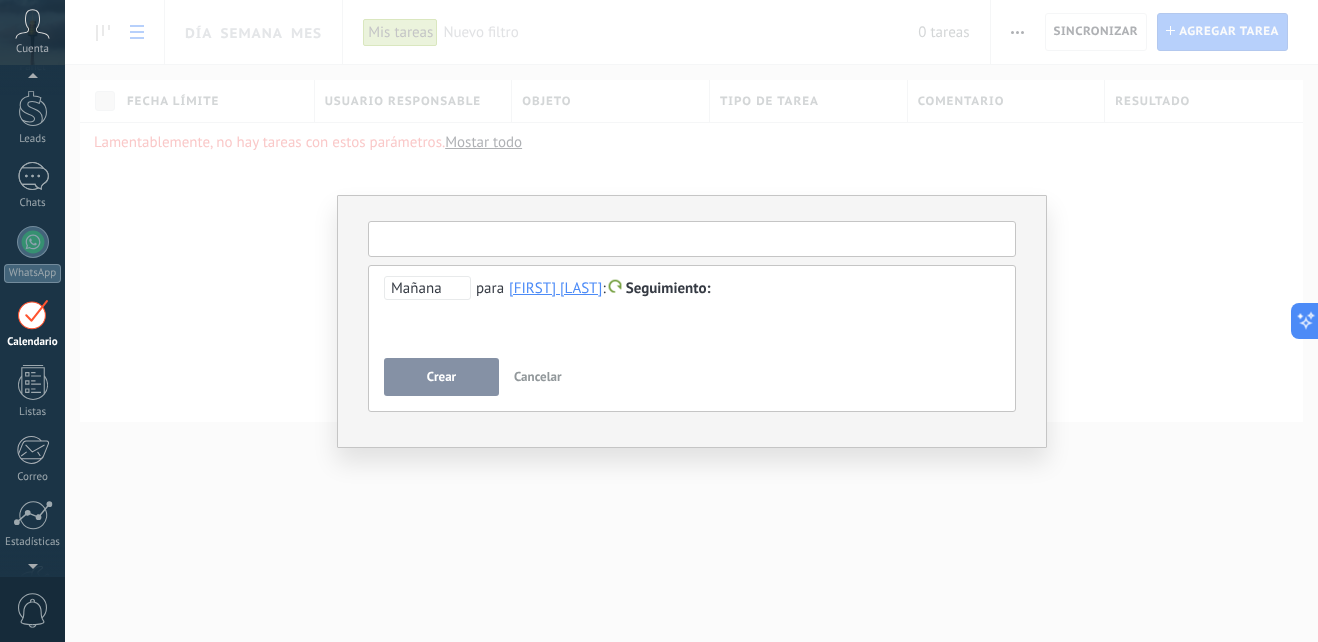 click at bounding box center [692, 239] 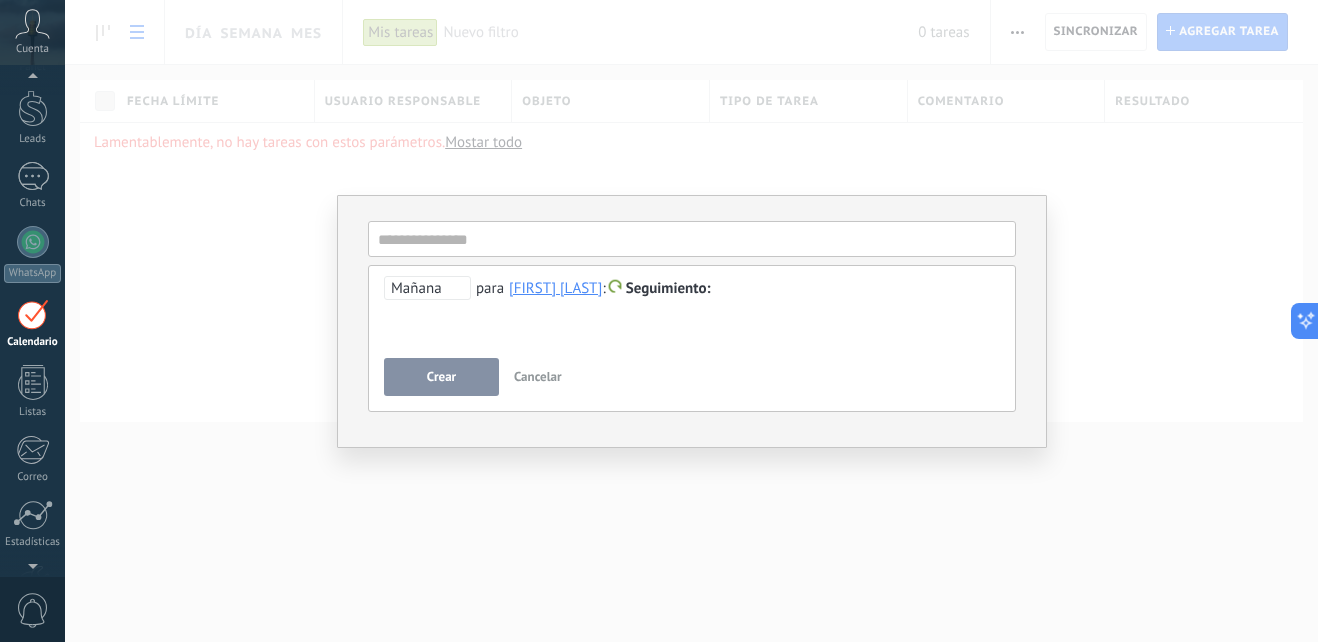 click on "Cancelar" at bounding box center (538, 377) 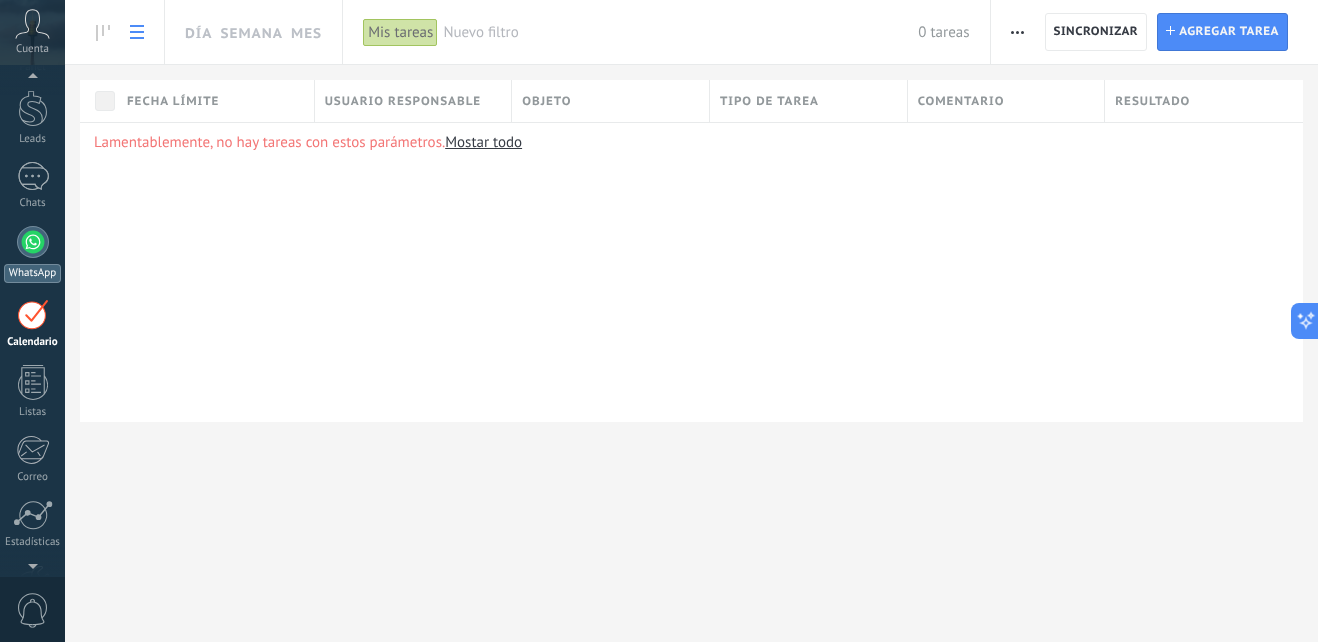 click on "WhatsApp" at bounding box center (32, 254) 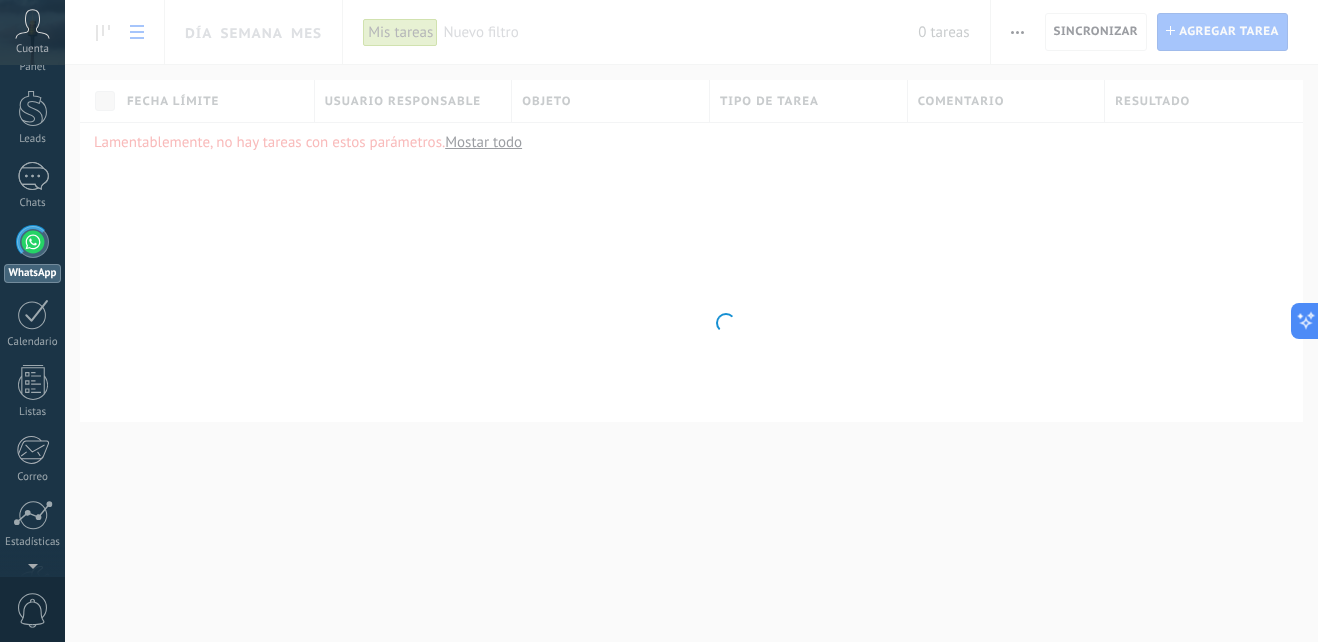 scroll, scrollTop: 0, scrollLeft: 0, axis: both 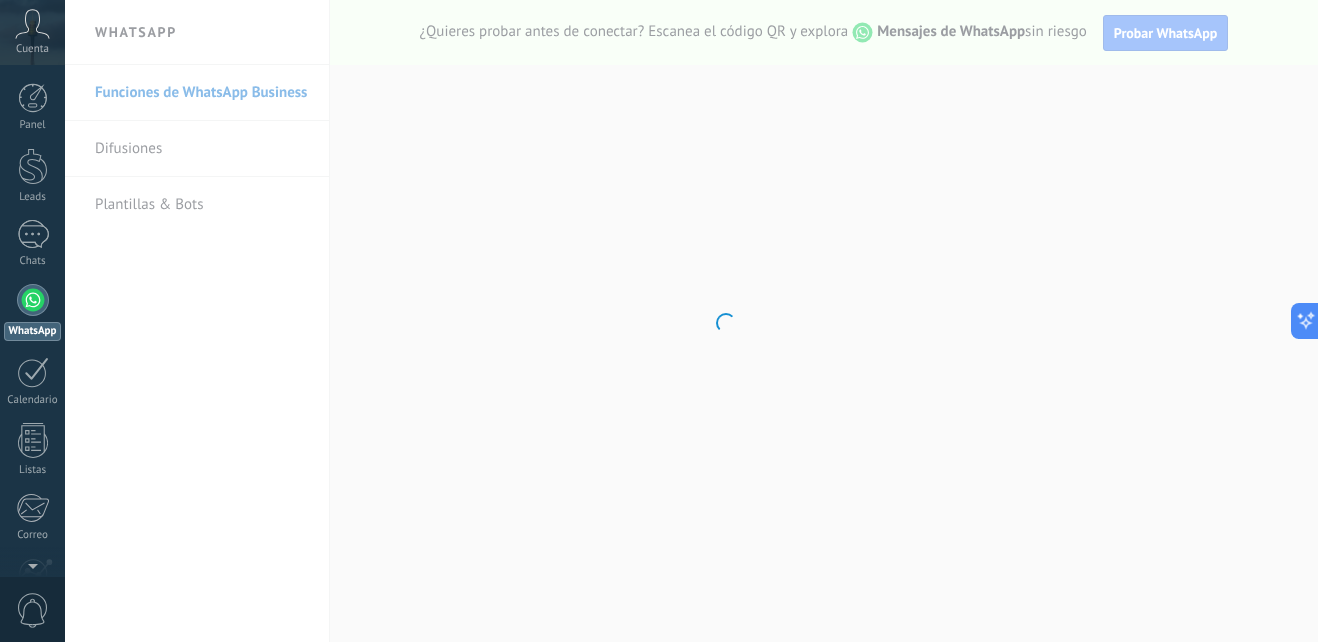 click on ".abccls-1,.abccls-2{fill-rule:evenodd}.abccls-2{fill:#fff} .abfcls-1{fill:none}.abfcls-2{fill:#fff} .abncls-1{isolation:isolate}.abncls-2{opacity:.06}.abncls-2,.abncls-3,.abncls-6{mix-blend-mode:multiply}.abncls-3{opacity:.15}.abncls-4,.abncls-8{fill:#fff}.abncls-5{fill:url(#abnlinear-gradient)}.abncls-6{opacity:.04}.abncls-7{fill:url(#abnlinear-gradient-2)}.abncls-8{fill-rule:evenodd} .abqst0{fill:#ffa200} .abwcls-1{fill:#252525} .cls-1{isolation:isolate} .acicls-1{fill:none} .aclcls-1{fill:#232323} .acnst0{display:none} .addcls-1,.addcls-2{fill:none;stroke-miterlimit:10}.addcls-1{stroke:#dfe0e5}.addcls-2{stroke:#a1a7ab} .adecls-1,.adecls-2{fill:none;stroke-miterlimit:10}.adecls-1{stroke:#dfe0e5}.adecls-2{stroke:#a1a7ab} .adqcls-1{fill:#8591a5;fill-rule:evenodd} .aeccls-1{fill:#5c9f37} .aeecls-1{fill:#f86161} .aejcls-1{fill:#8591a5;fill-rule:evenodd} .aekcls-1{fill-rule:evenodd} .aelcls-1{fill-rule:evenodd;fill:currentColor} .aemcls-1{fill-rule:evenodd;fill:currentColor} .aencls-2{fill:#f86161;opacity:.3}" at bounding box center (659, 321) 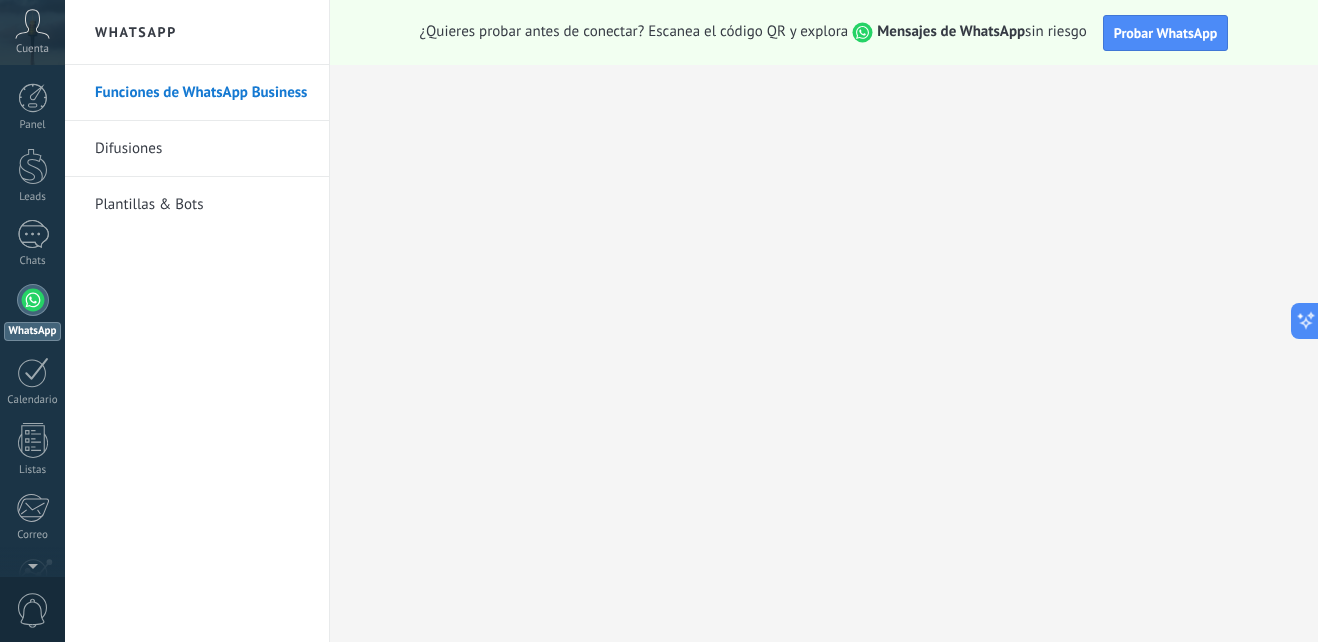 click on "Difusiones" at bounding box center (202, 149) 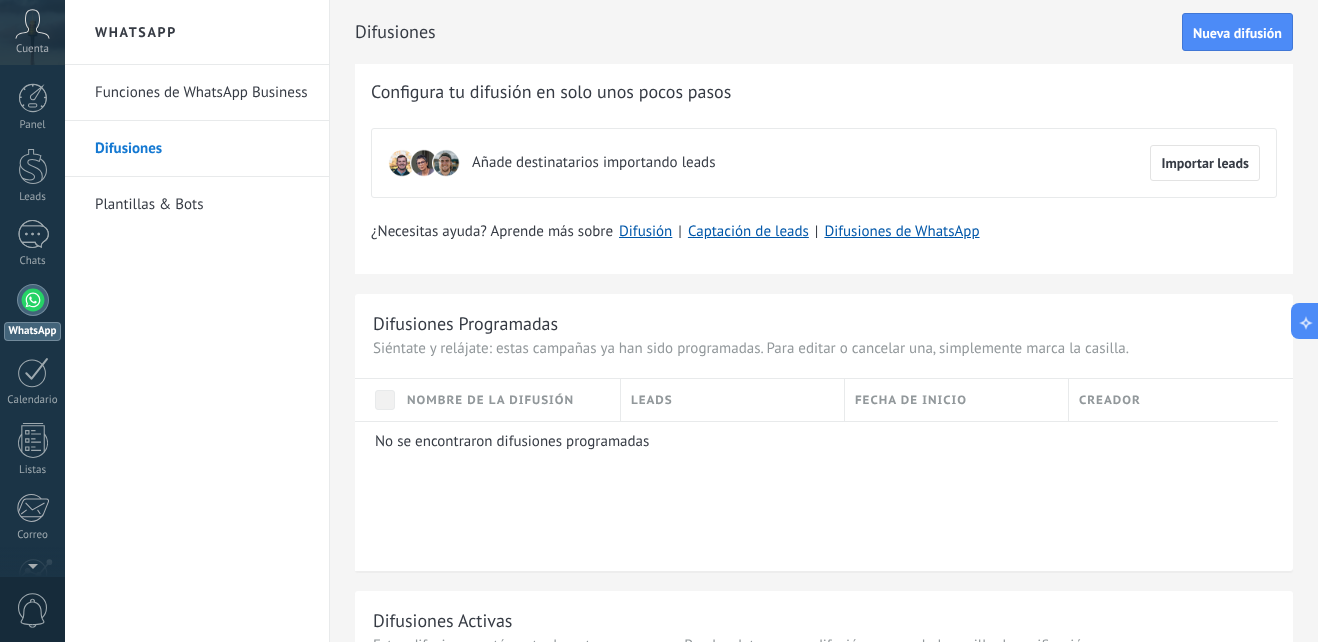 click on "Plantillas & Bots" at bounding box center [202, 205] 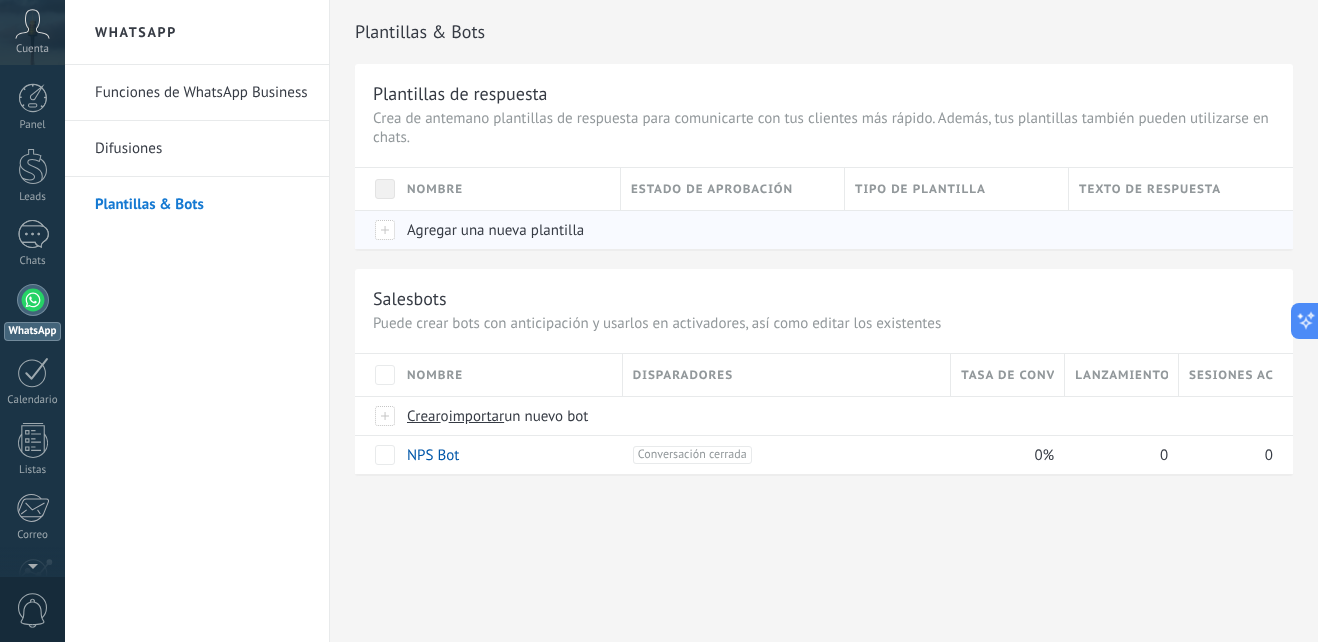 click at bounding box center (376, 229) 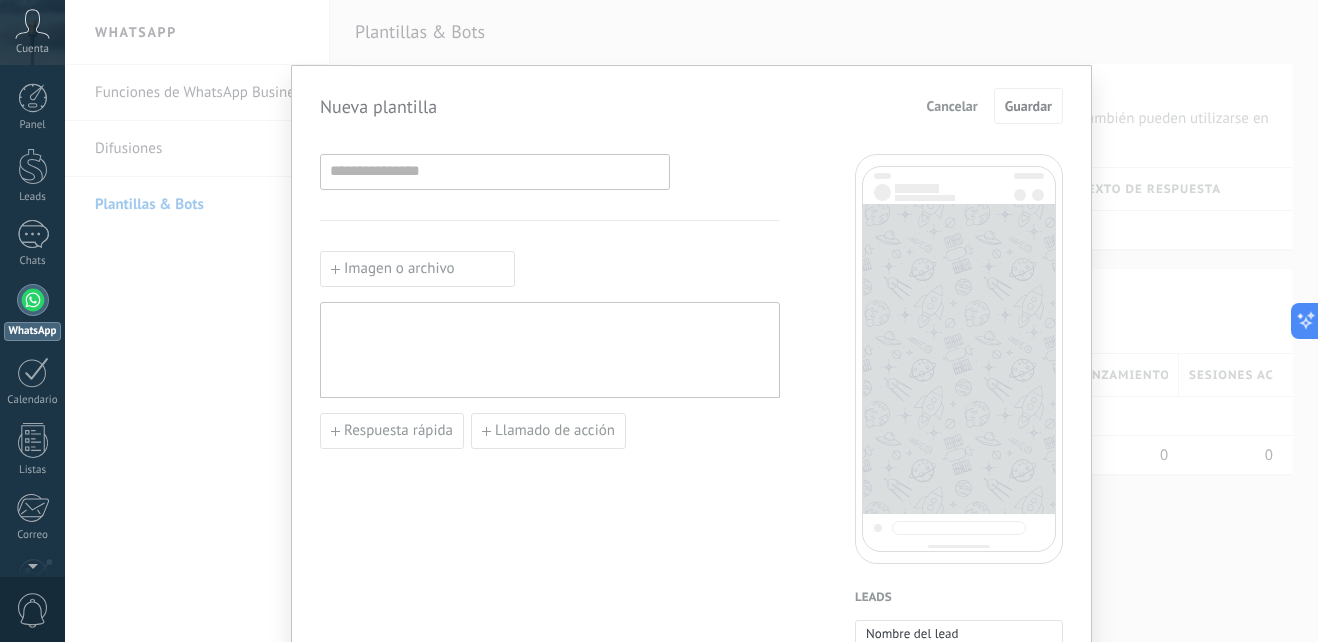 click on "Cancelar" at bounding box center (952, 106) 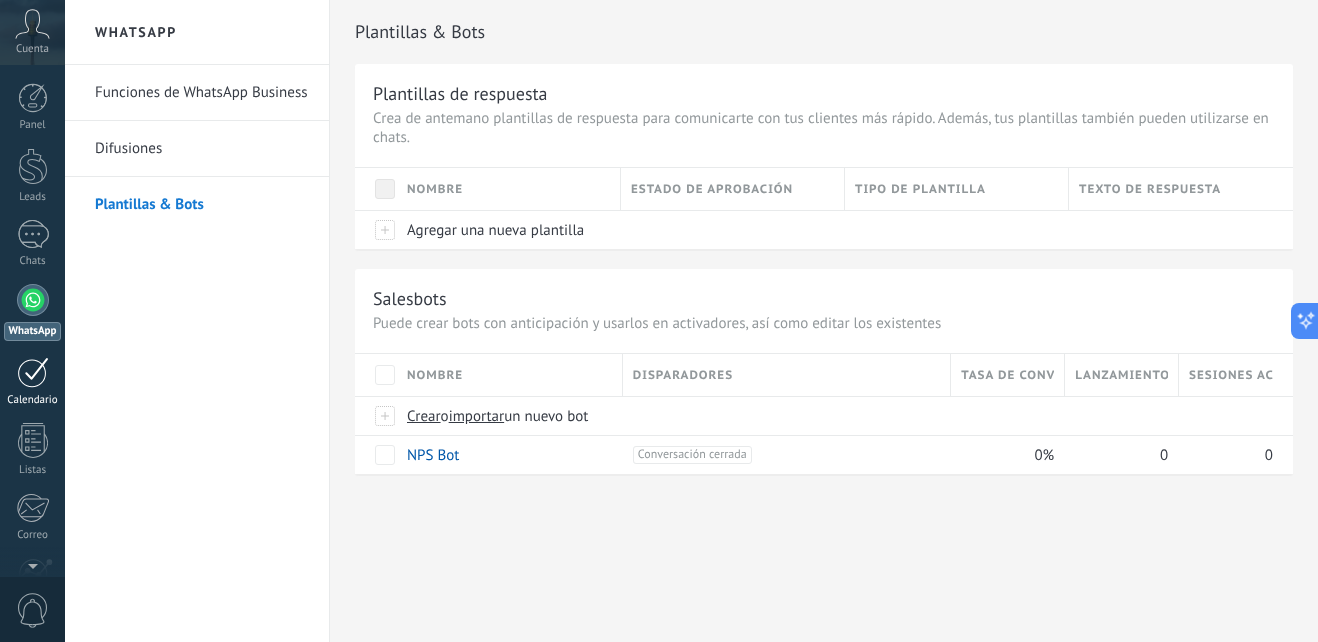 click at bounding box center [33, 372] 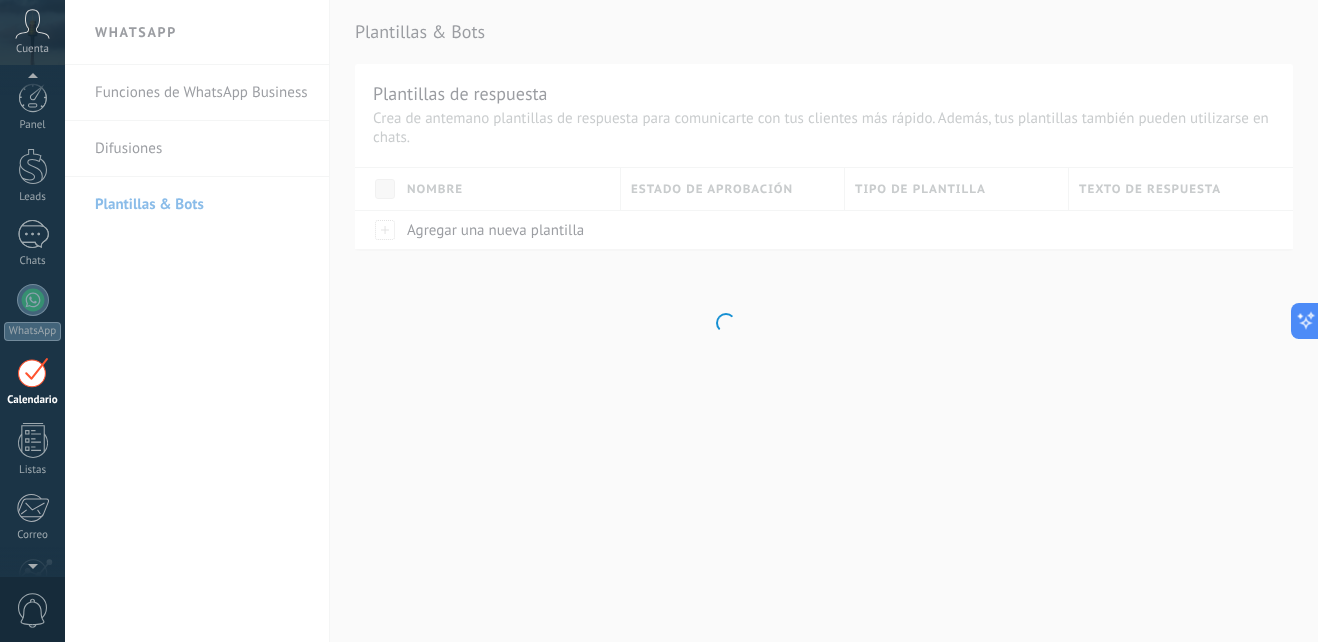 scroll, scrollTop: 58, scrollLeft: 0, axis: vertical 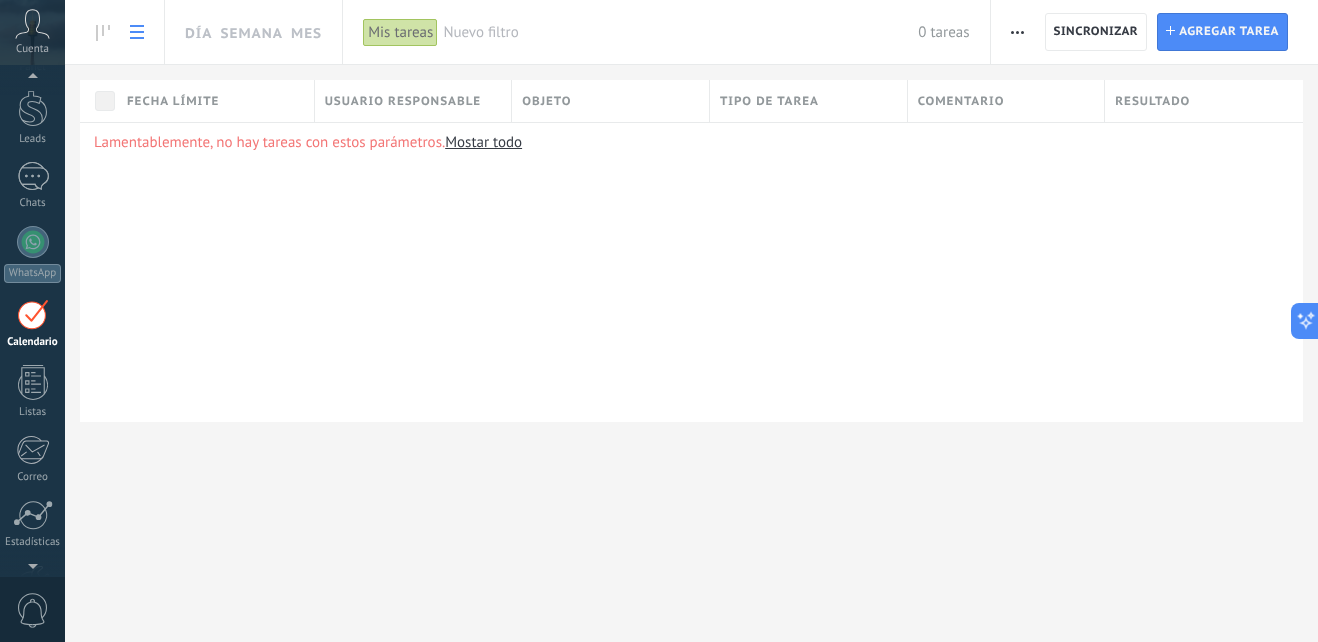 click at bounding box center [1017, 32] 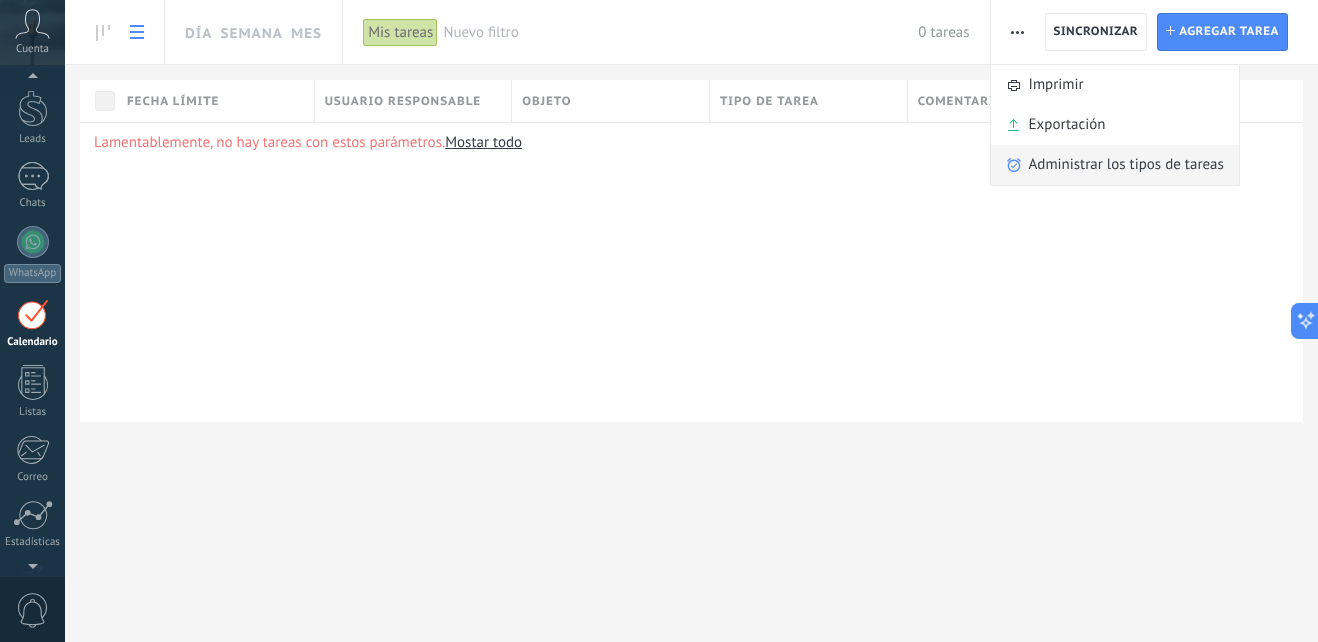 click on "Administrar los tipos de tareas" at bounding box center [1115, 165] 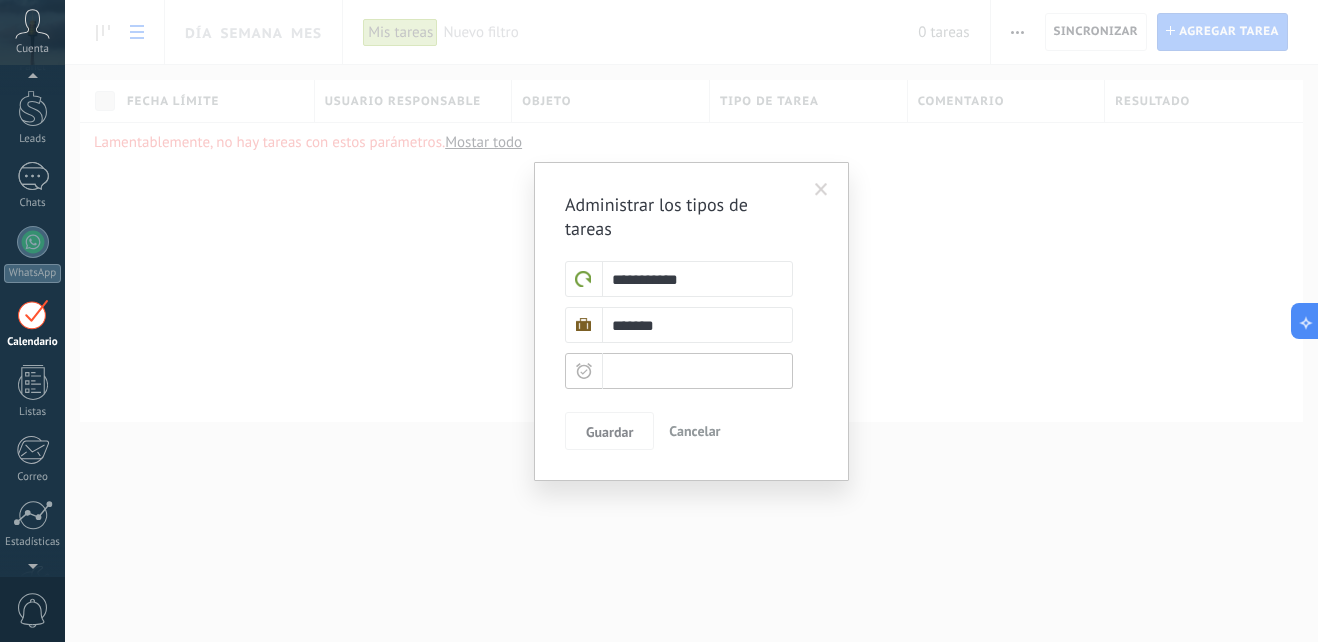 click at bounding box center [679, 371] 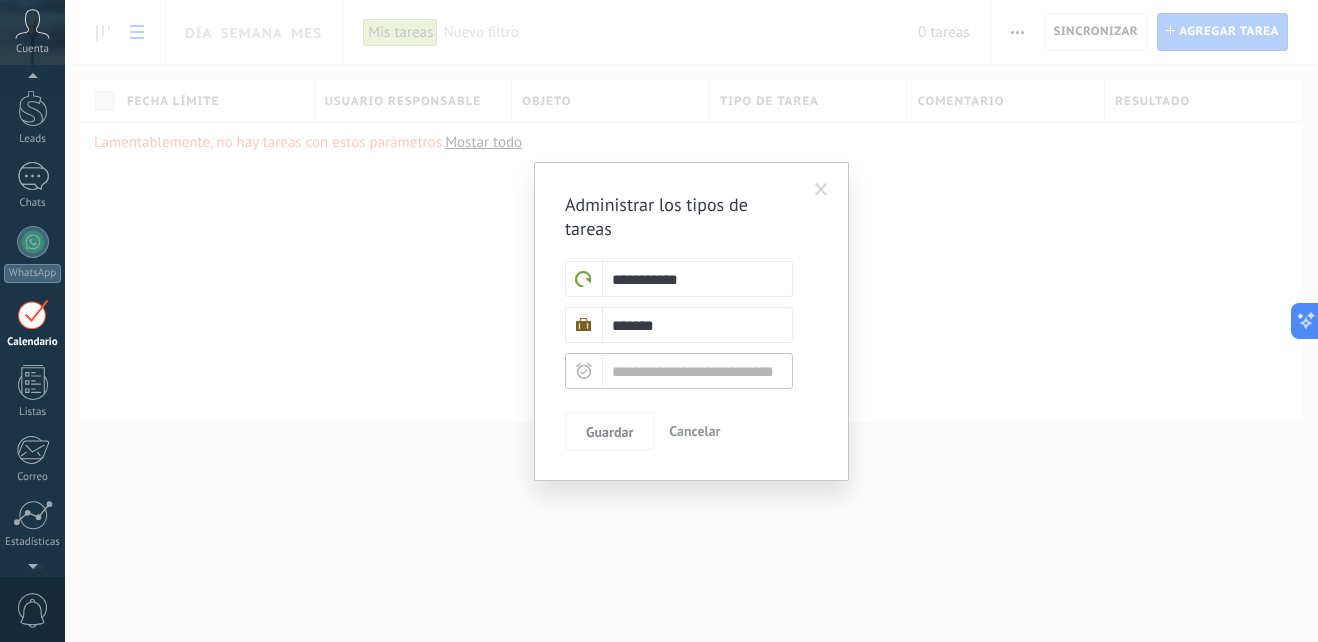 click on "**********" at bounding box center [691, 321] 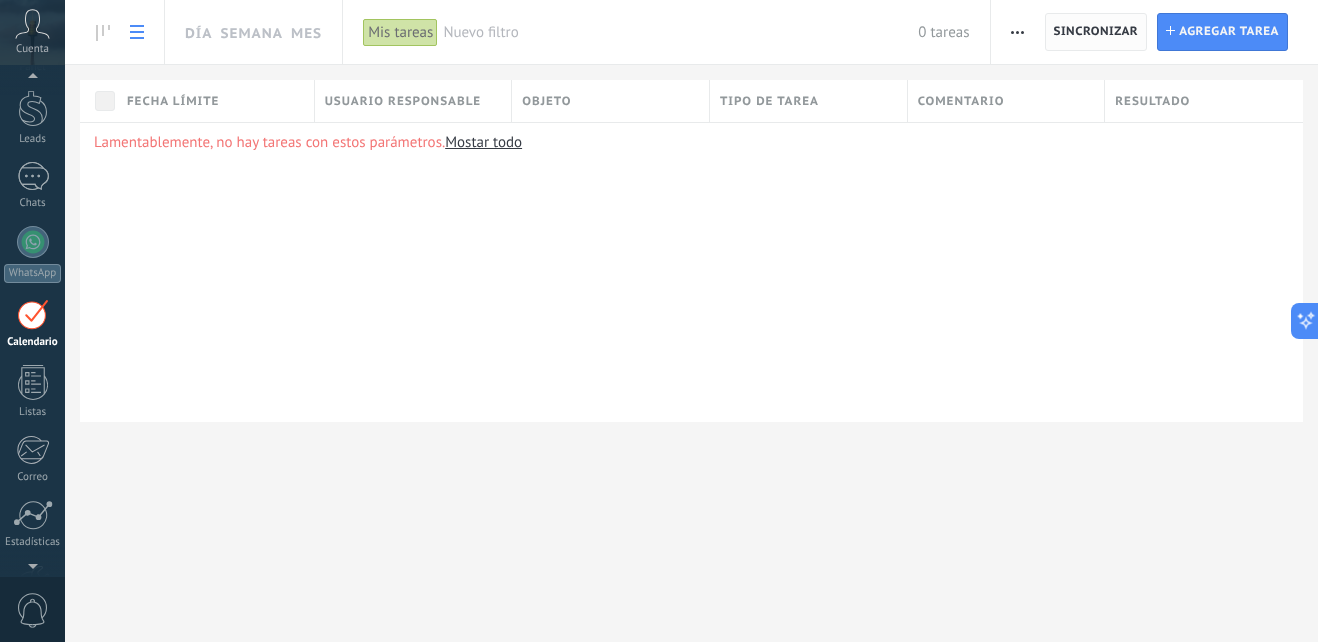 click on "Sincronizar" at bounding box center [1096, 32] 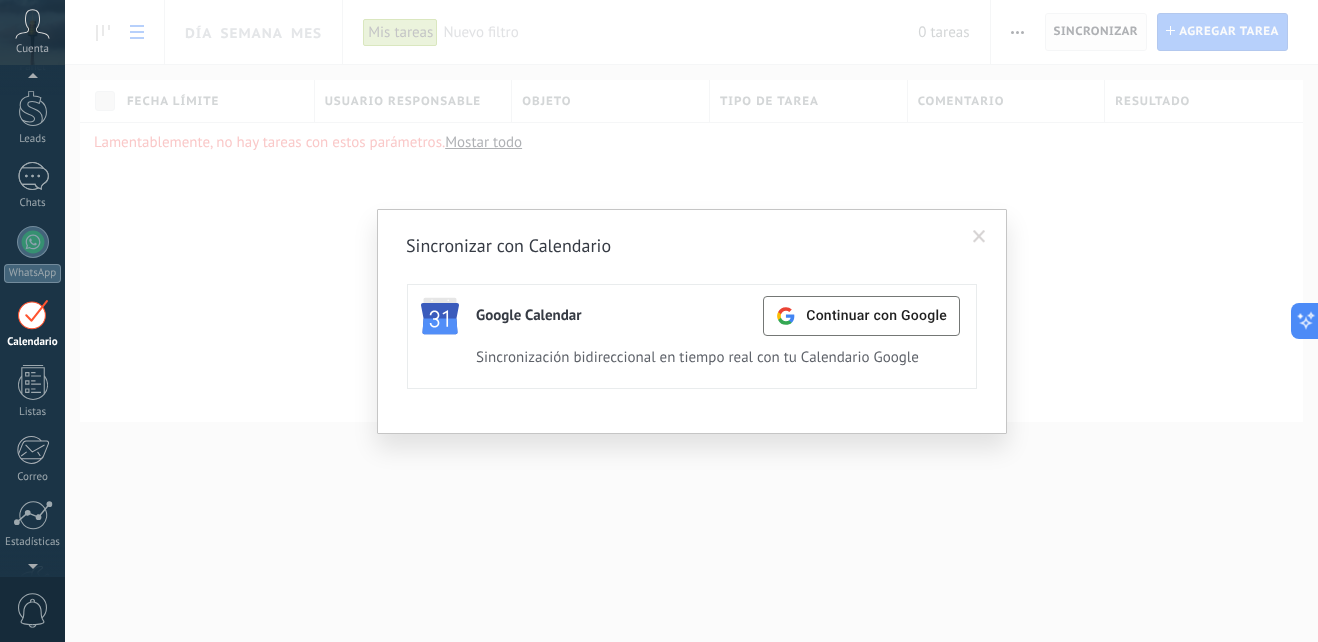 click on "Sincronizar con Calendario Google Calendar Continuar con Google Activa Apagar Sincronización bidireccional en tiempo real con tu Calendario Google" at bounding box center (691, 321) 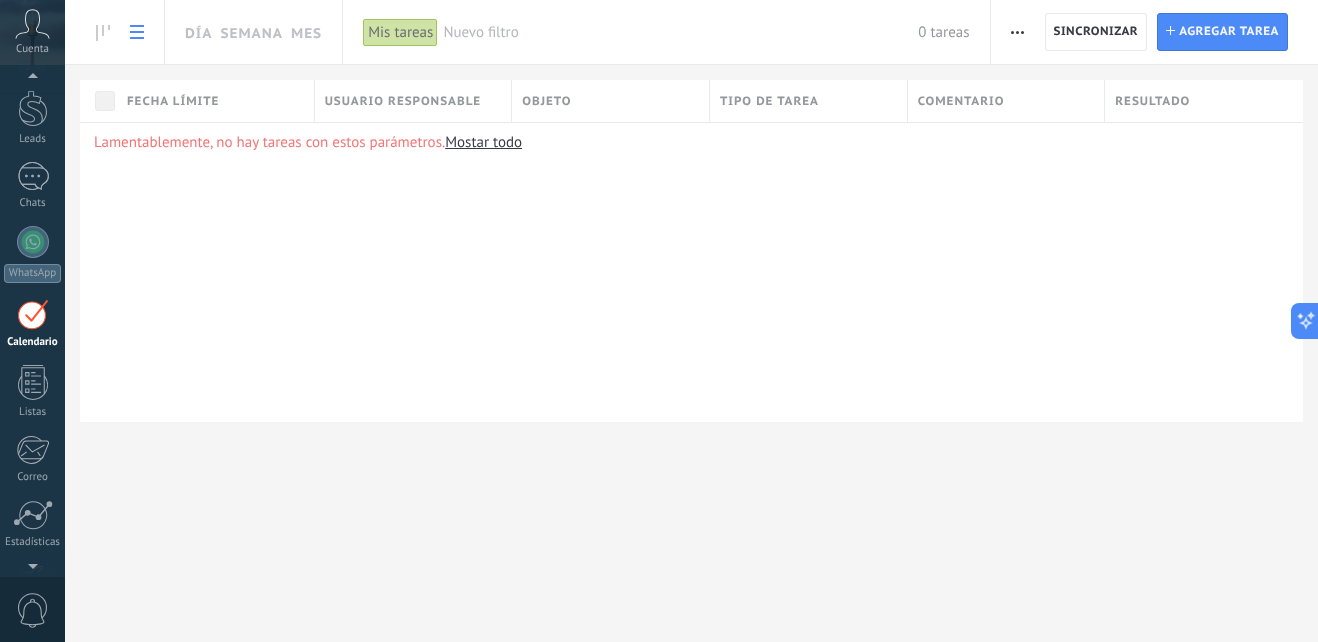 click at bounding box center (1017, 32) 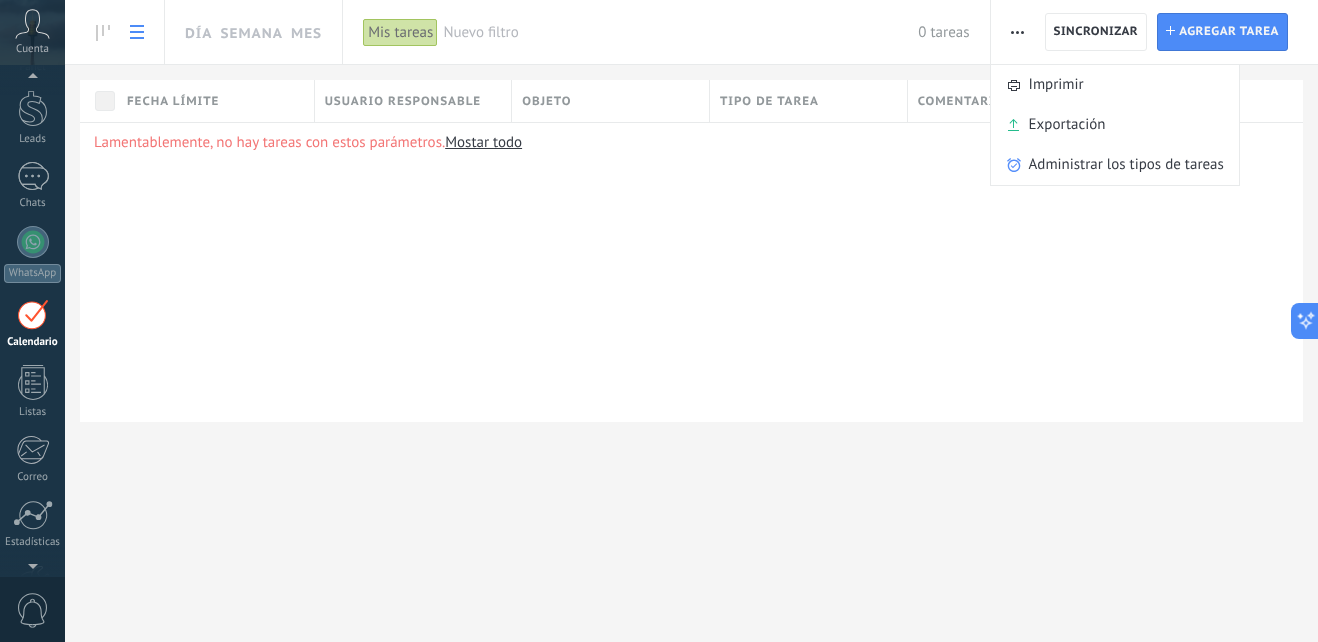 click on "Lamentablemente, no hay tareas con estos parámetros.  Mostar todo" at bounding box center [691, 272] 